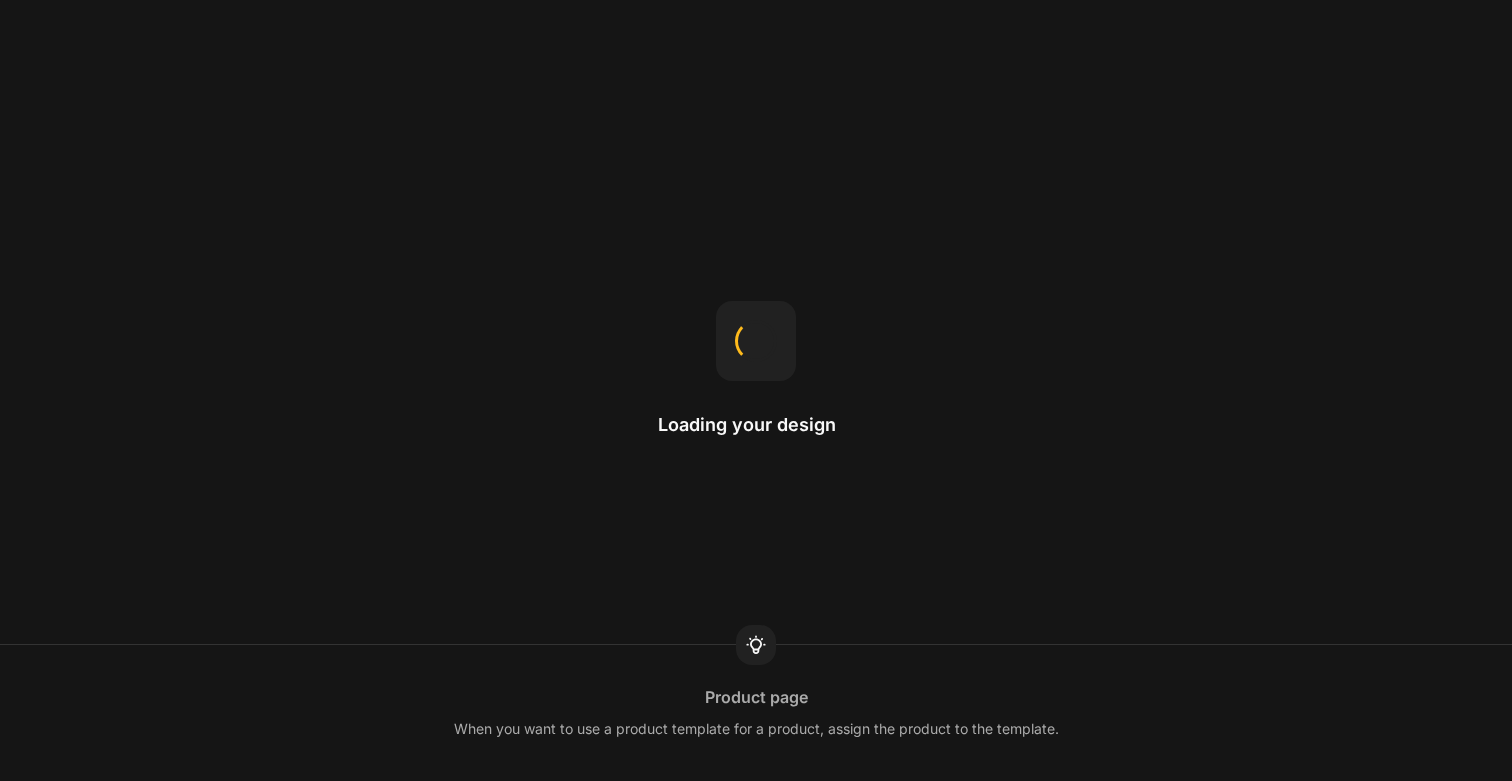 scroll, scrollTop: 0, scrollLeft: 0, axis: both 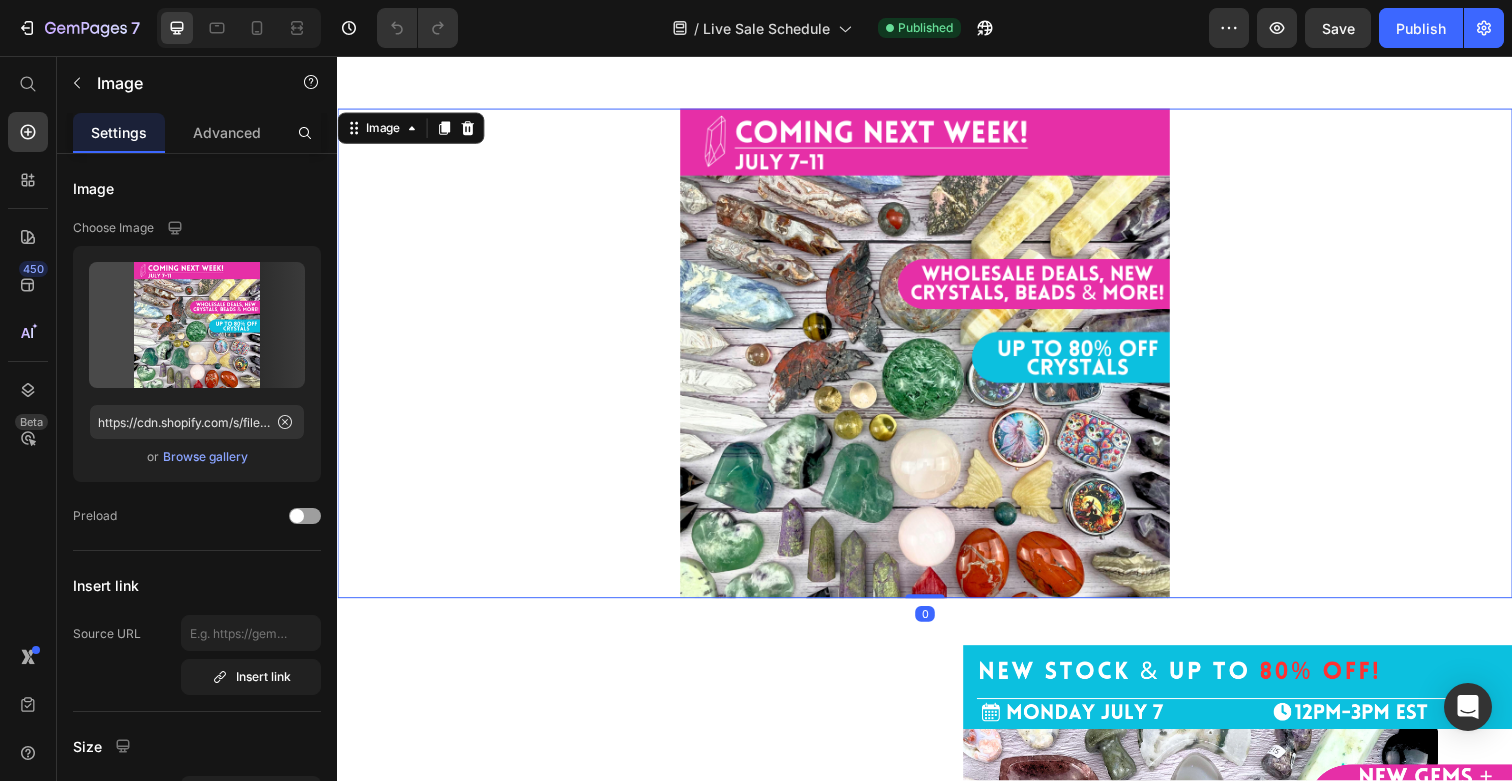 click at bounding box center [937, 360] 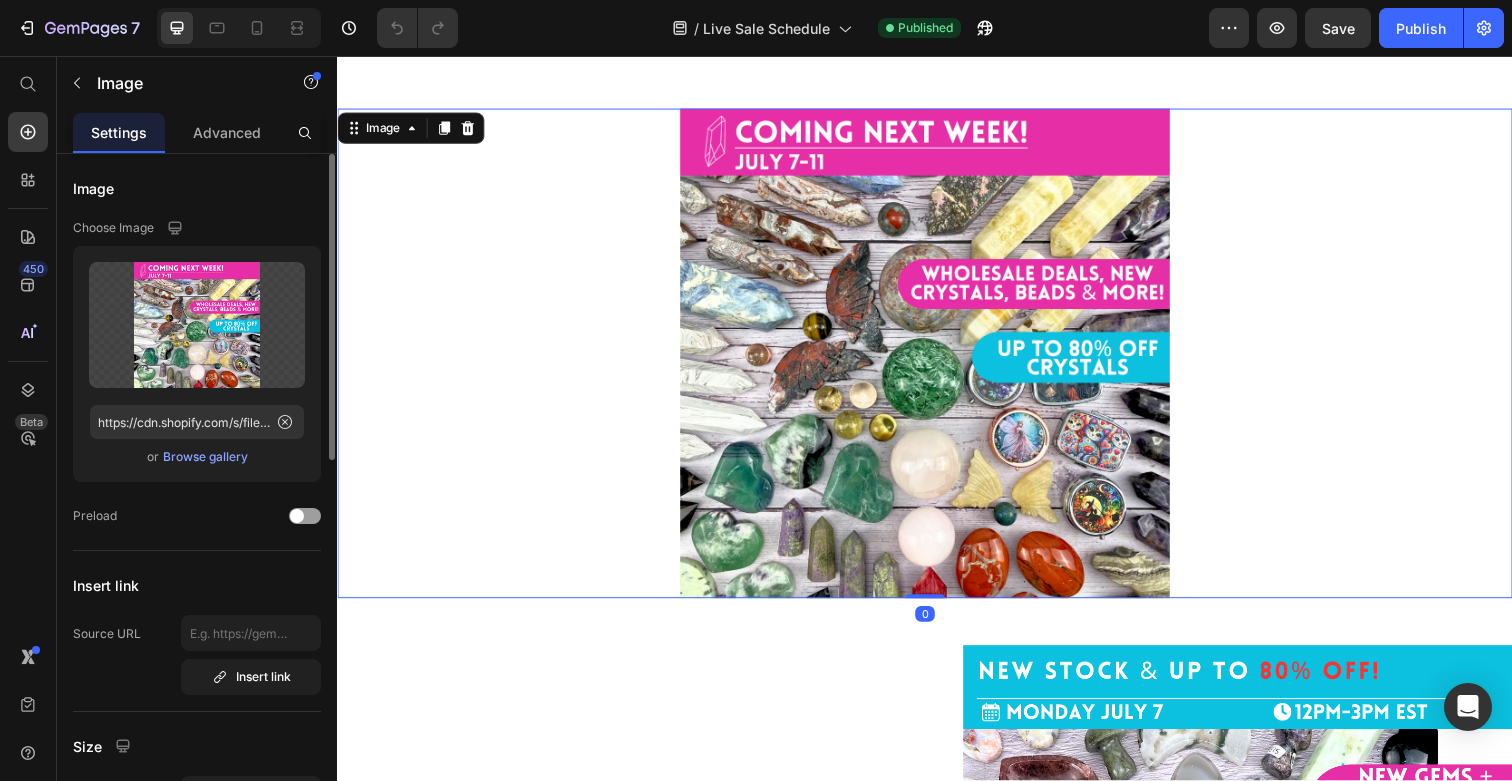 click on "Browse gallery" at bounding box center [205, 457] 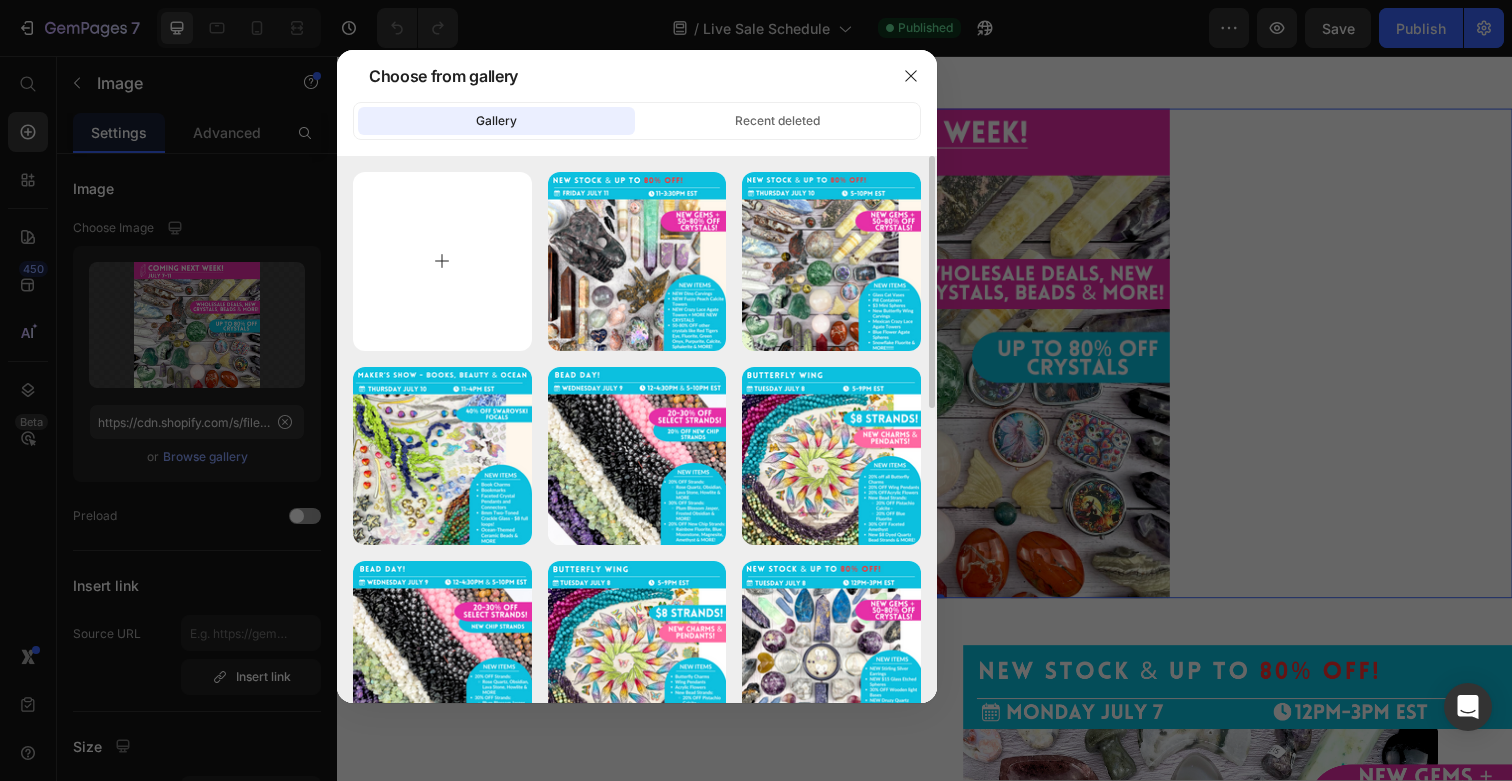 click at bounding box center [442, 261] 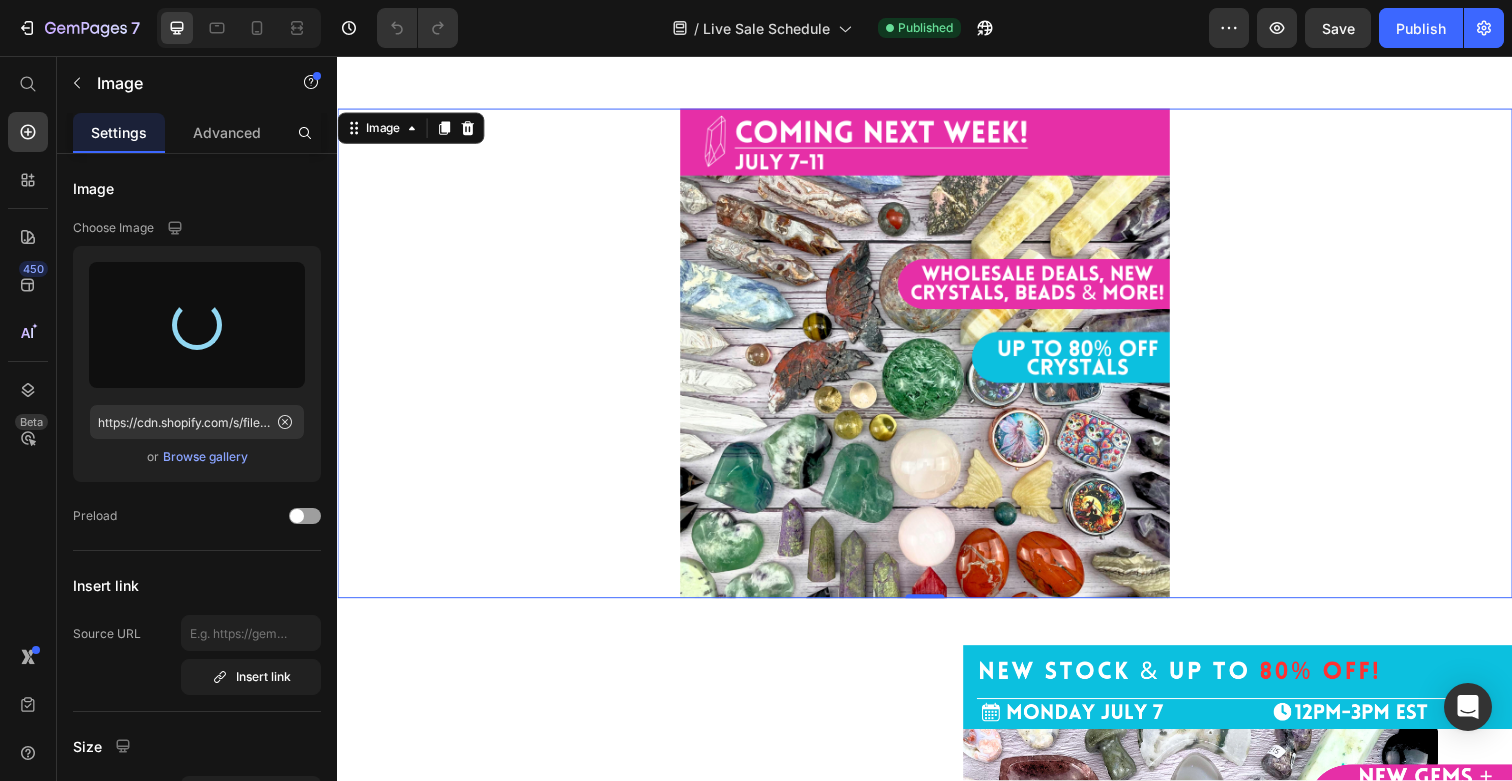 type on "[URL]" 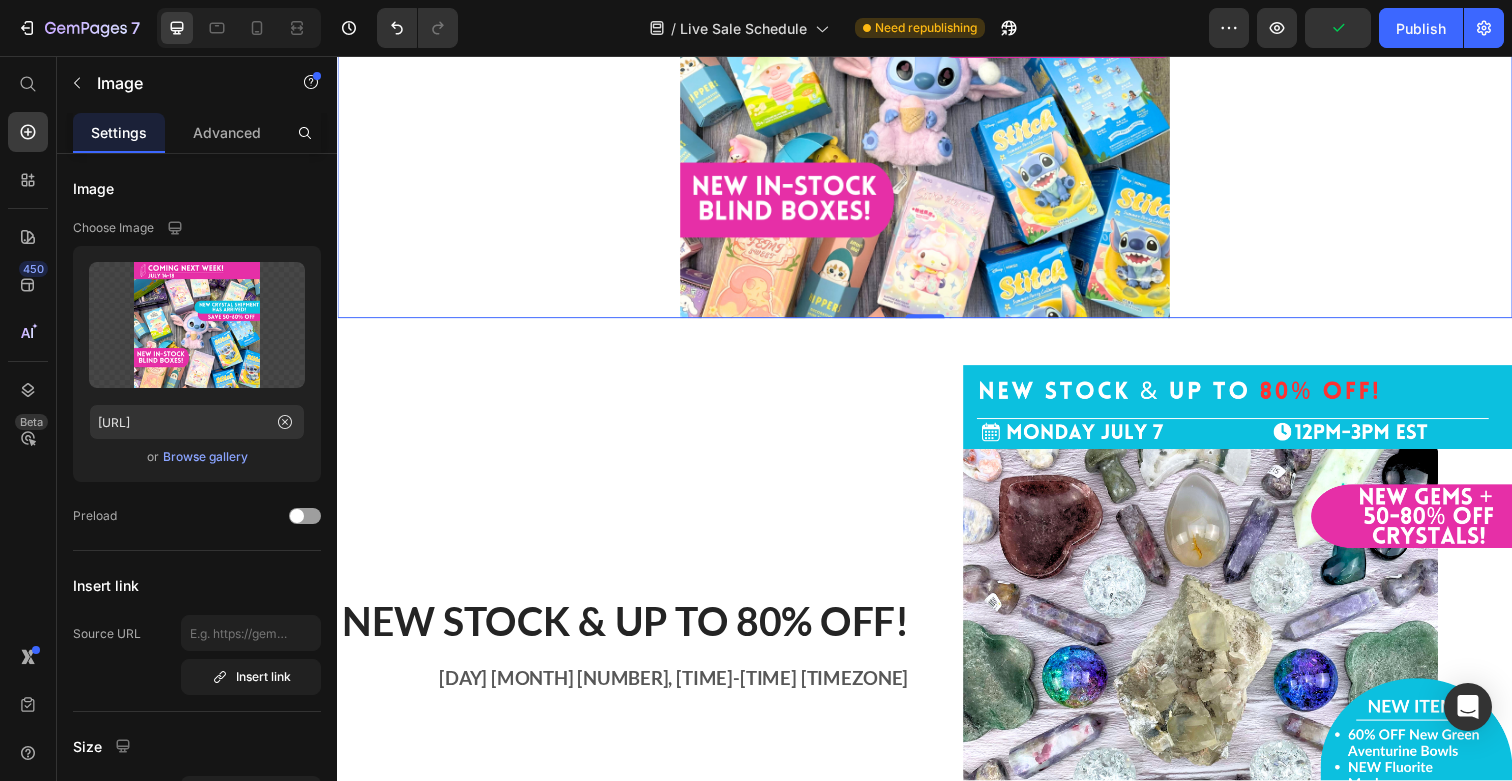 scroll, scrollTop: 766, scrollLeft: 0, axis: vertical 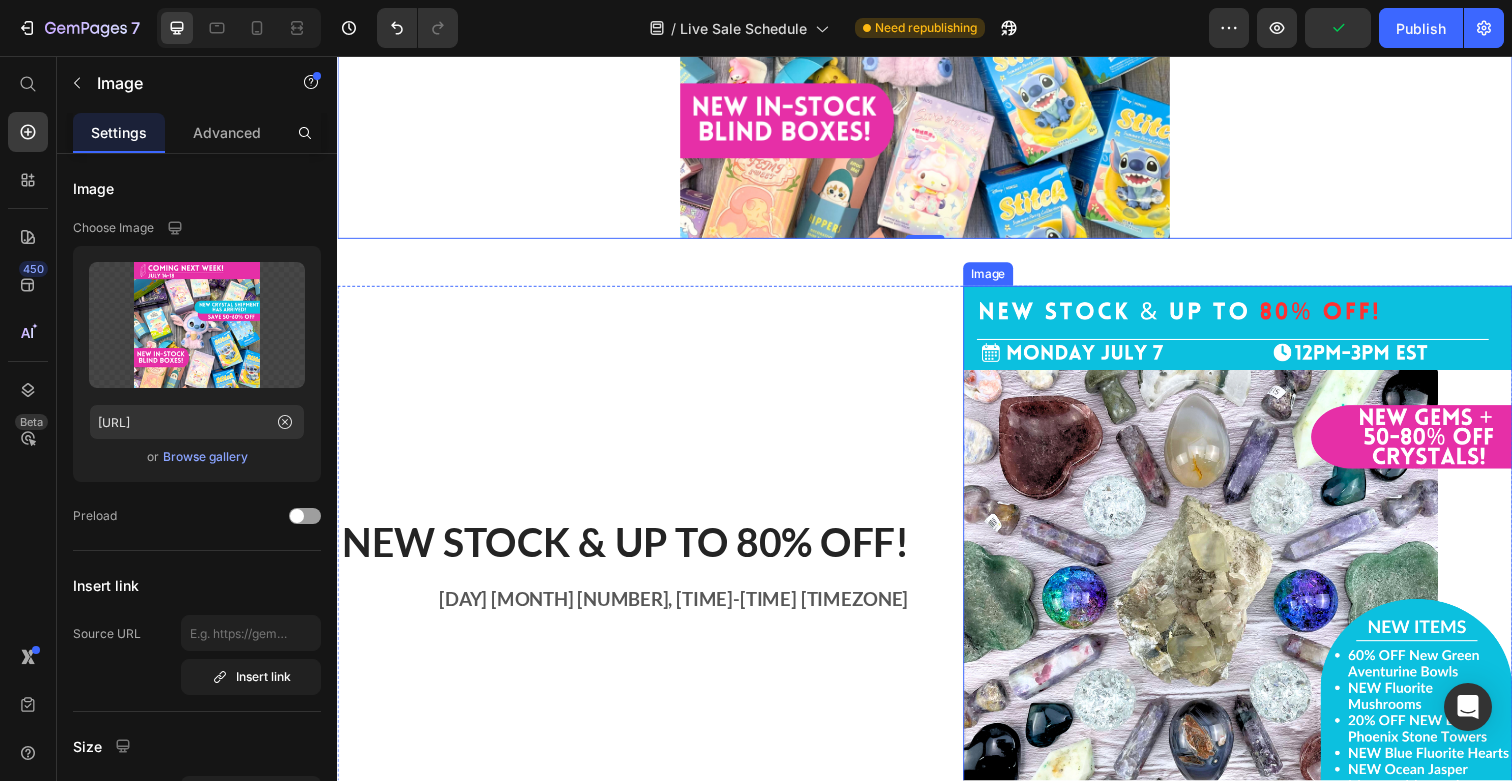 click at bounding box center [1256, 571] 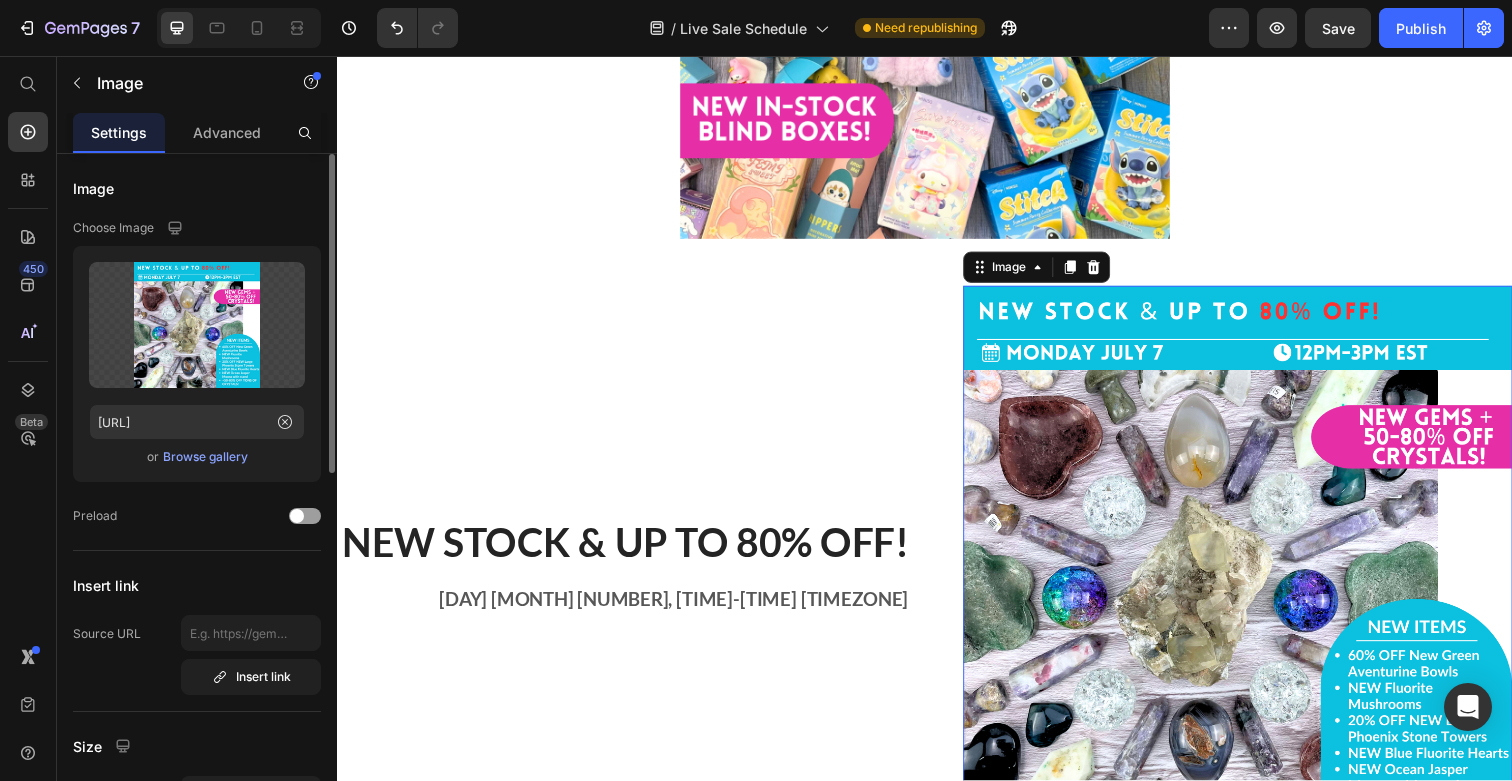 click on "Browse gallery" at bounding box center (205, 457) 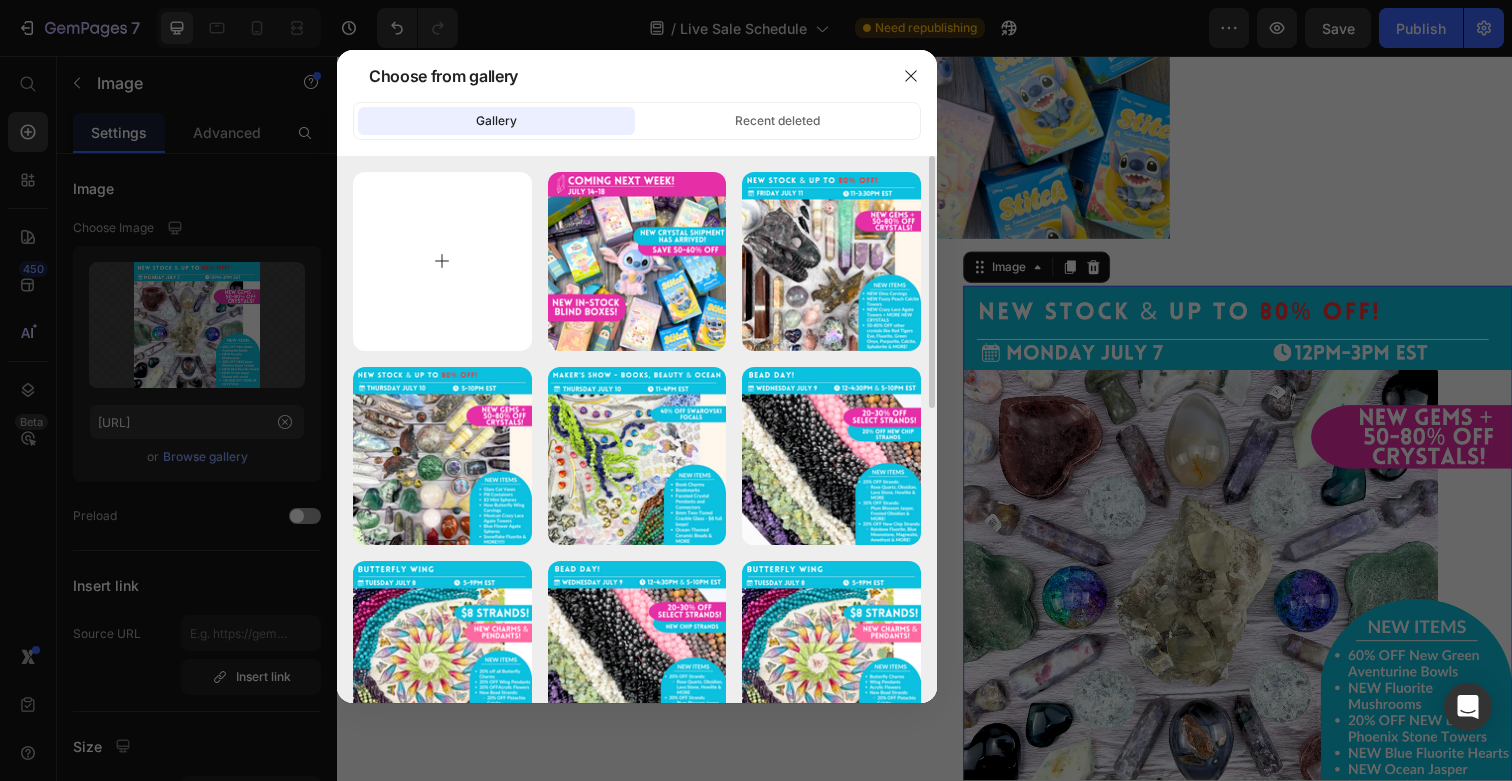 click at bounding box center (442, 261) 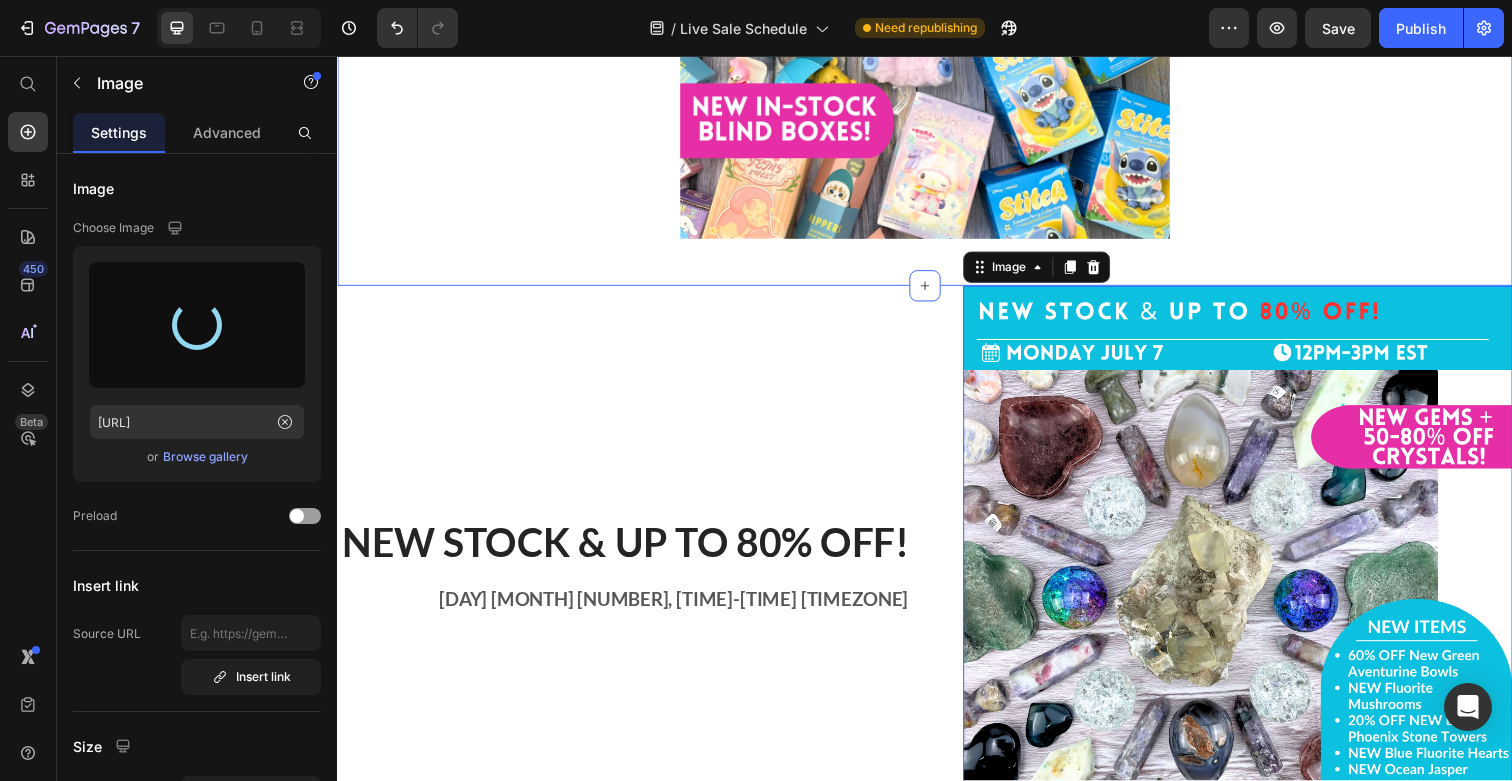 type on "[URL]" 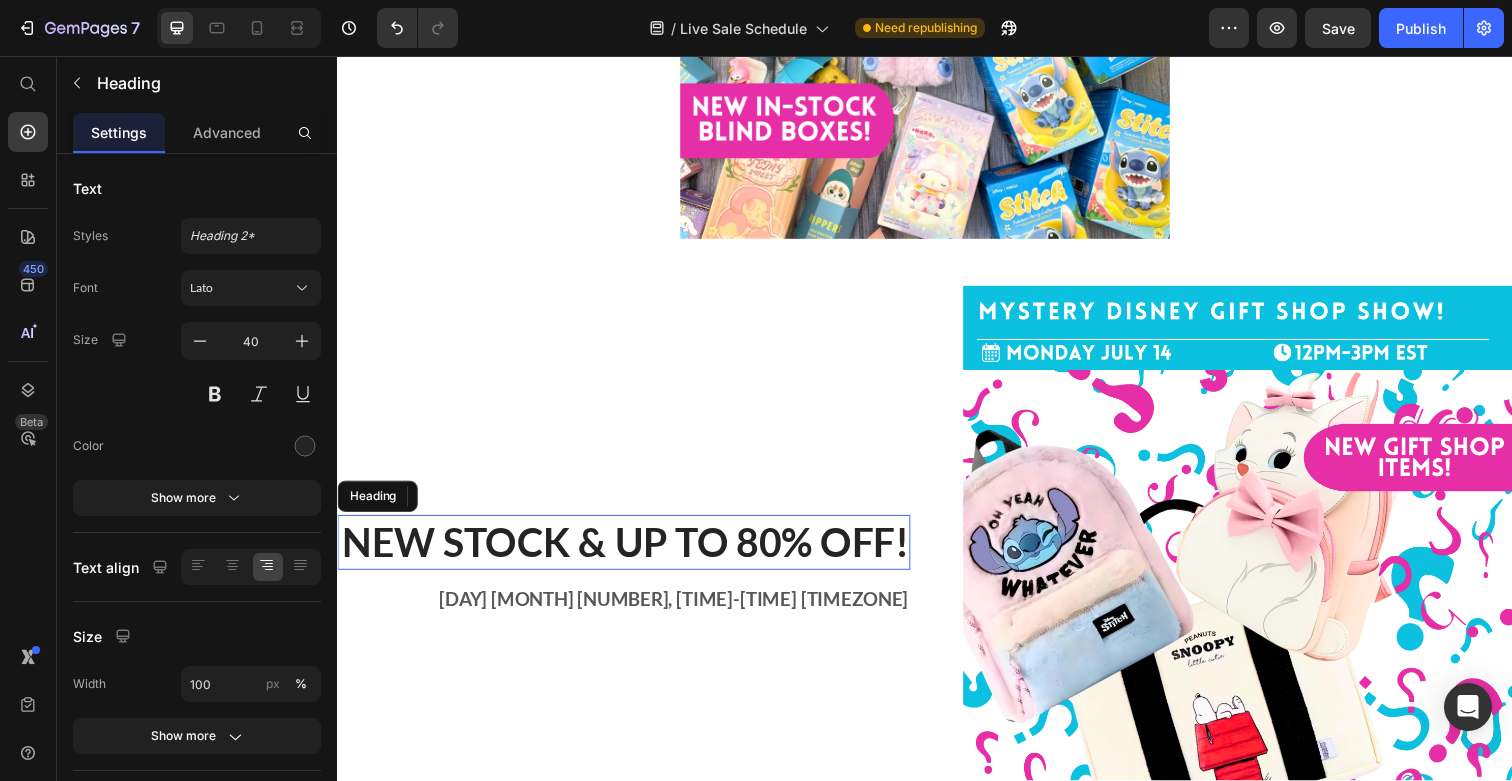 click on "New Stock & Up to 80% OFF!" at bounding box center (629, 553) 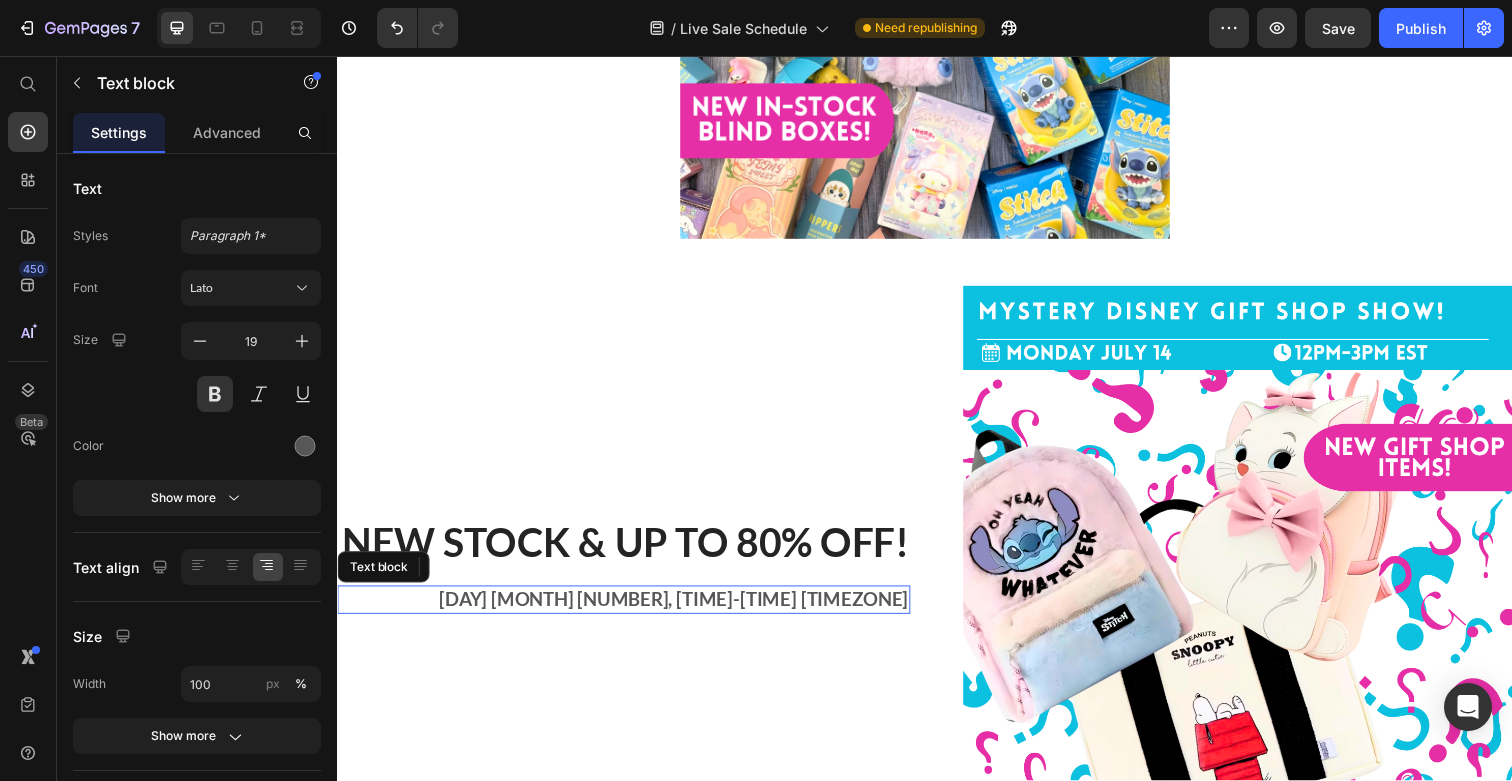 click on "[DAY] [MONTH] [NUMBER], [TIME]-[TIME] [TIMEZONE]" at bounding box center [629, 611] 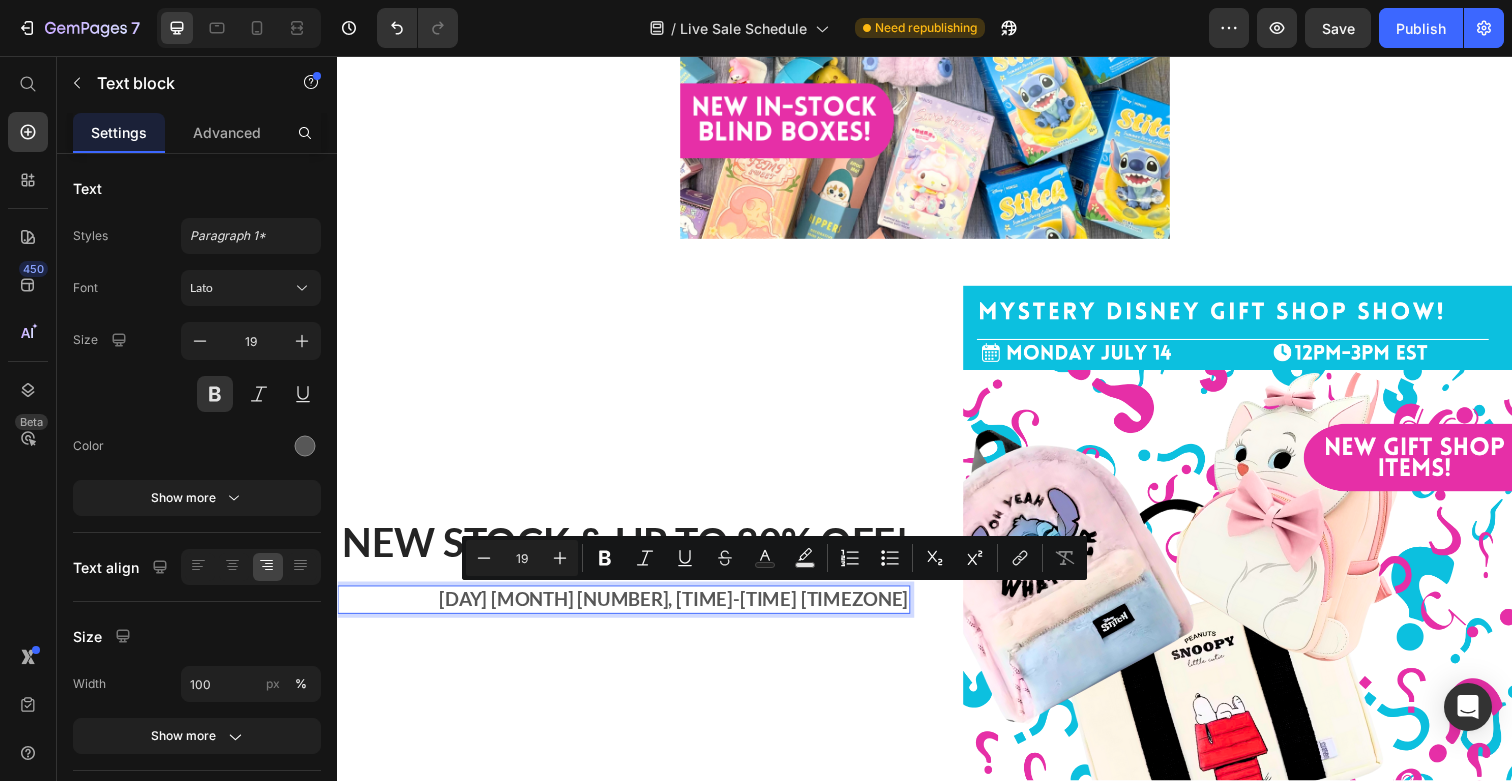 click on "[DAY] [MONTH] [NUMBER], [TIME]-[TIME] [TIMEZONE]" at bounding box center (629, 611) 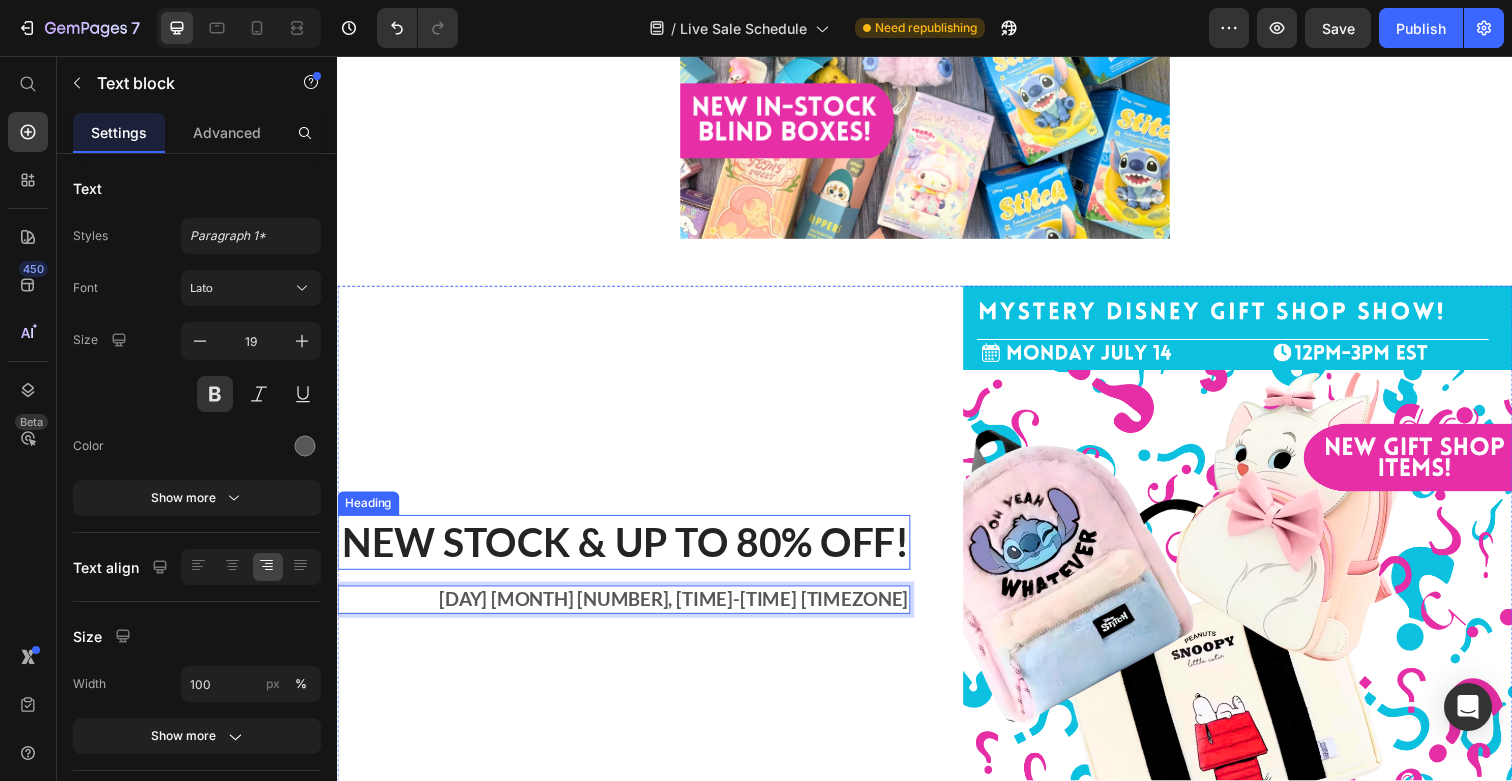 click on "New Stock & Up to 80% OFF!" at bounding box center [629, 553] 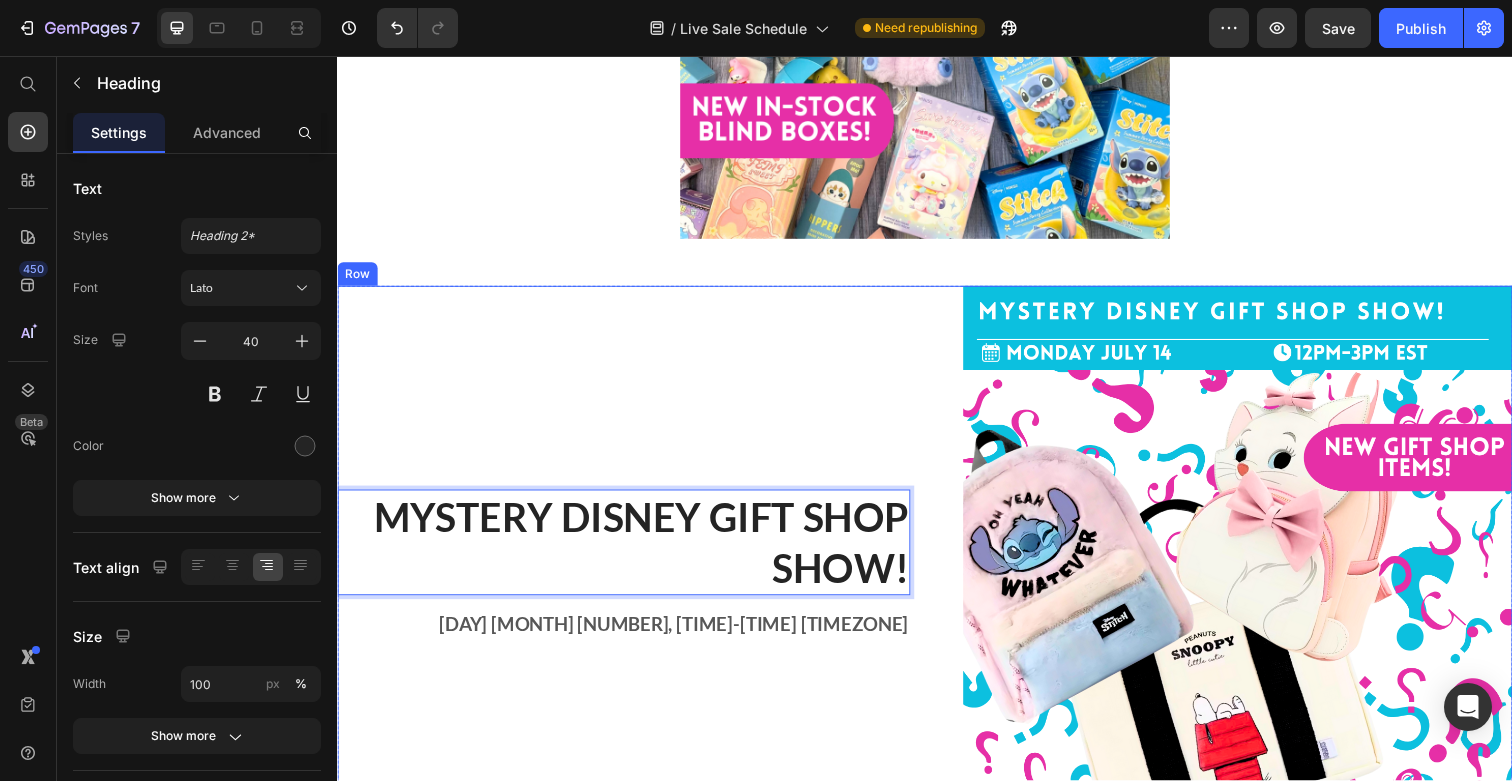 click on "Mystery disney Gift Shop Show! Heading 0 Monday [MONTH] 14, [TIME] EST Text block" at bounding box center (629, 571) 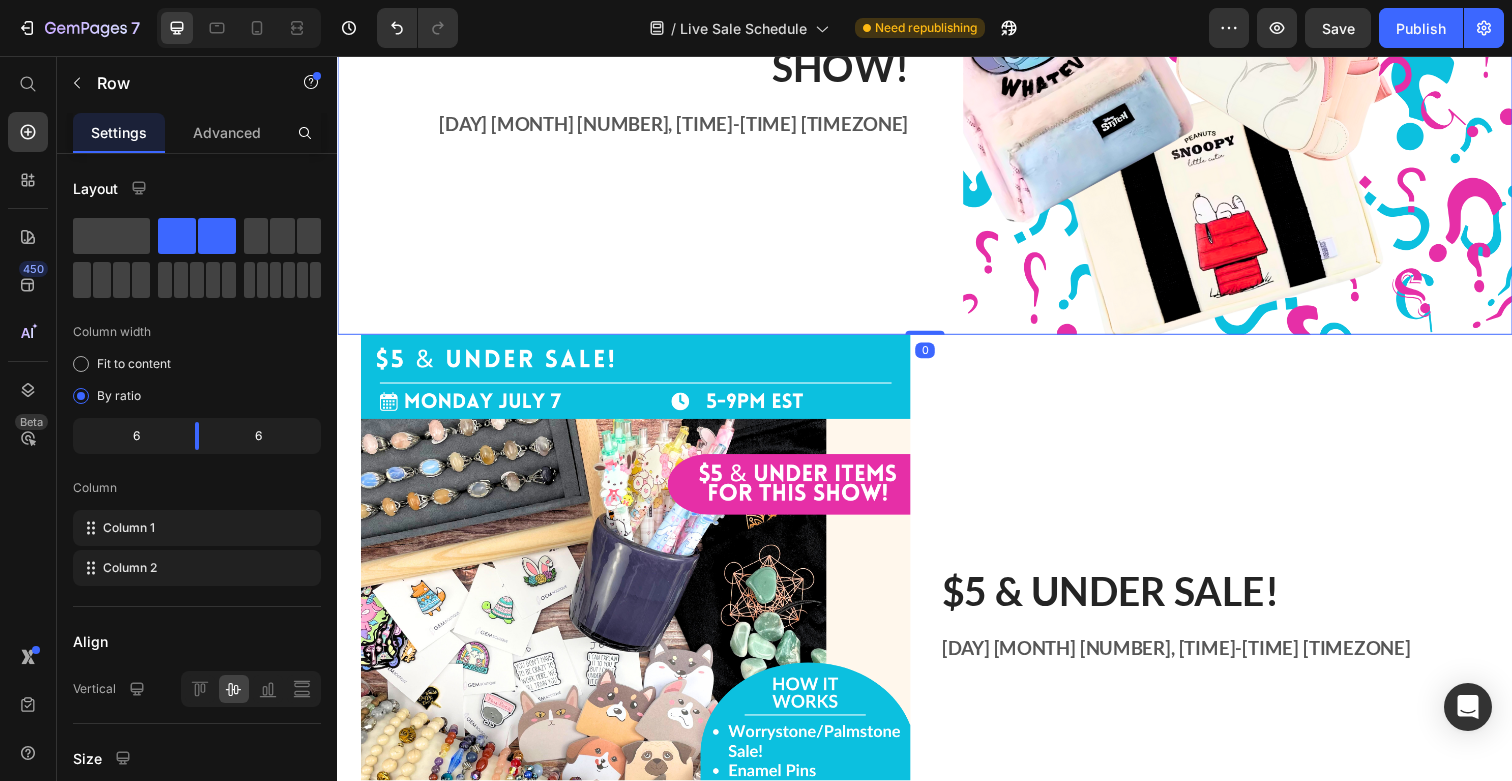 scroll, scrollTop: 1304, scrollLeft: 0, axis: vertical 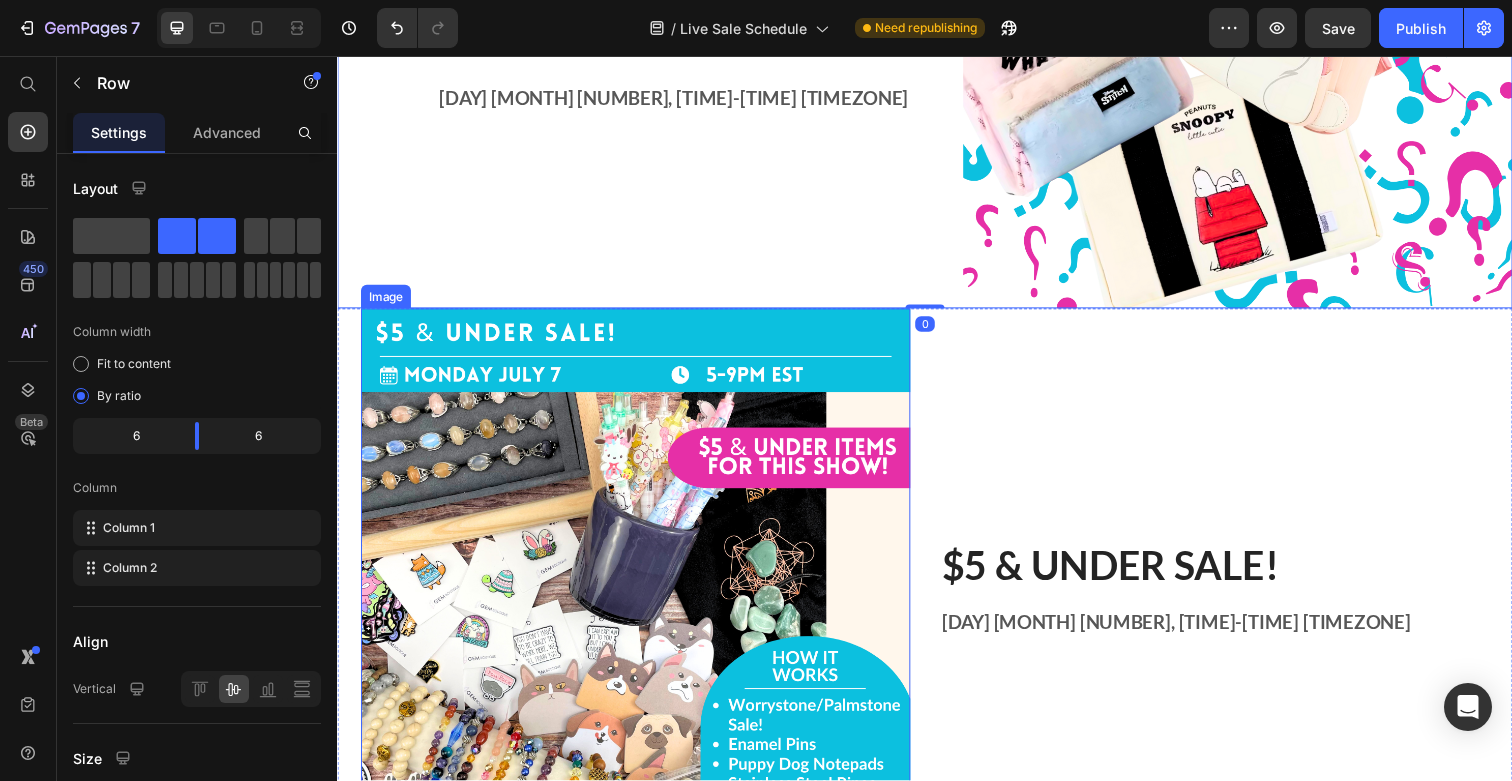click at bounding box center [641, 594] 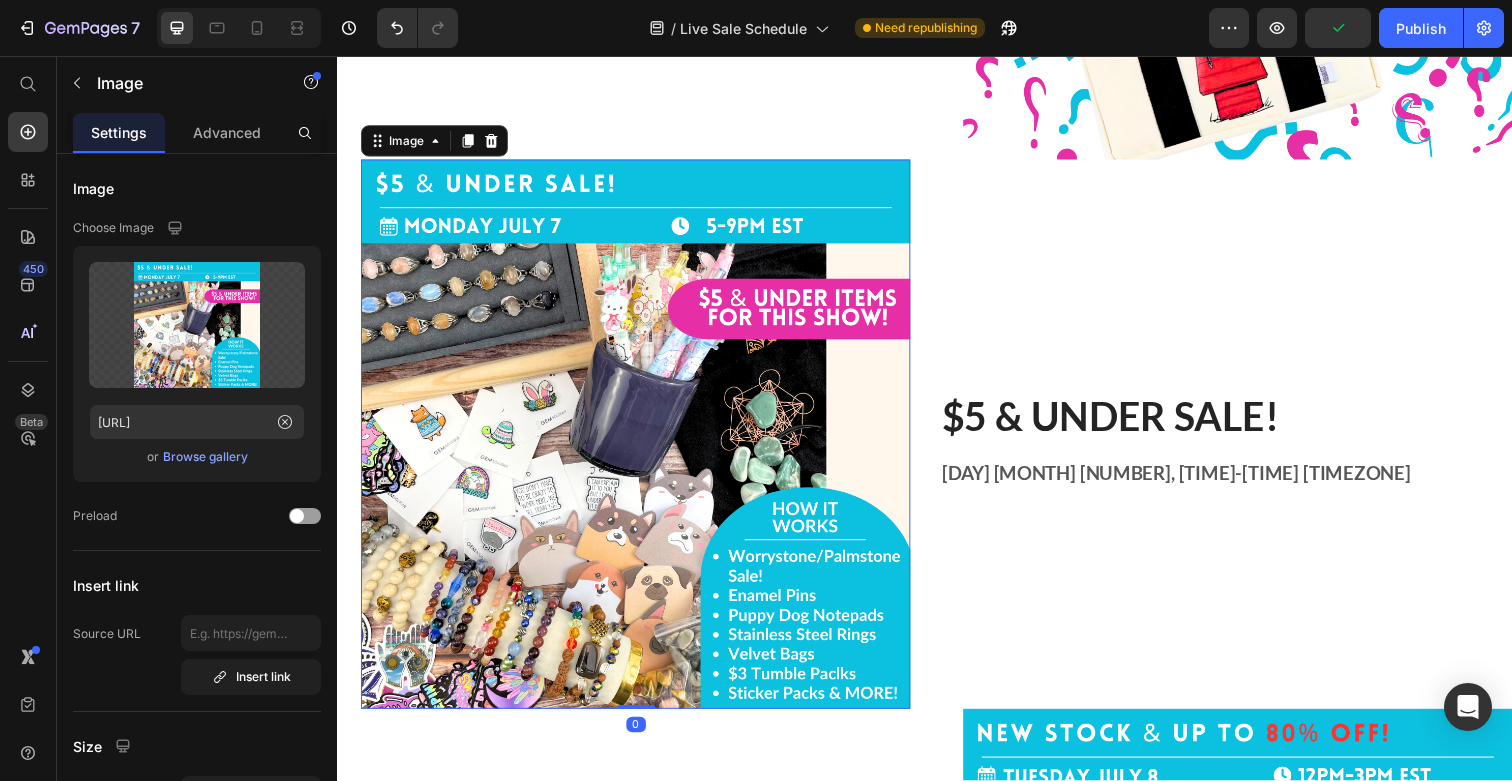 scroll, scrollTop: 1457, scrollLeft: 0, axis: vertical 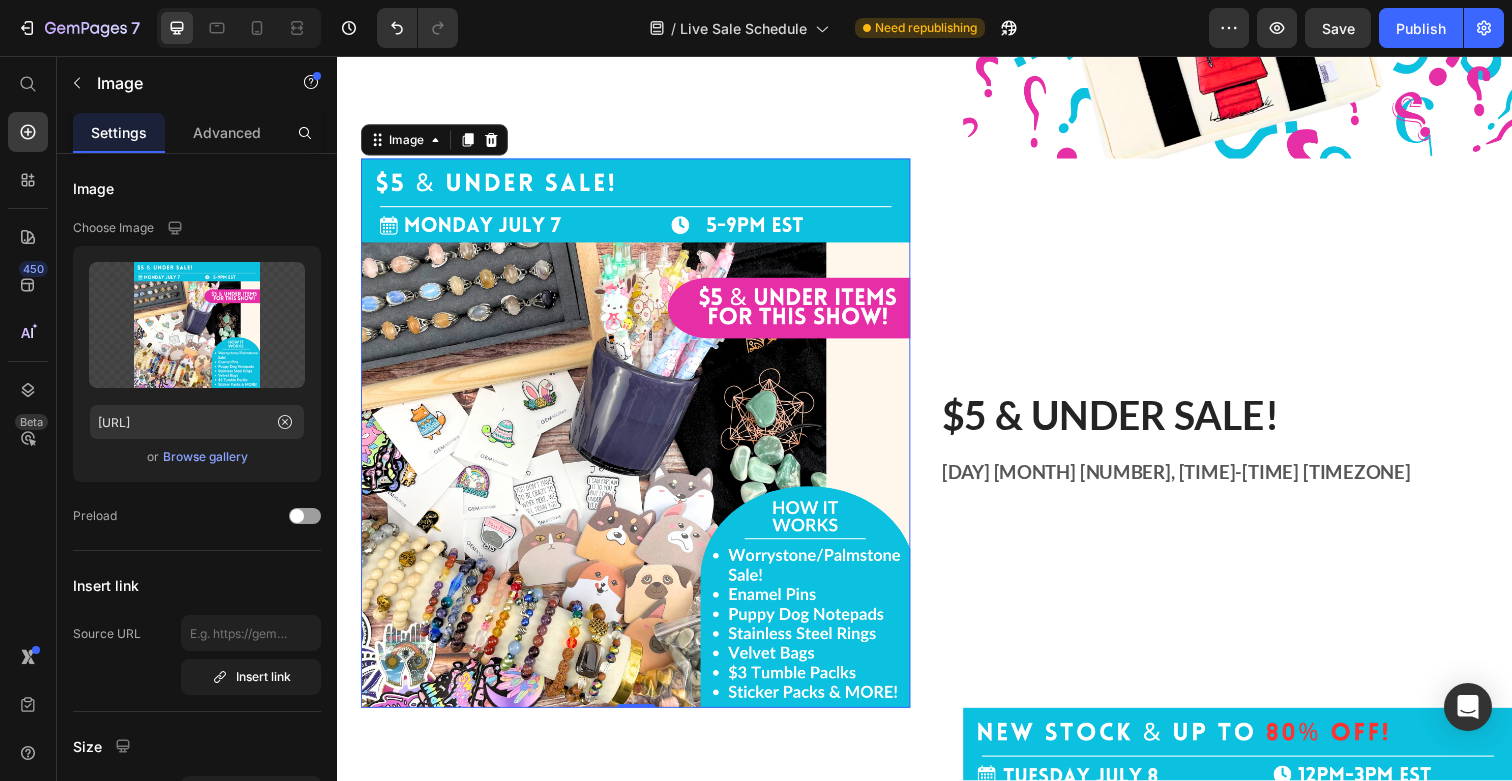 click at bounding box center [641, 441] 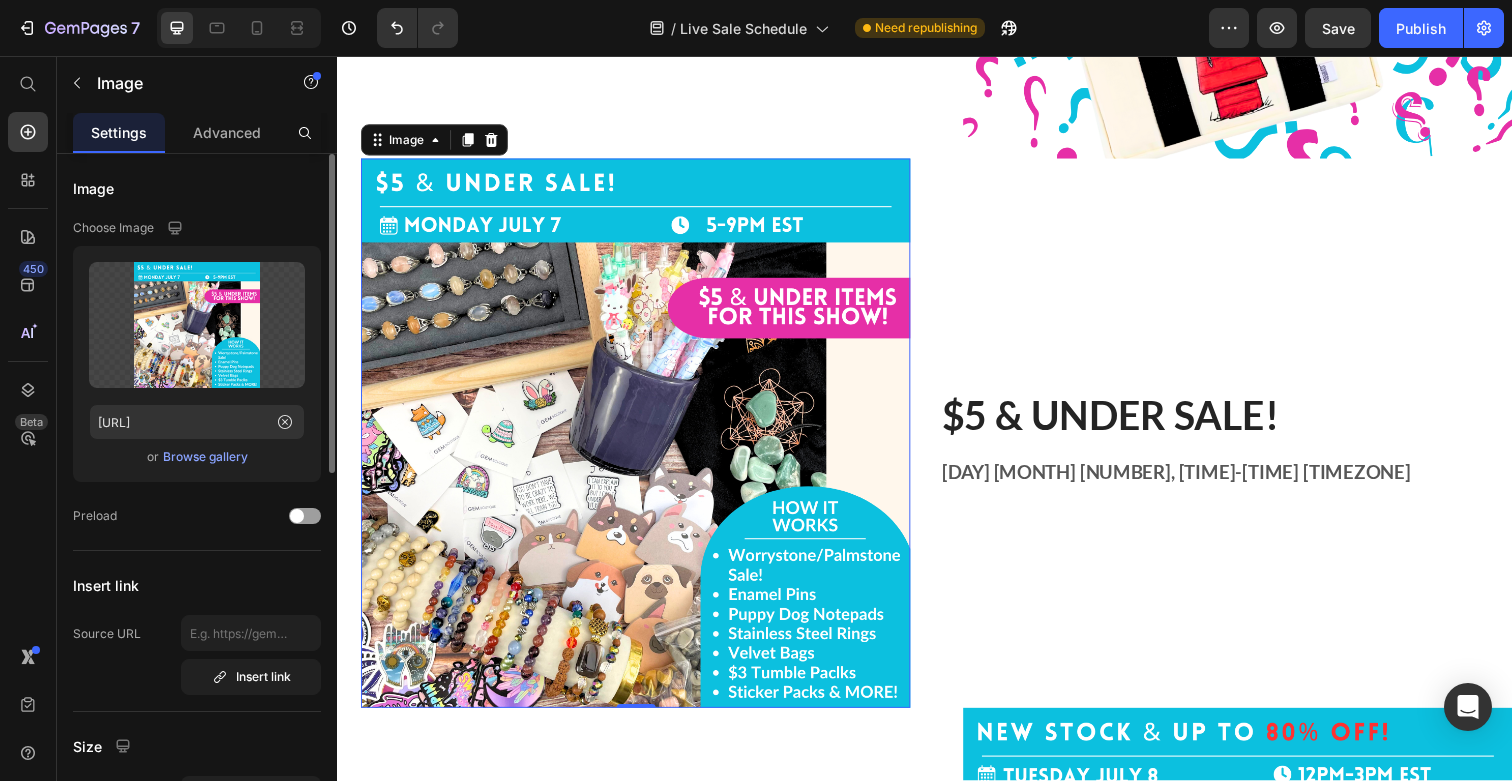click on "Browse gallery" at bounding box center [205, 457] 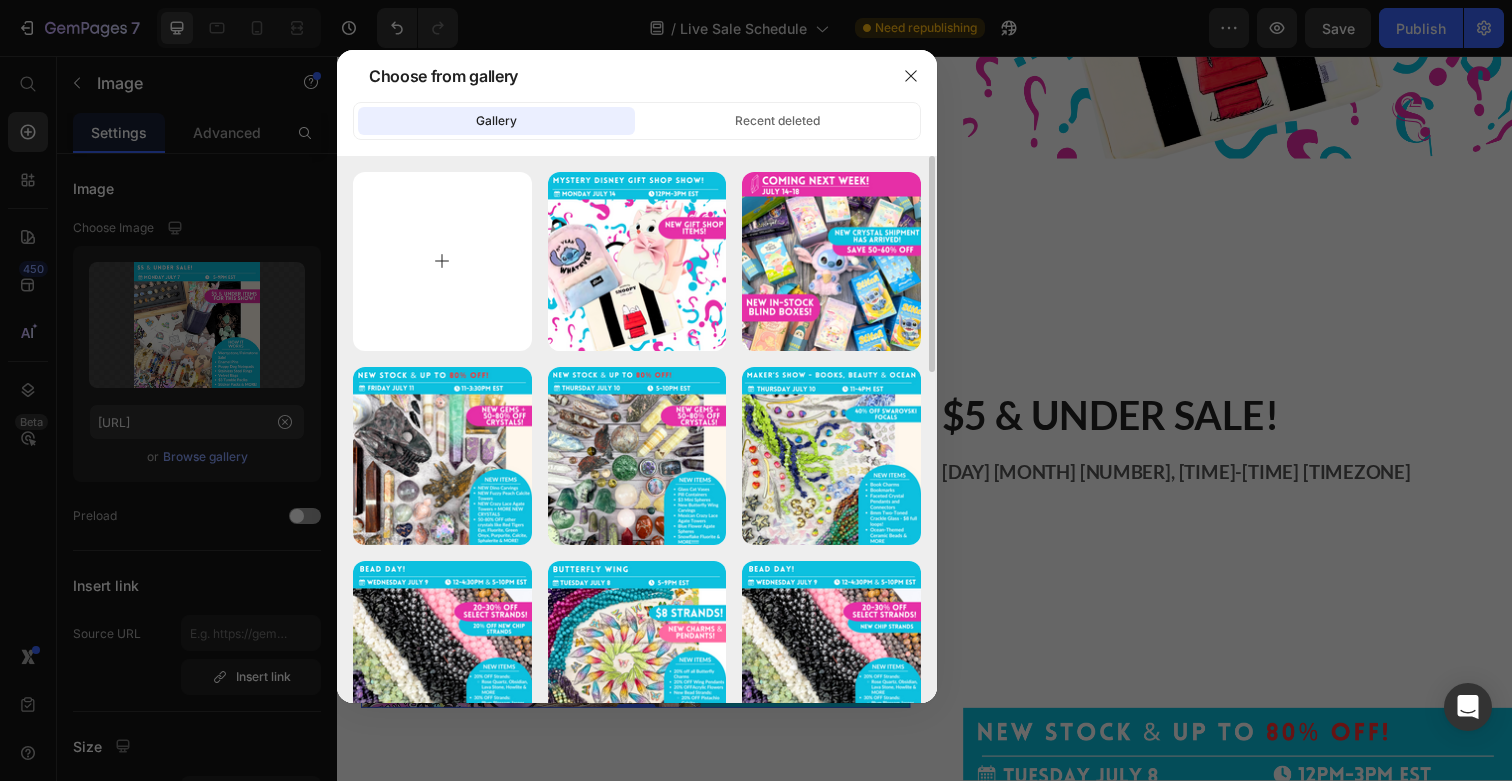 click at bounding box center [442, 261] 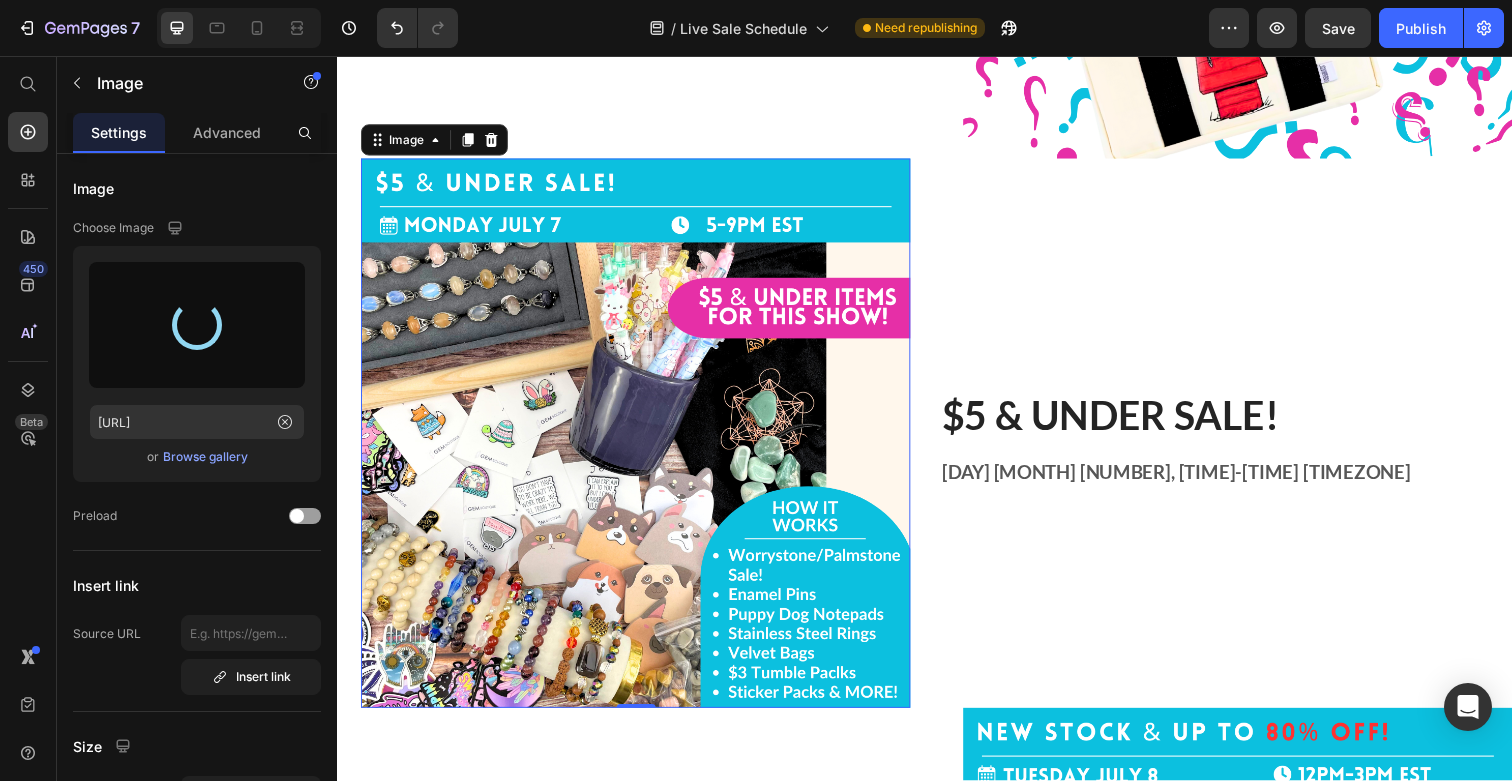 type on "https://cdn.shopify.com/s/files/1/2790/4112/files/gempages_500899634156143389-de288e81-d961-49e4-9eae-cae4ad50031b.png" 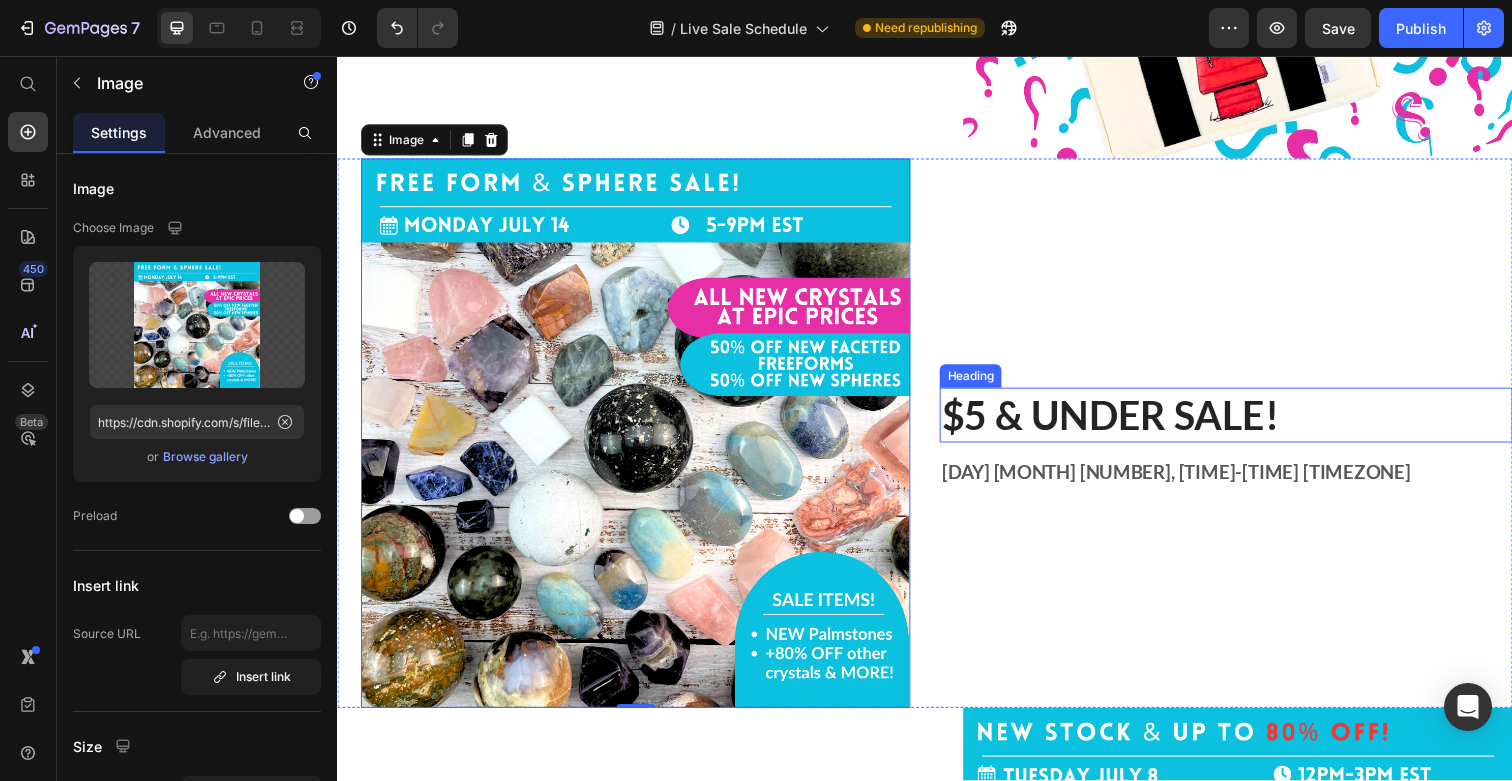 click on "$5 & Under Sale!" at bounding box center [1244, 423] 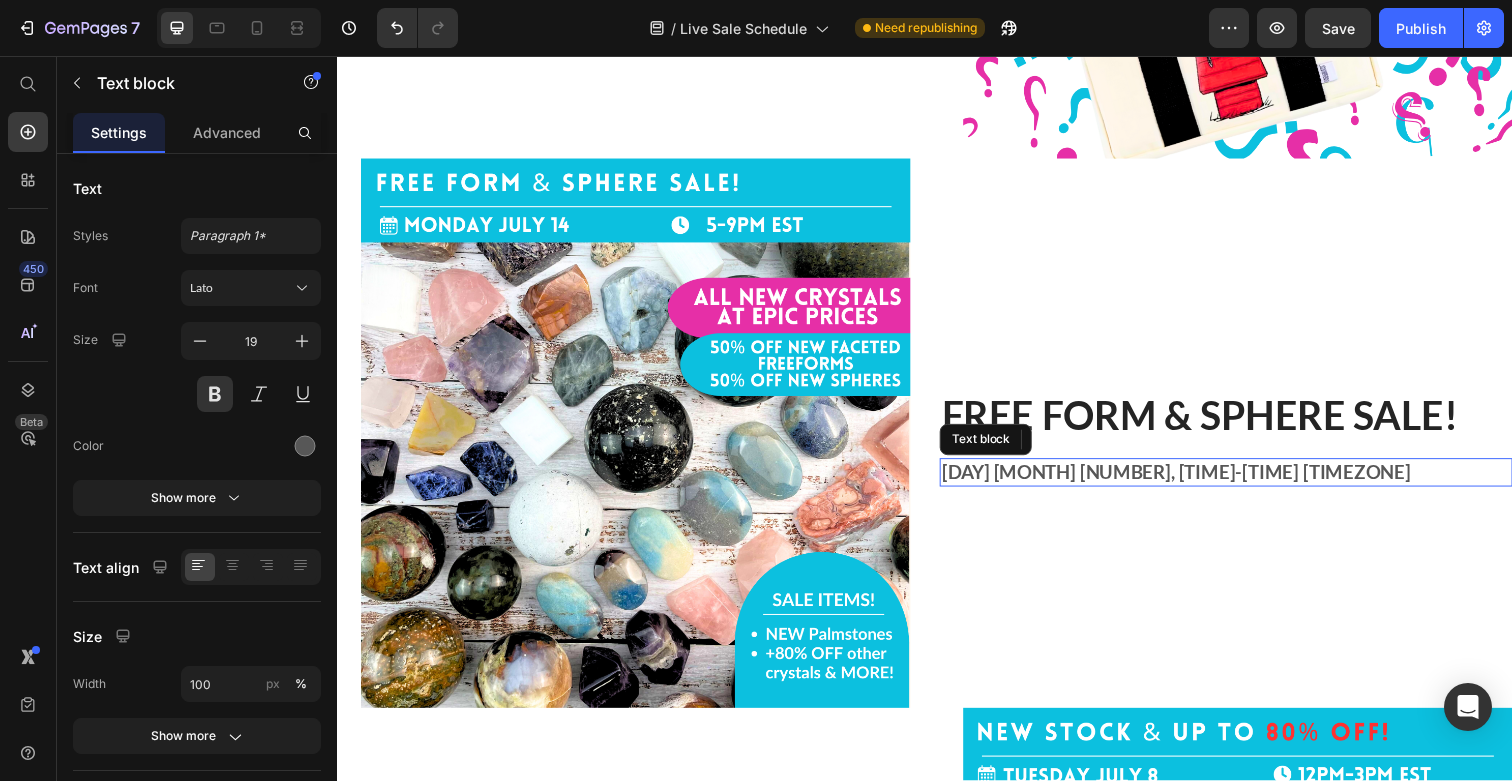 click on "[DAY] [MONTH] [NUMBER], [TIME]-[TIME] [TIMEZONE]" at bounding box center [1244, 481] 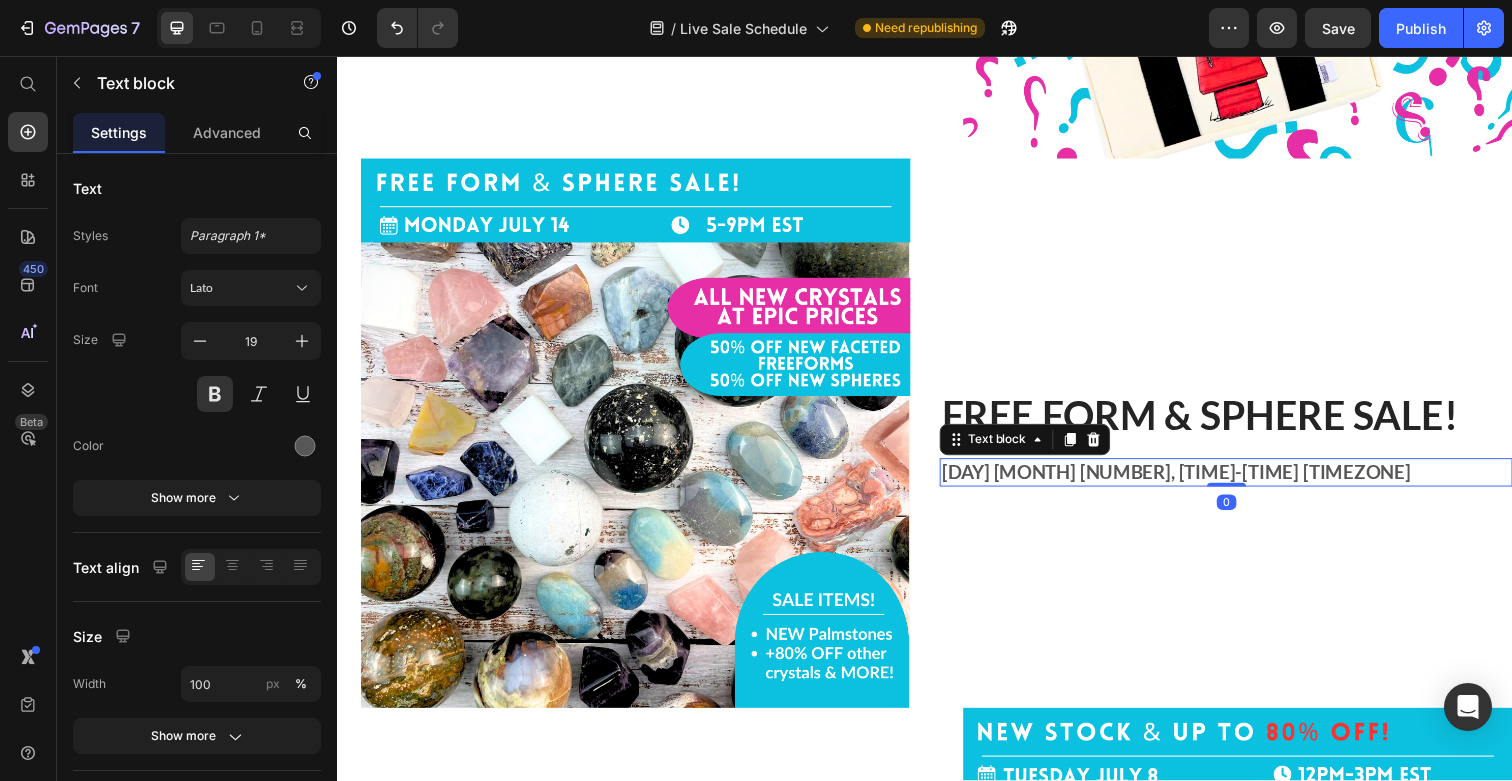 click on "[DAY] [MONTH] [NUMBER], [TIME]-[TIME] [TIMEZONE]" at bounding box center (1244, 481) 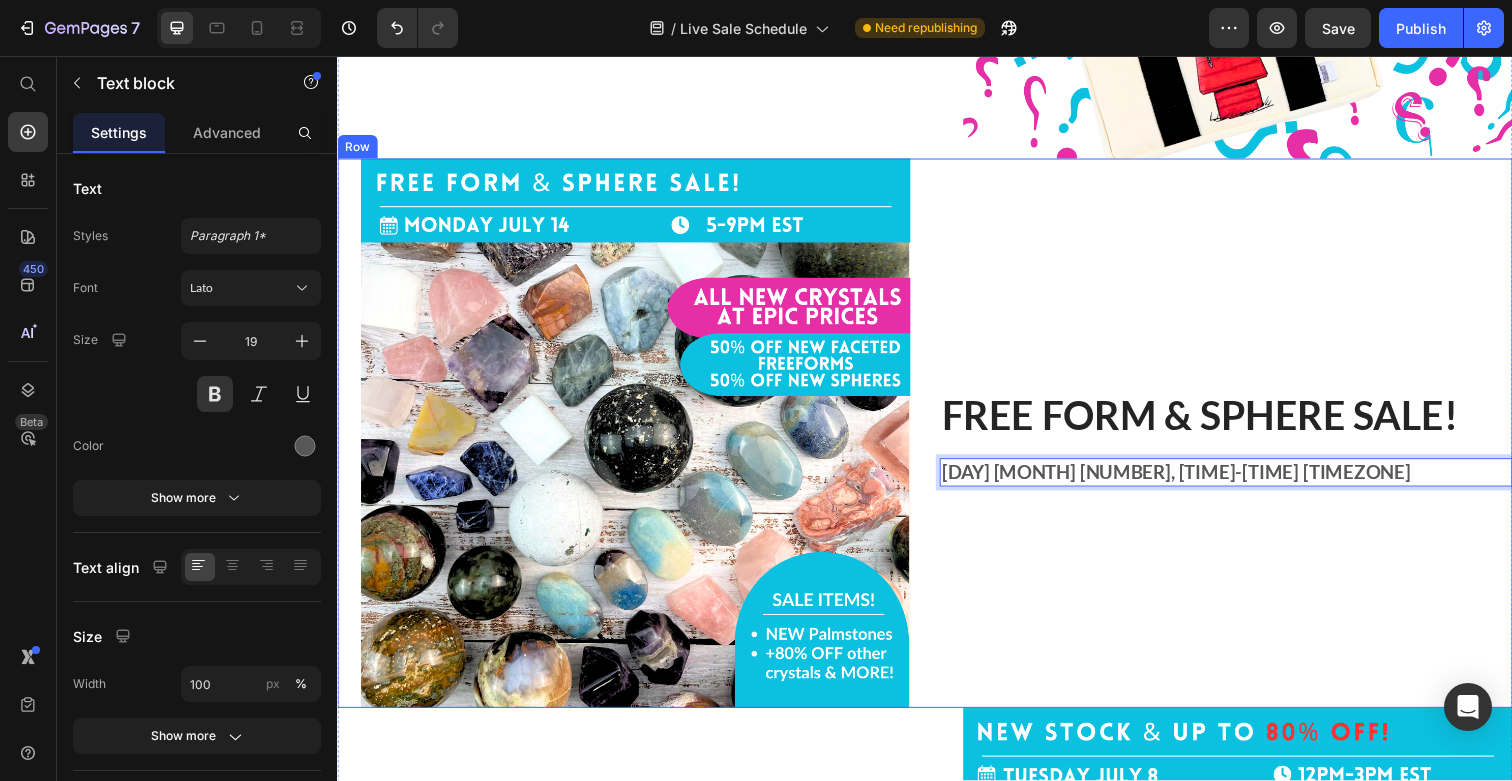 click on "Free form & Sphere sale! Heading [DAY] [MONTH] [NUMBER], [TIME]-[TIME] [TIMEZONE]   0" at bounding box center [1244, 441] 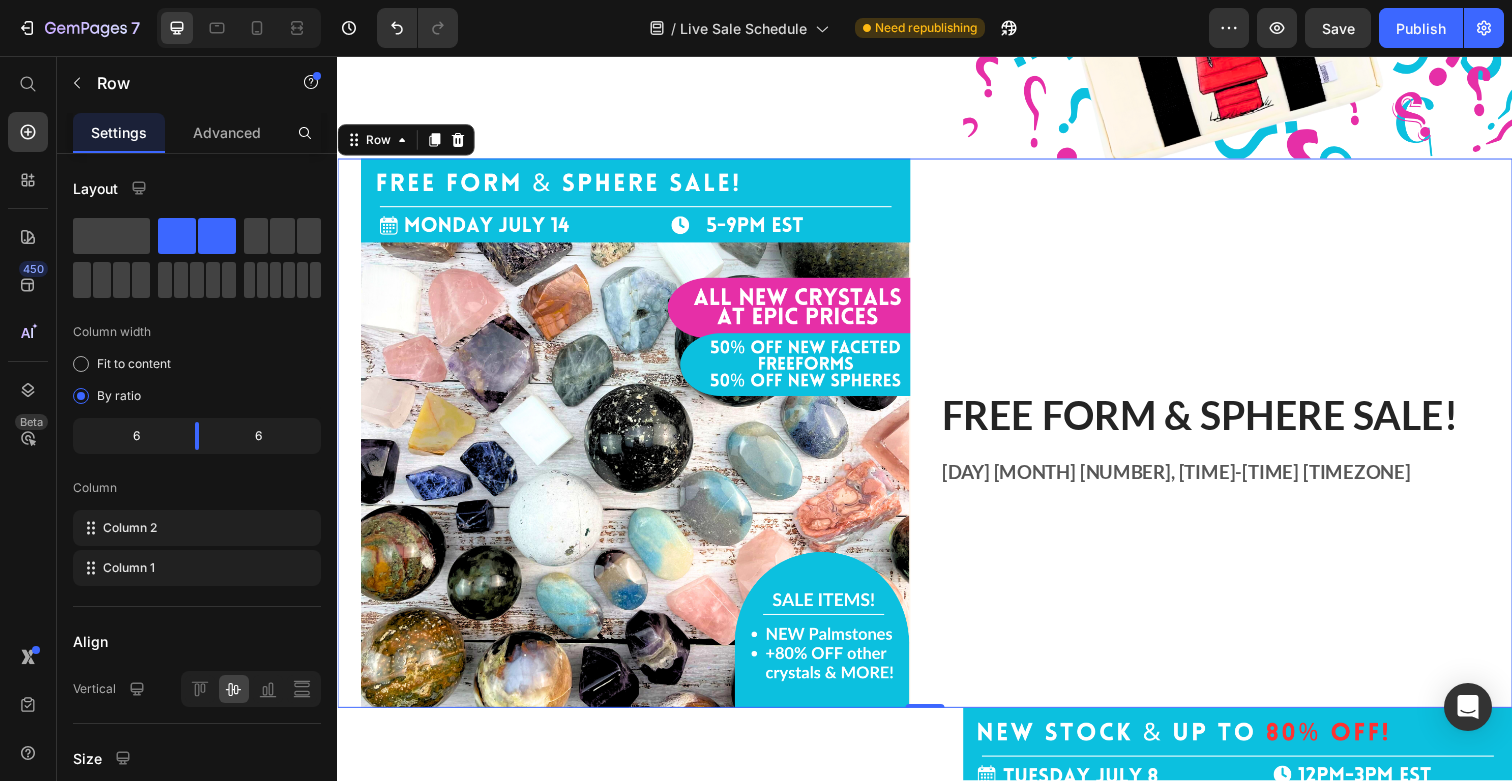 click on "Free form & Sphere sale! Heading [DAY] [MONTH] [NUMBER], [TIME]-[TIME] [TIMEZONE] Text block" at bounding box center [1244, 441] 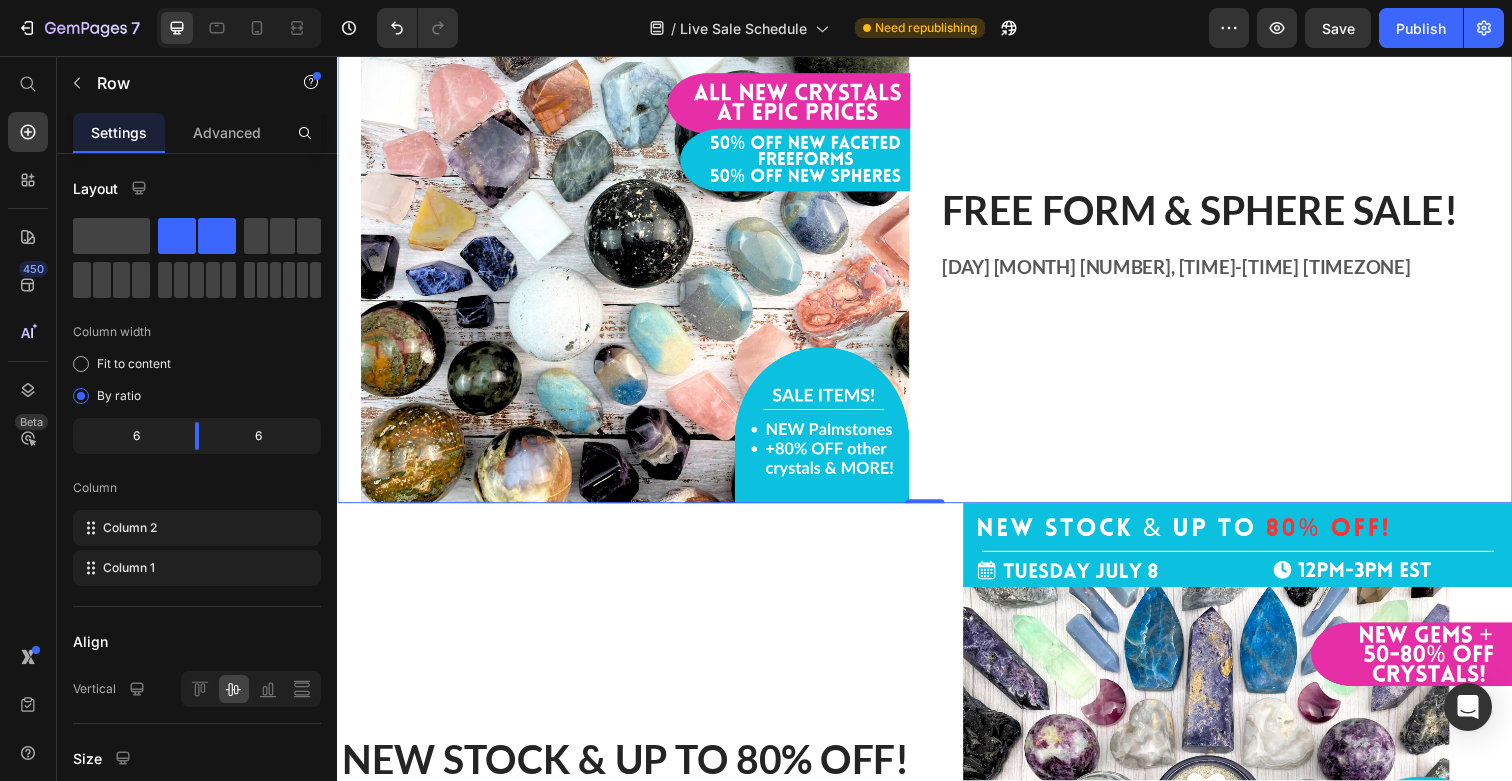 scroll, scrollTop: 1672, scrollLeft: 0, axis: vertical 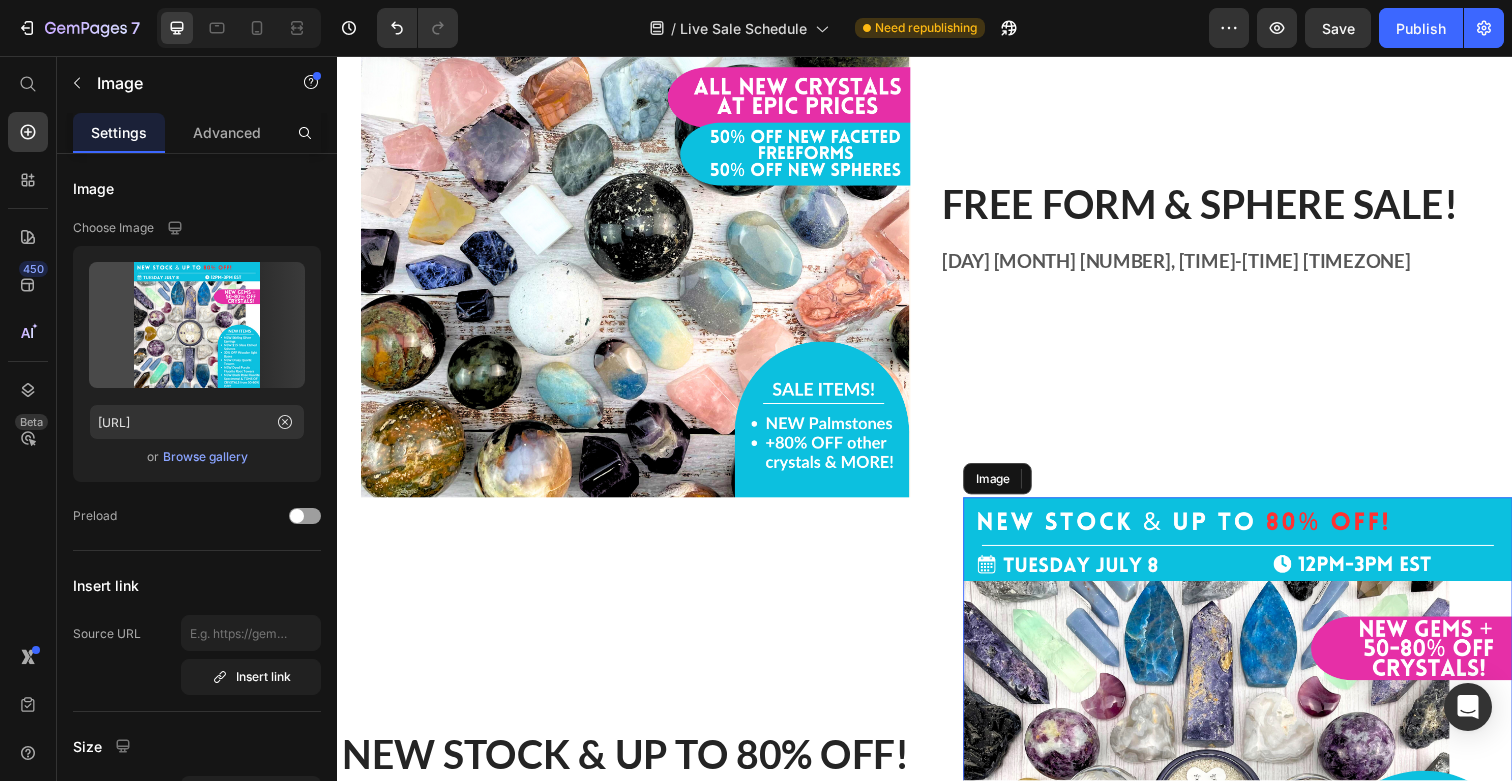 click at bounding box center [1256, 787] 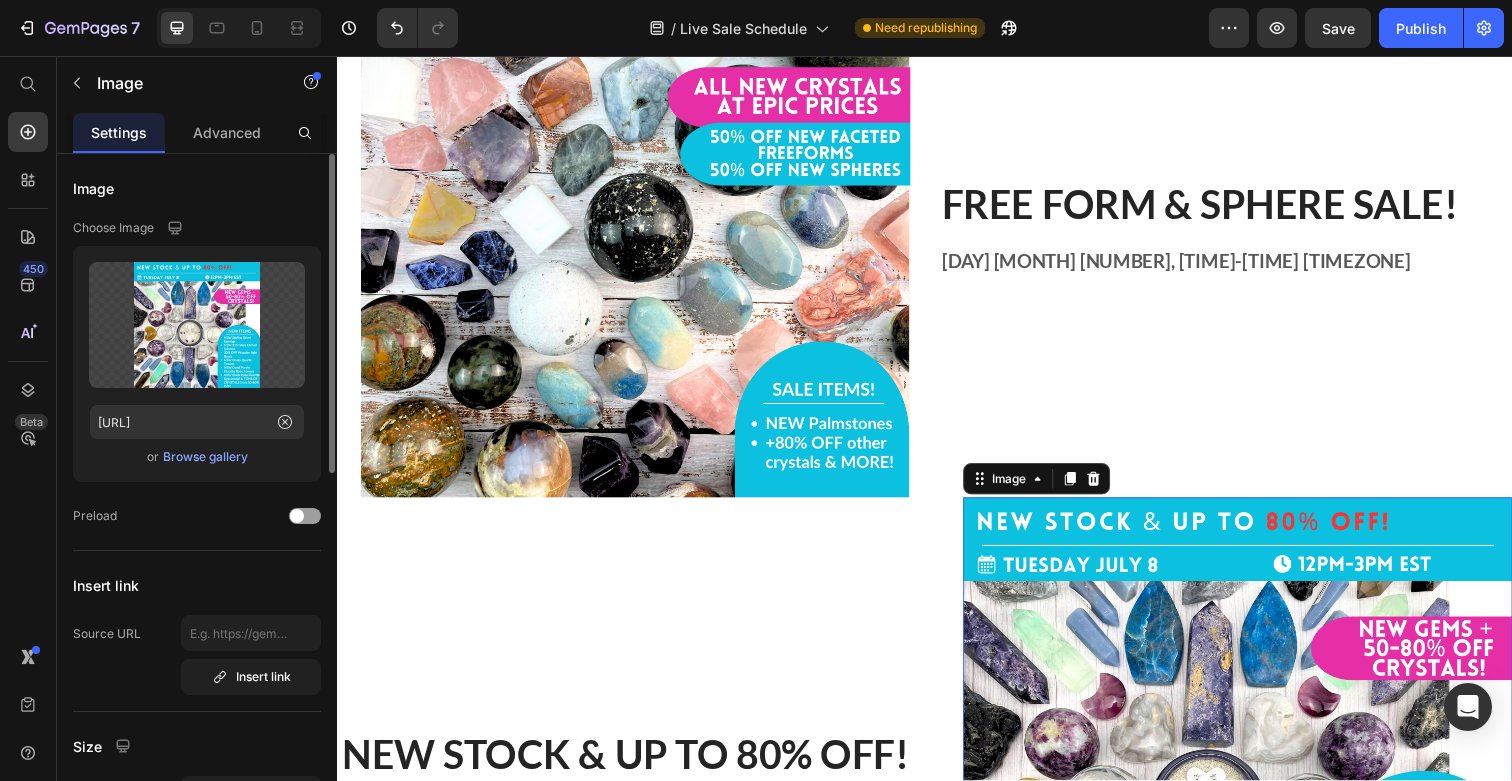click on "or   Browse gallery" at bounding box center (197, 457) 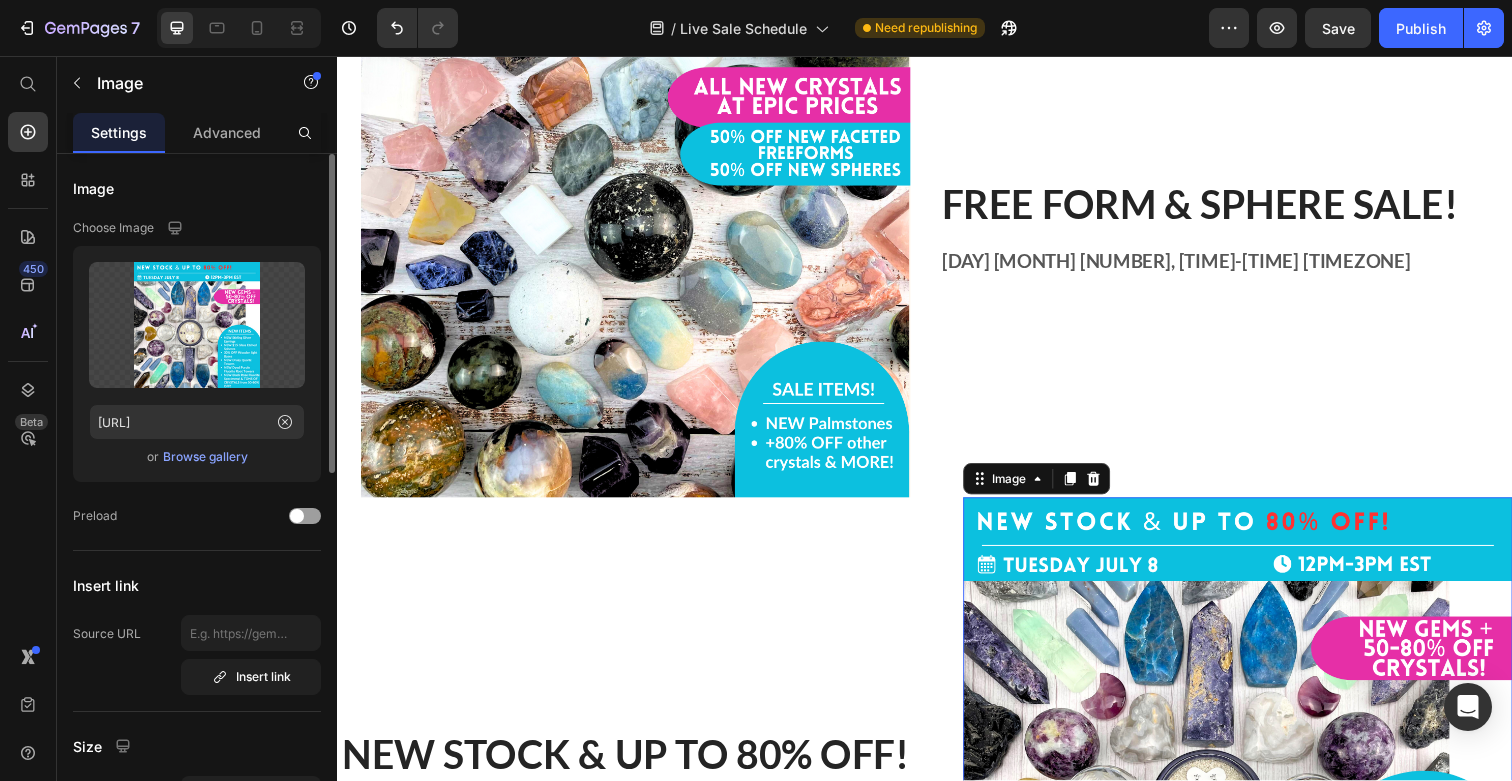 click on "Browse gallery" at bounding box center (205, 457) 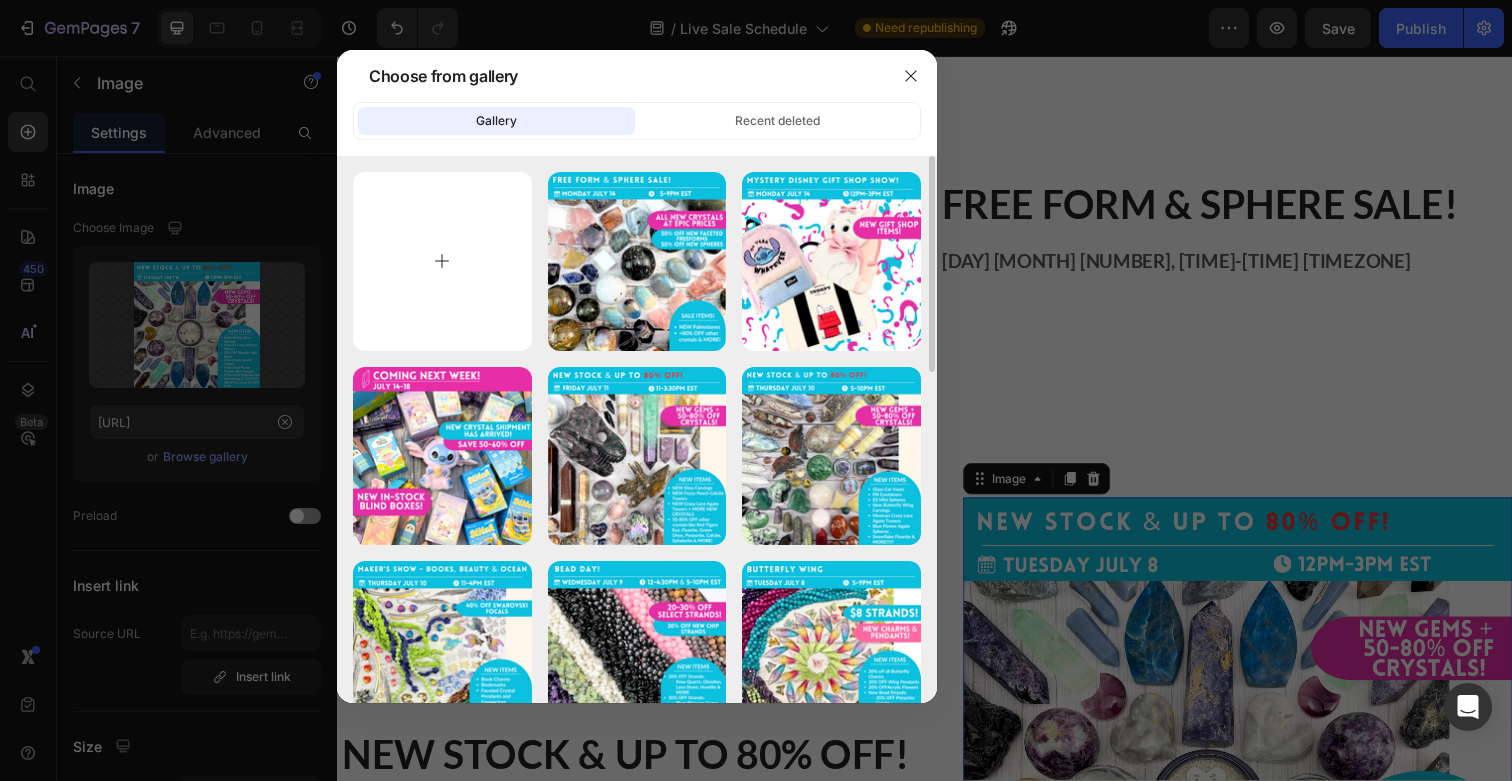 click at bounding box center [442, 261] 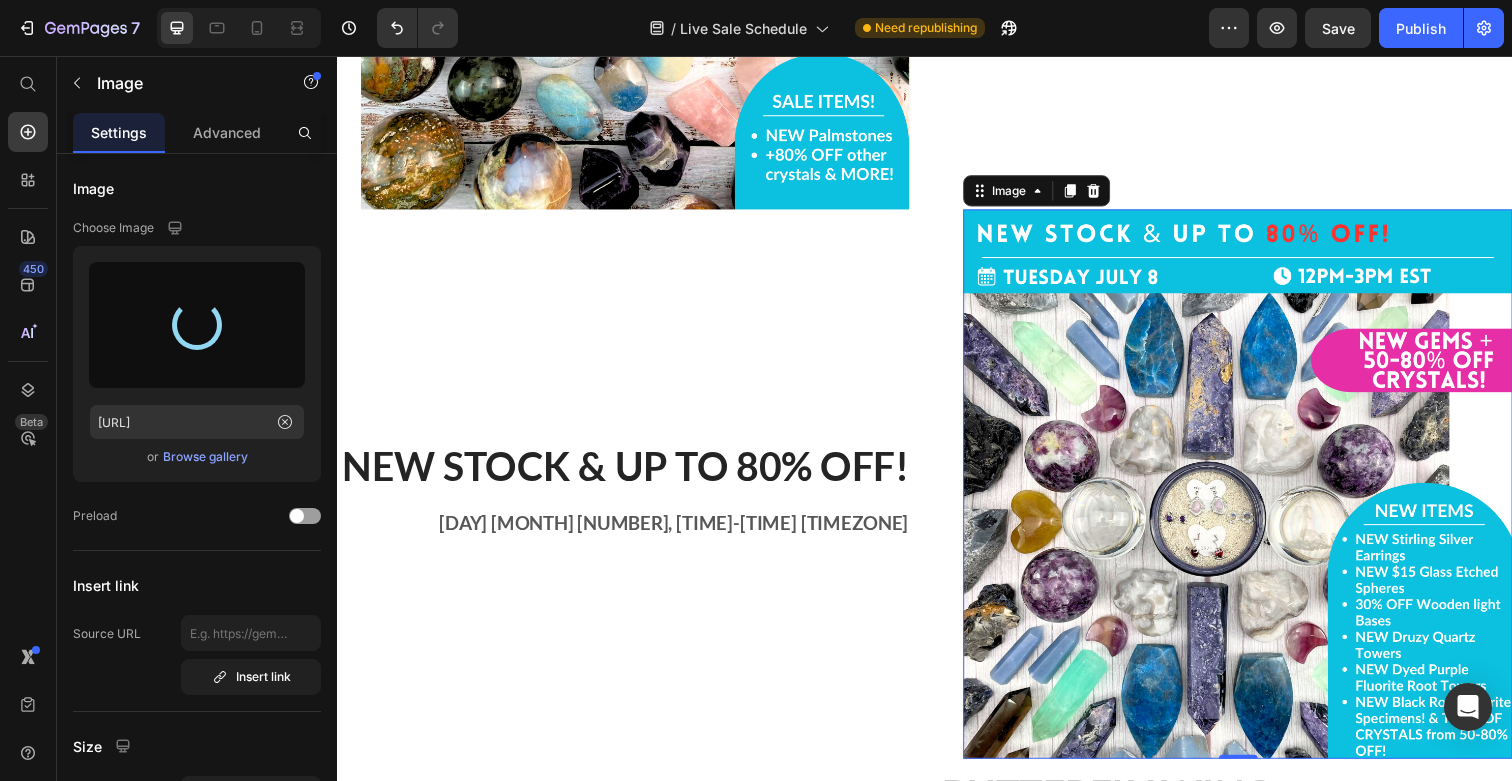 scroll, scrollTop: 1967, scrollLeft: 0, axis: vertical 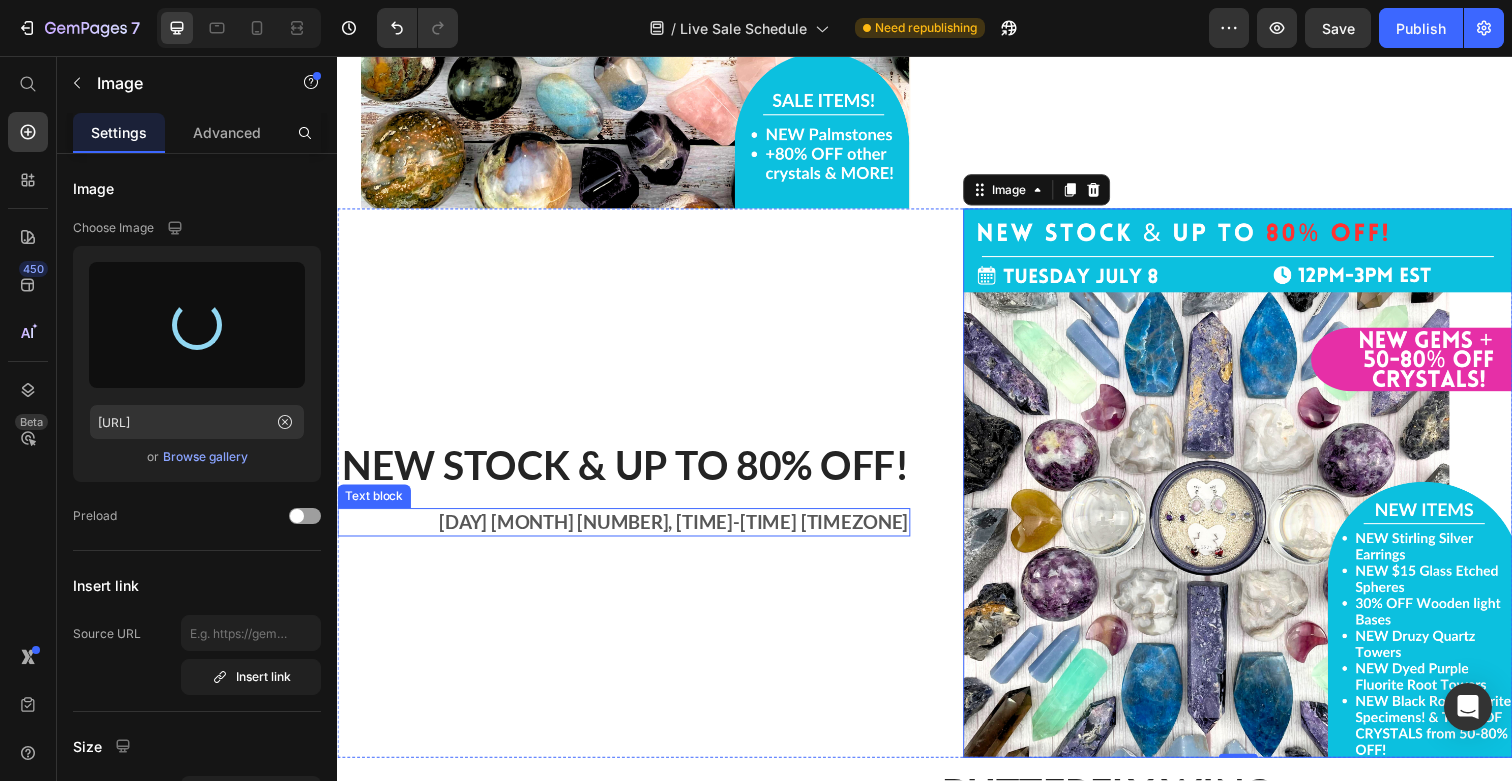 type on "[URL]" 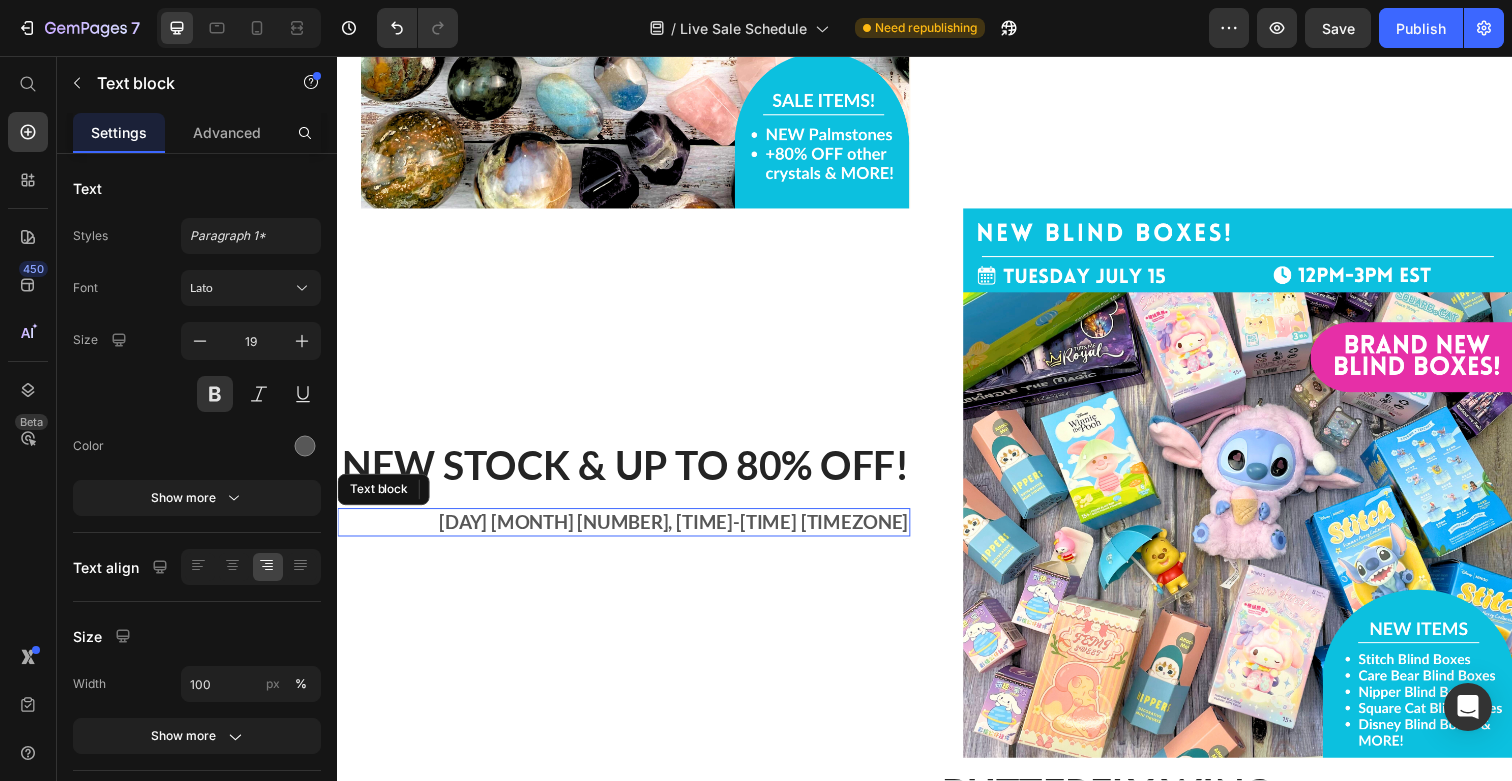 click on "[DAY] [MONTH] [NUMBER], [TIME]-[TIME] [TIMEZONE]" at bounding box center (629, 532) 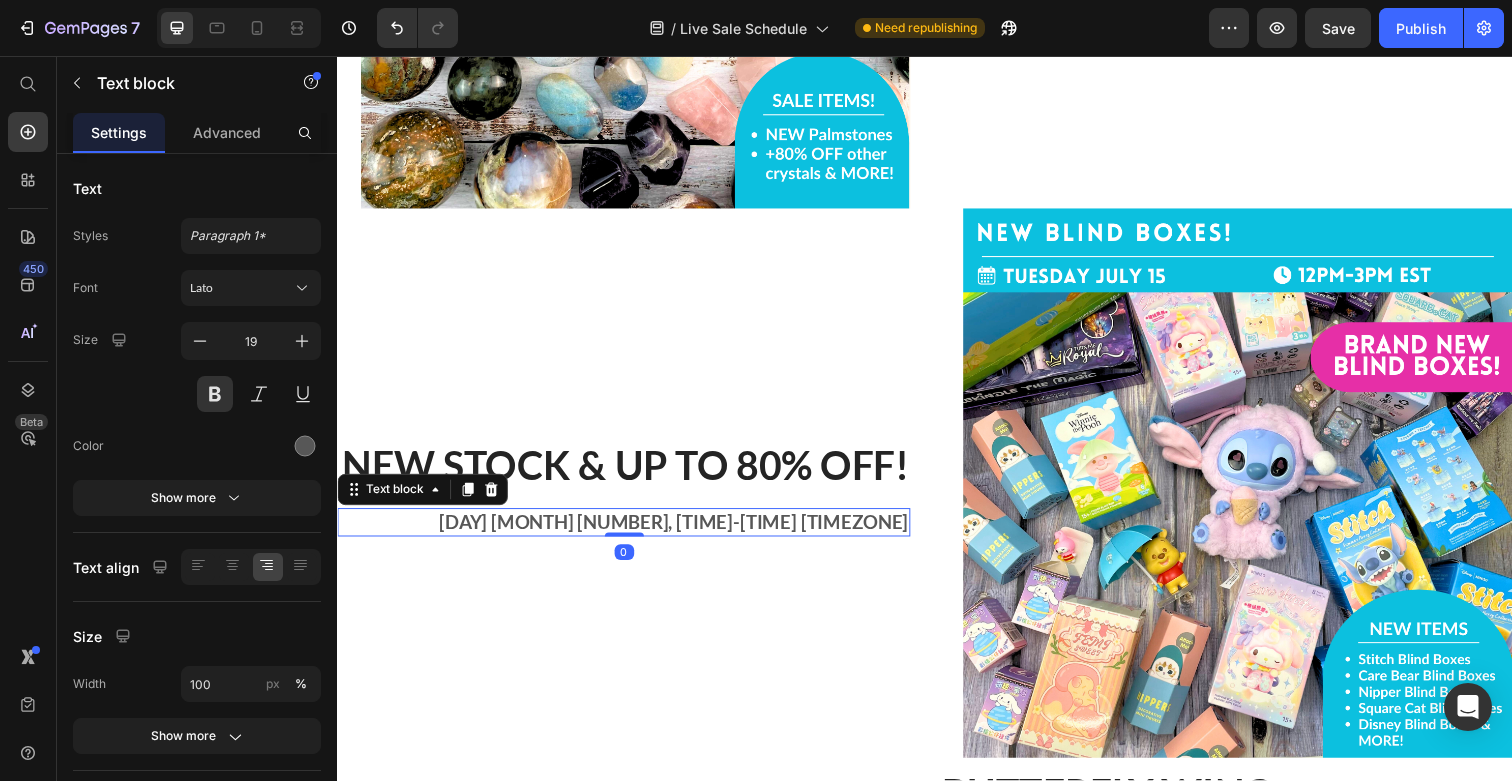 click on "[DAY] [MONTH] [NUMBER], [TIME]-[TIME] [TIMEZONE]" at bounding box center [629, 532] 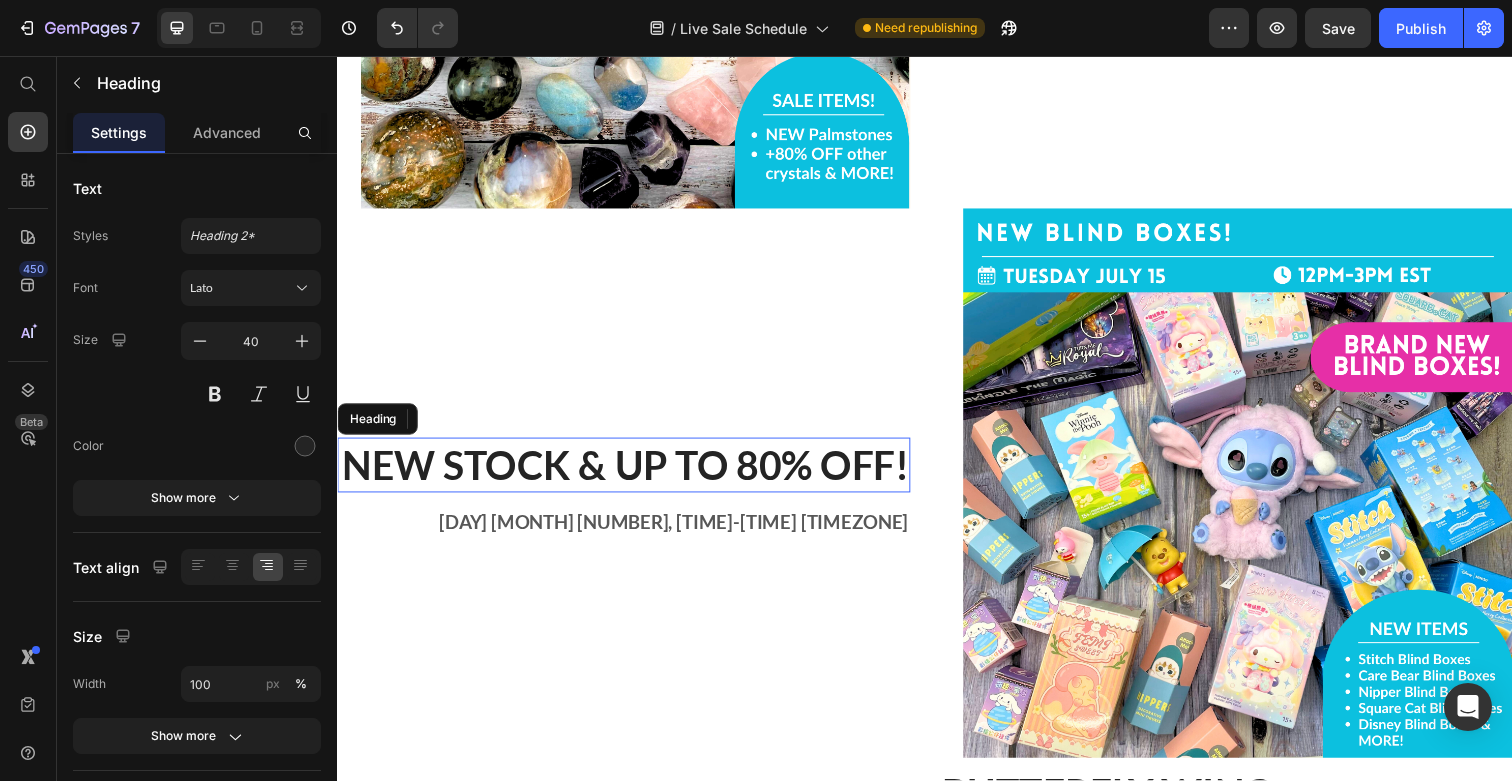 click on "New Stock & Up to 80% OFF!" at bounding box center [629, 474] 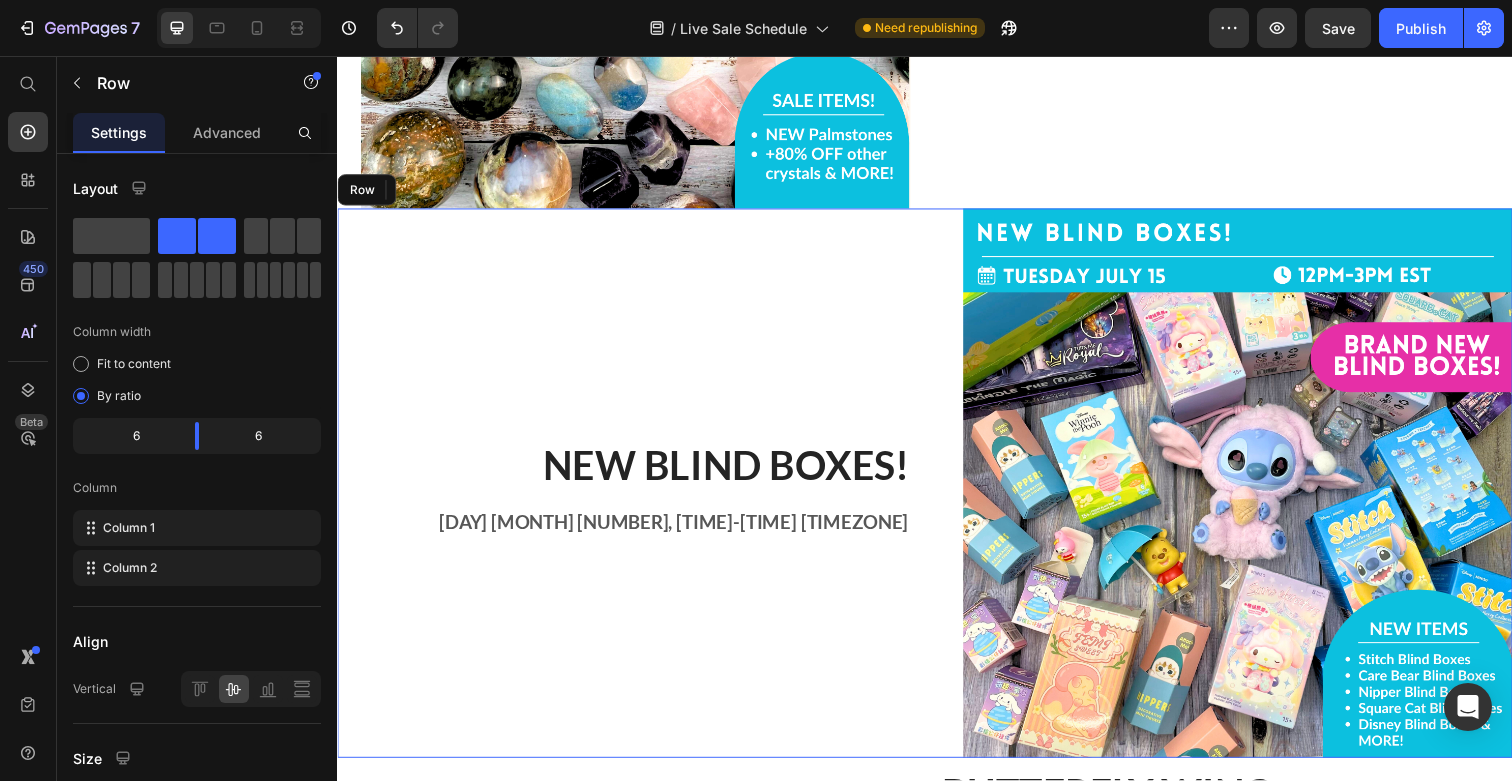click on "NEW Blind Boxes! Heading   0 [DAY] [MONTH] [NUMBER], [TIME]-[TIME] [TIMEZONE] Text block" at bounding box center (629, 492) 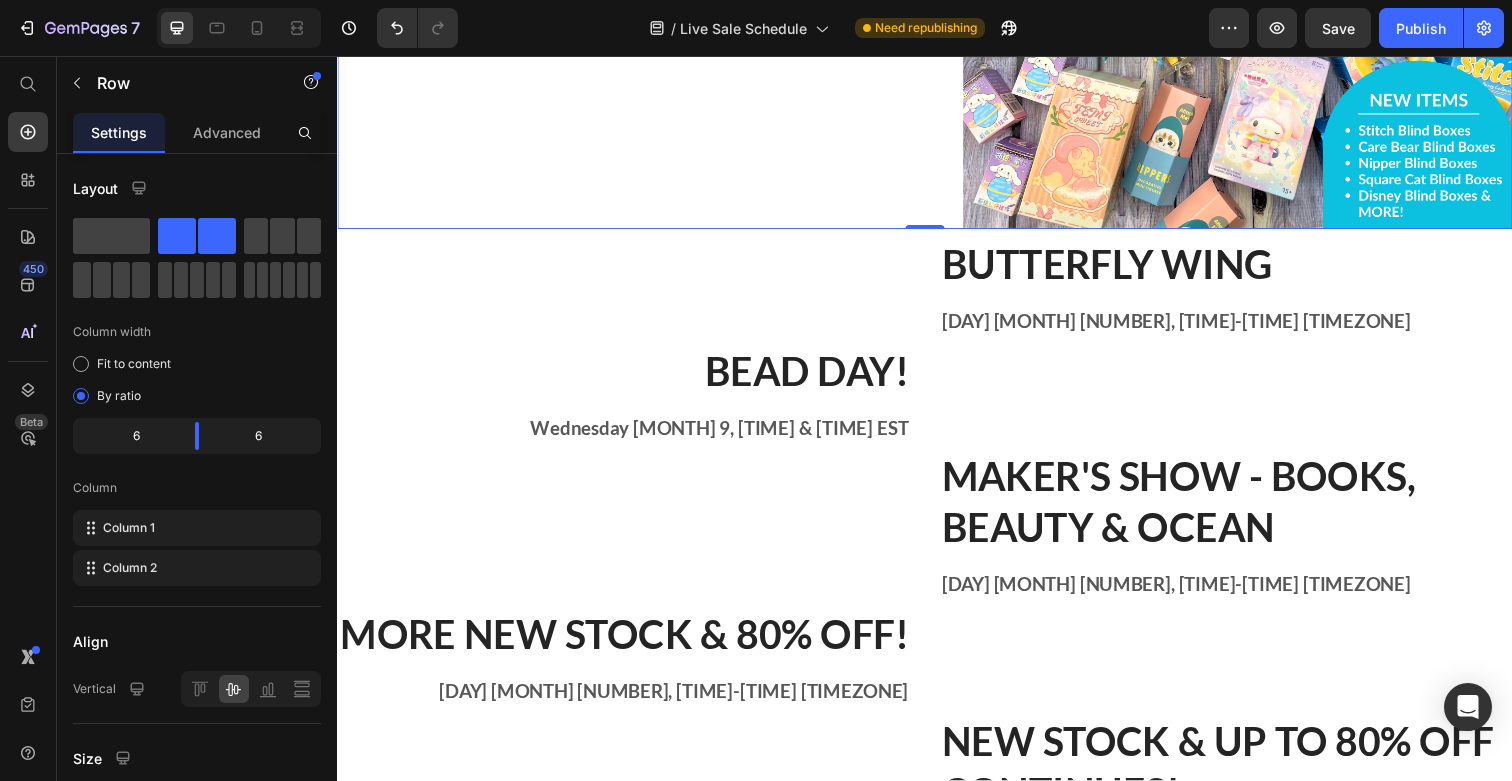 scroll, scrollTop: 2513, scrollLeft: 0, axis: vertical 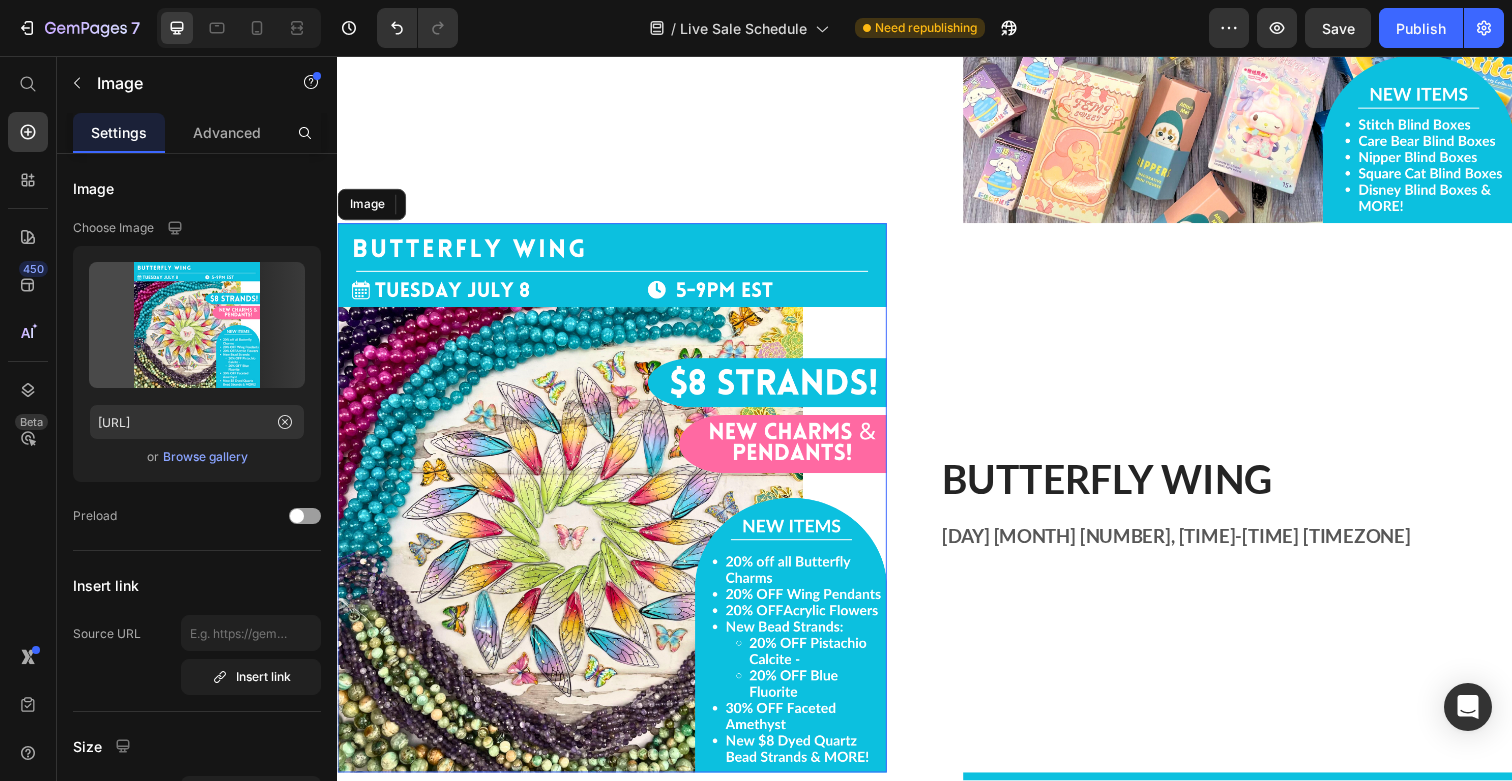 click at bounding box center (617, 507) 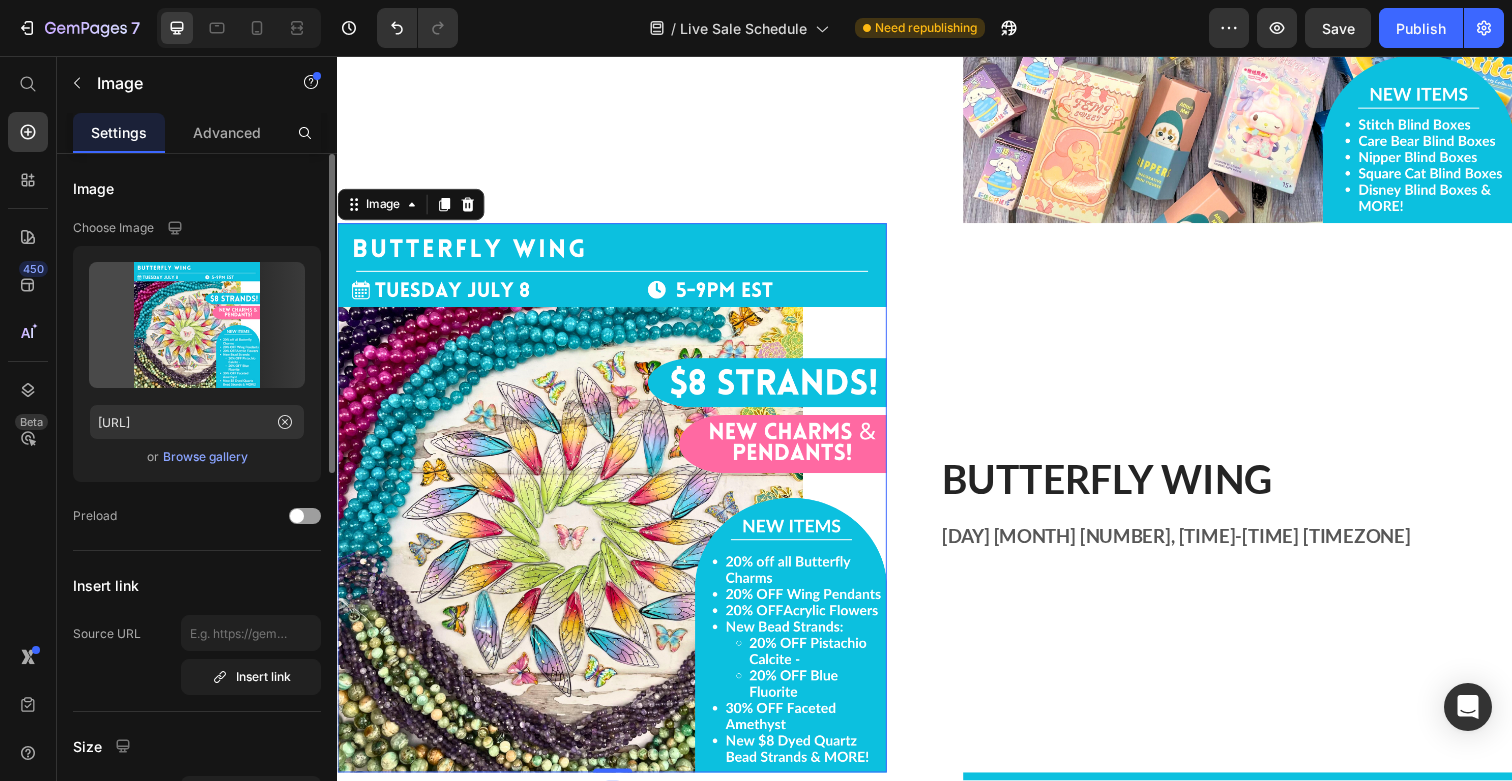 click on "Browse gallery" at bounding box center [205, 457] 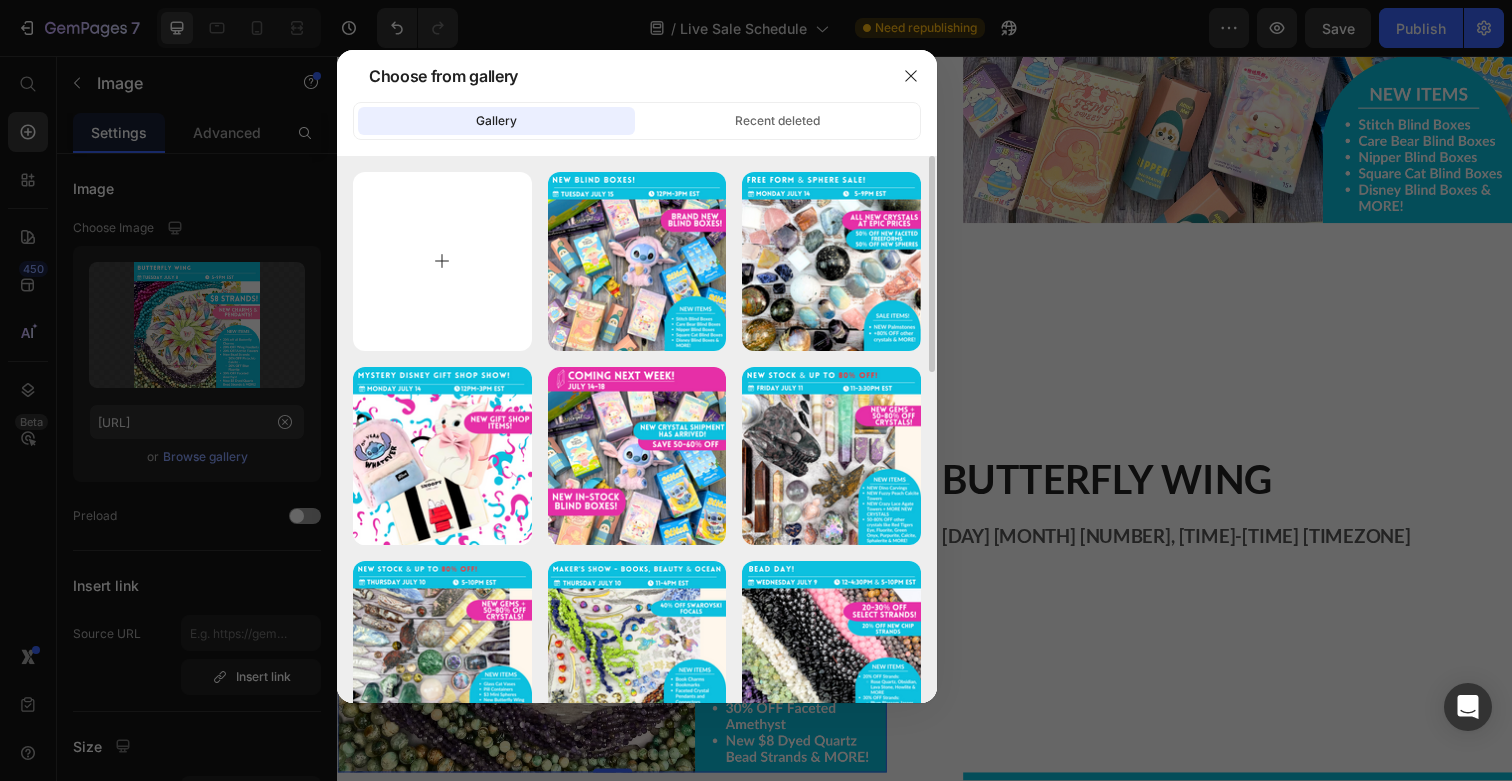 click at bounding box center [442, 261] 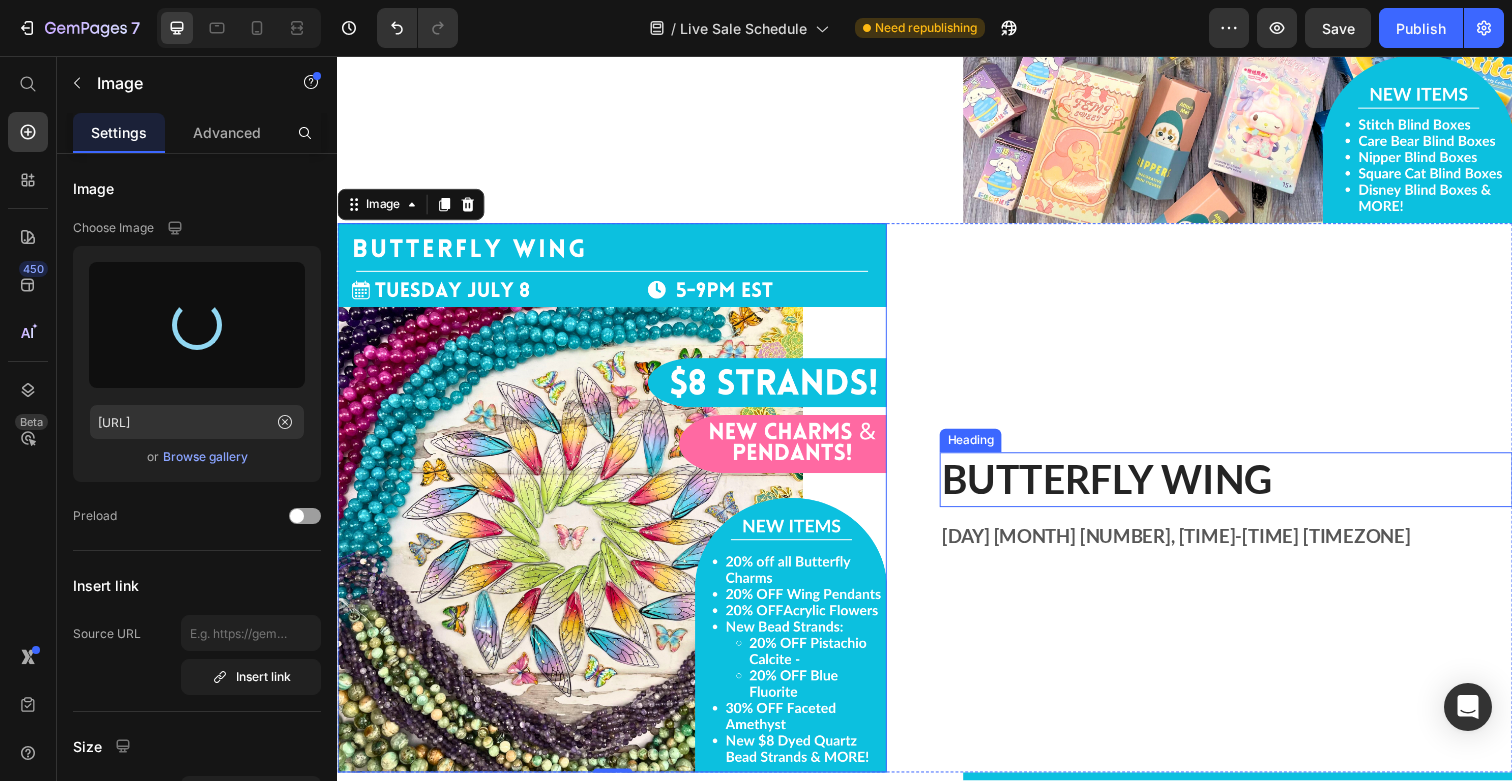 type on "https://cdn.shopify.com/s/files/1/2790/4112/files/gempages_500899634156143389-c0ba3cc0-7b84-42fd-b6f9-b14f0600486e.png" 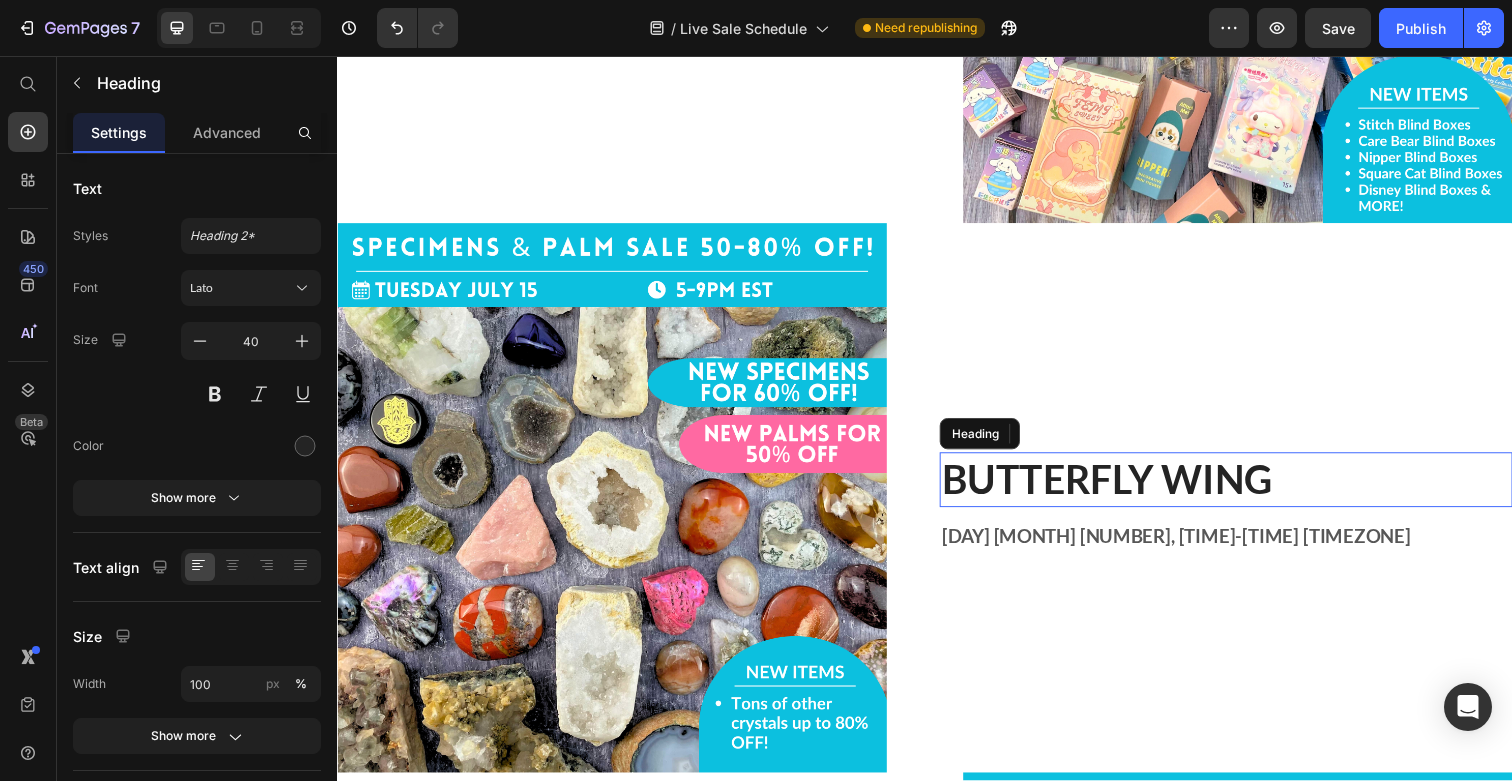 click on "butterfly wing" at bounding box center [1244, 489] 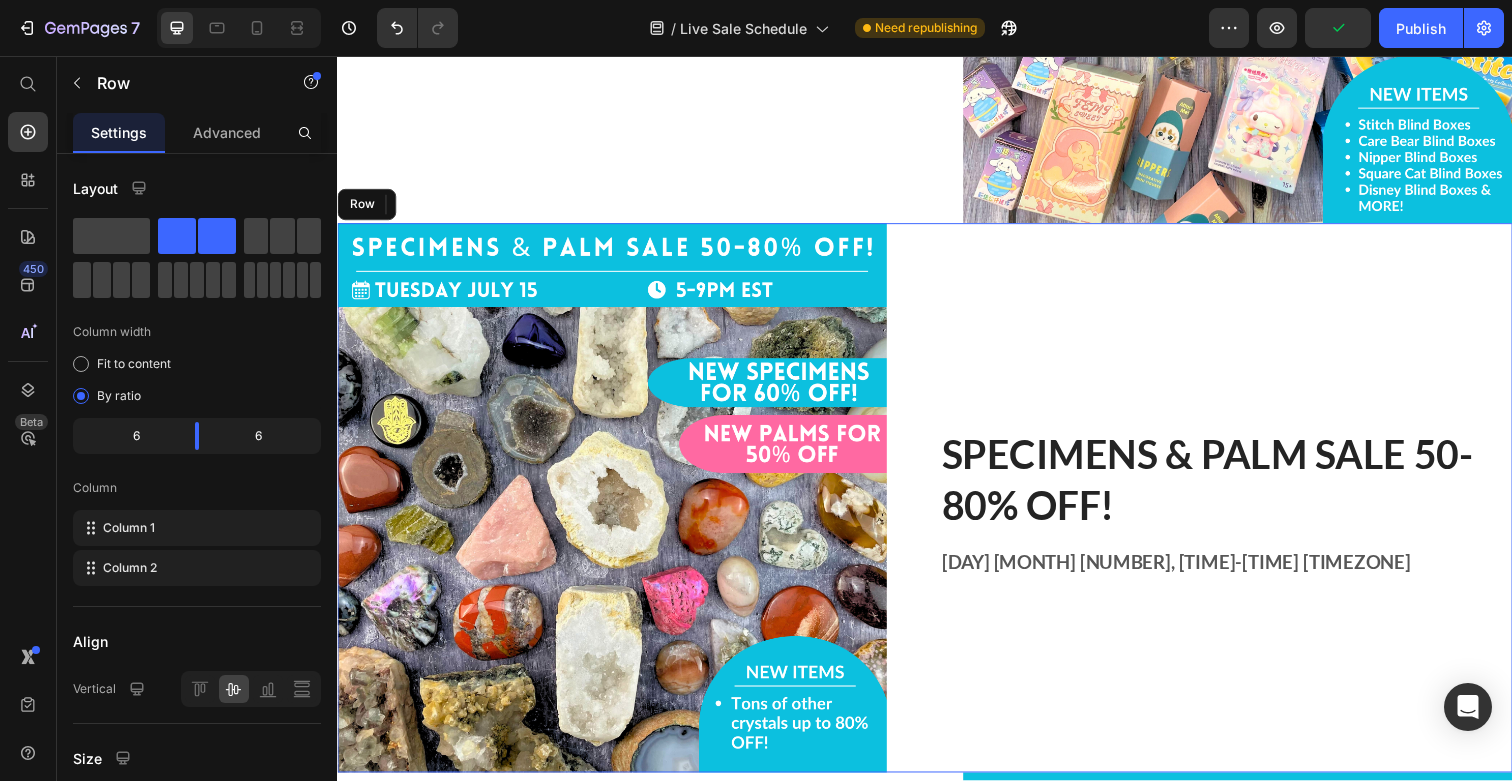 click on "Specimens & Palm sale 50-80% OFF! Heading   0 [DAY] [MONTH] [NUMBER], [TIME]-[TIME] [TIMEZONE] Text block" at bounding box center [1244, 507] 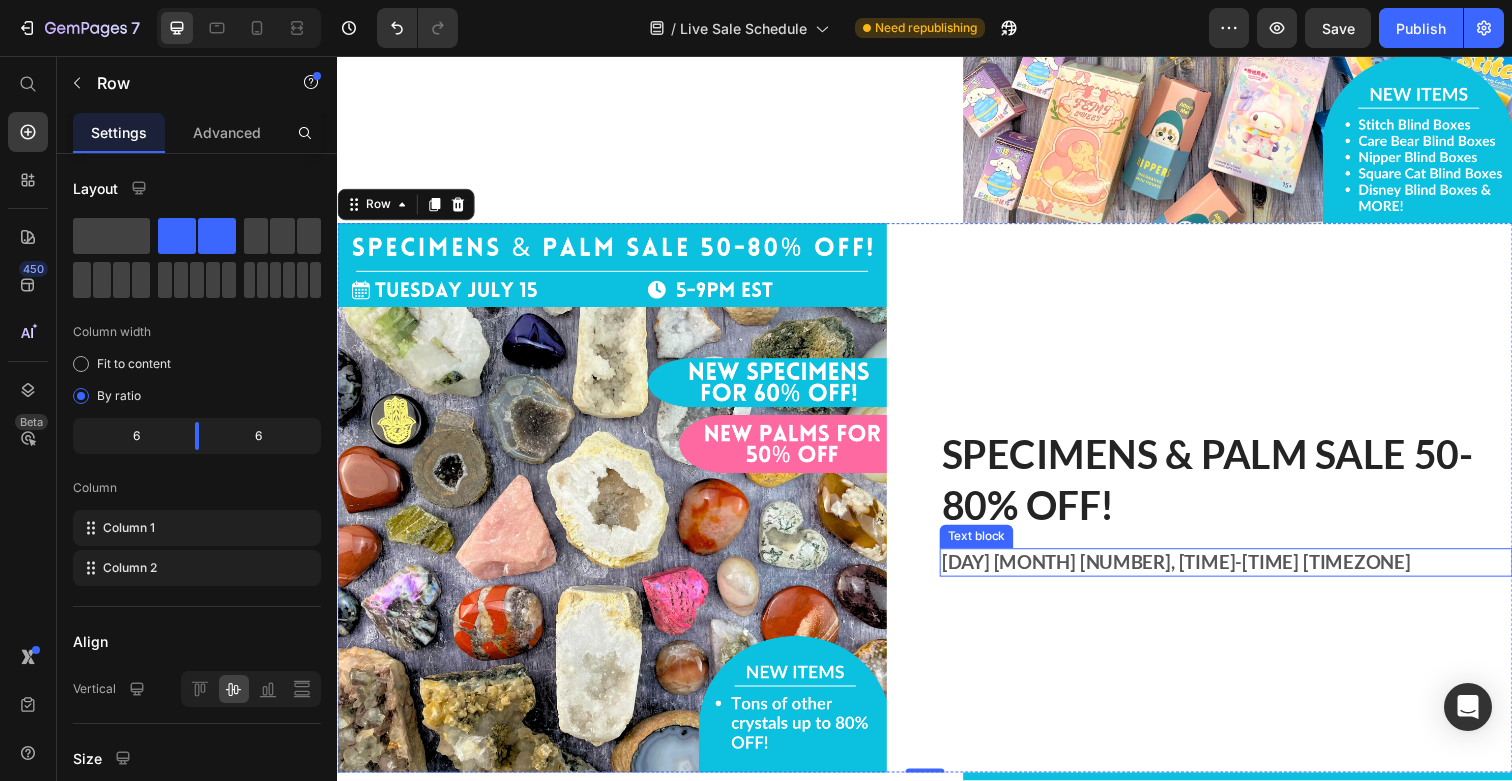 click on "[DAY] [MONTH] [NUMBER], [TIME]-[TIME] [TIMEZONE]" at bounding box center (1244, 573) 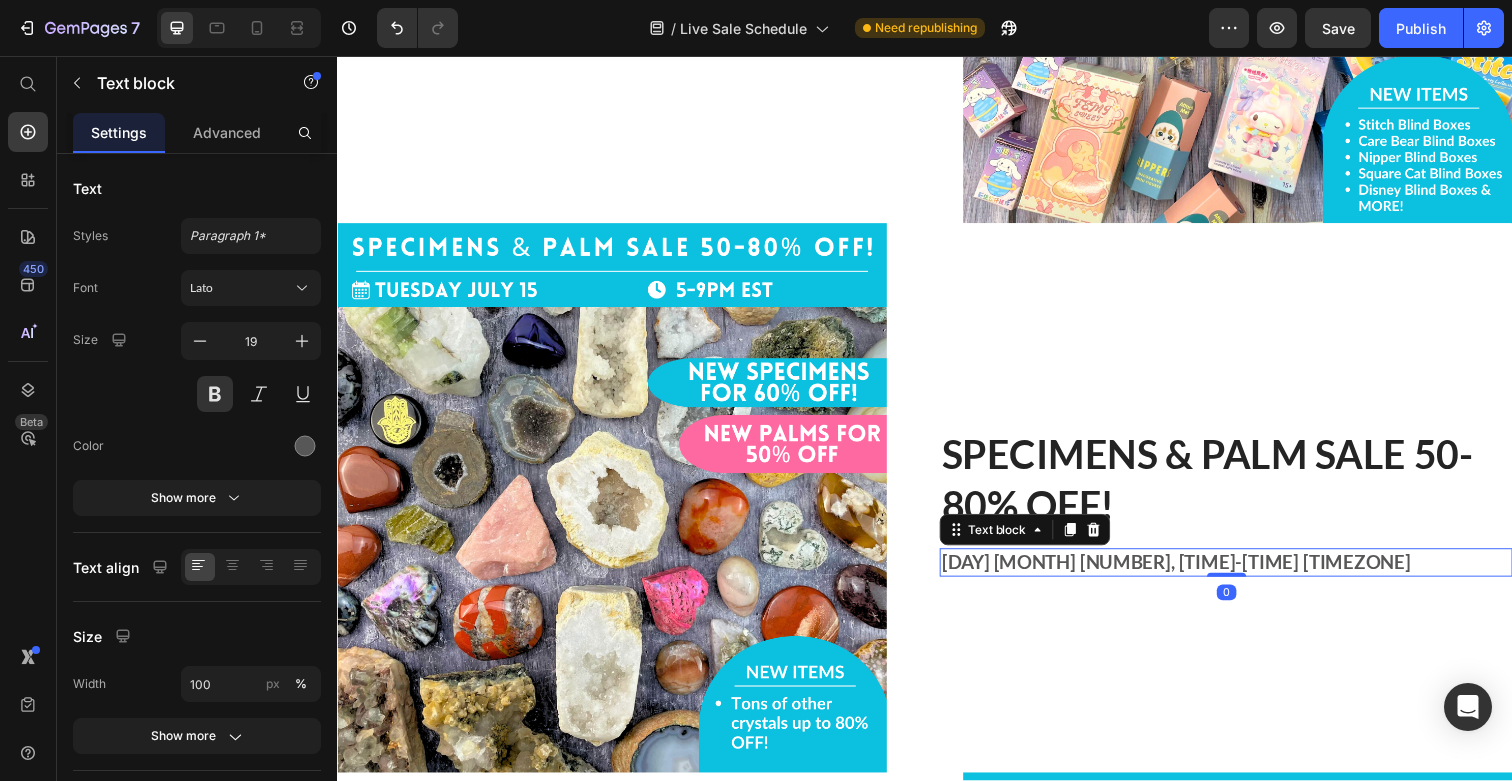 click on "[DAY] [MONTH] [NUMBER], [TIME]-[TIME] [TIMEZONE]" at bounding box center (1244, 573) 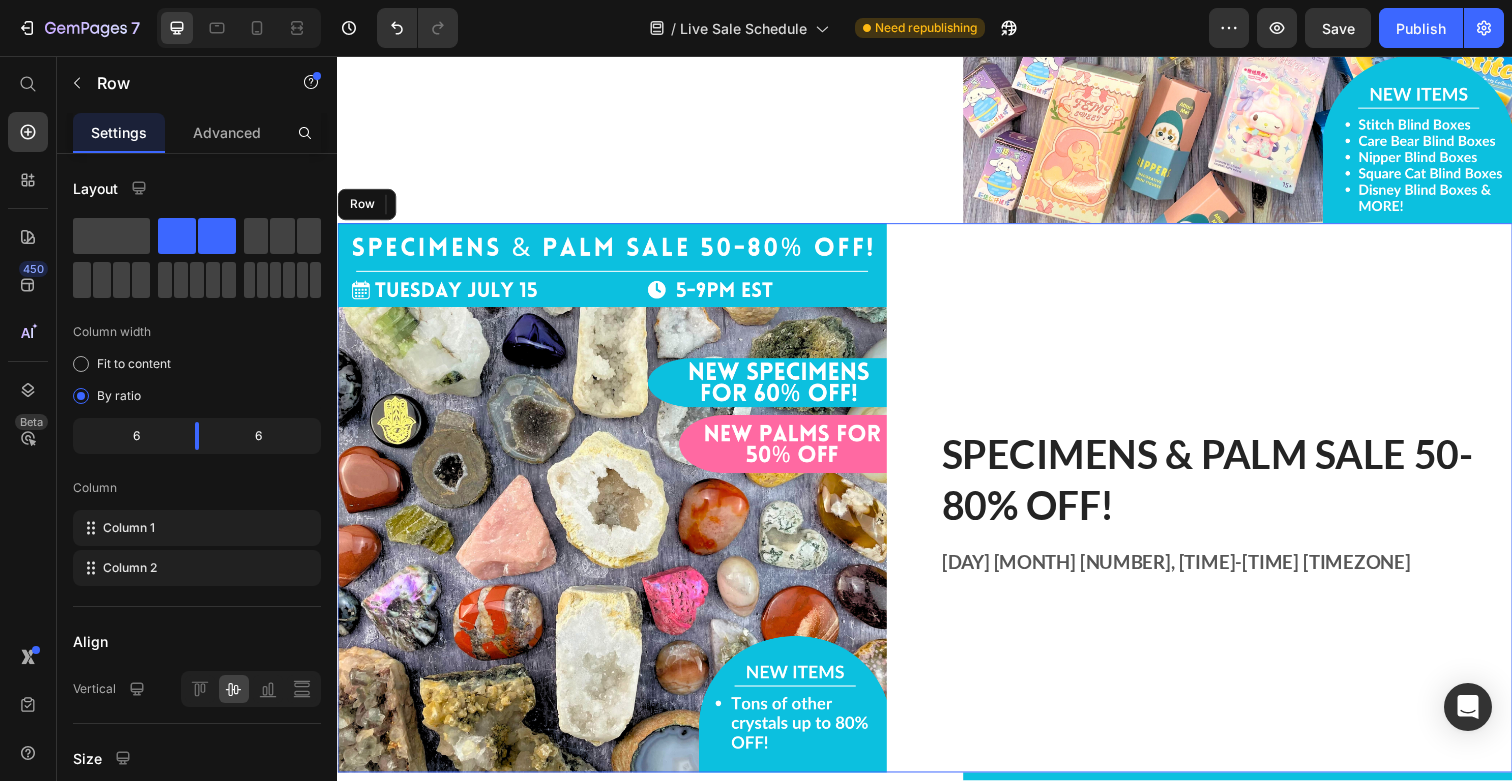 click on "Specimens & Palm sale 50-80% OFF! Heading Tuesday [MONTH] 15, [TIME] EST Text block 0" at bounding box center (1244, 507) 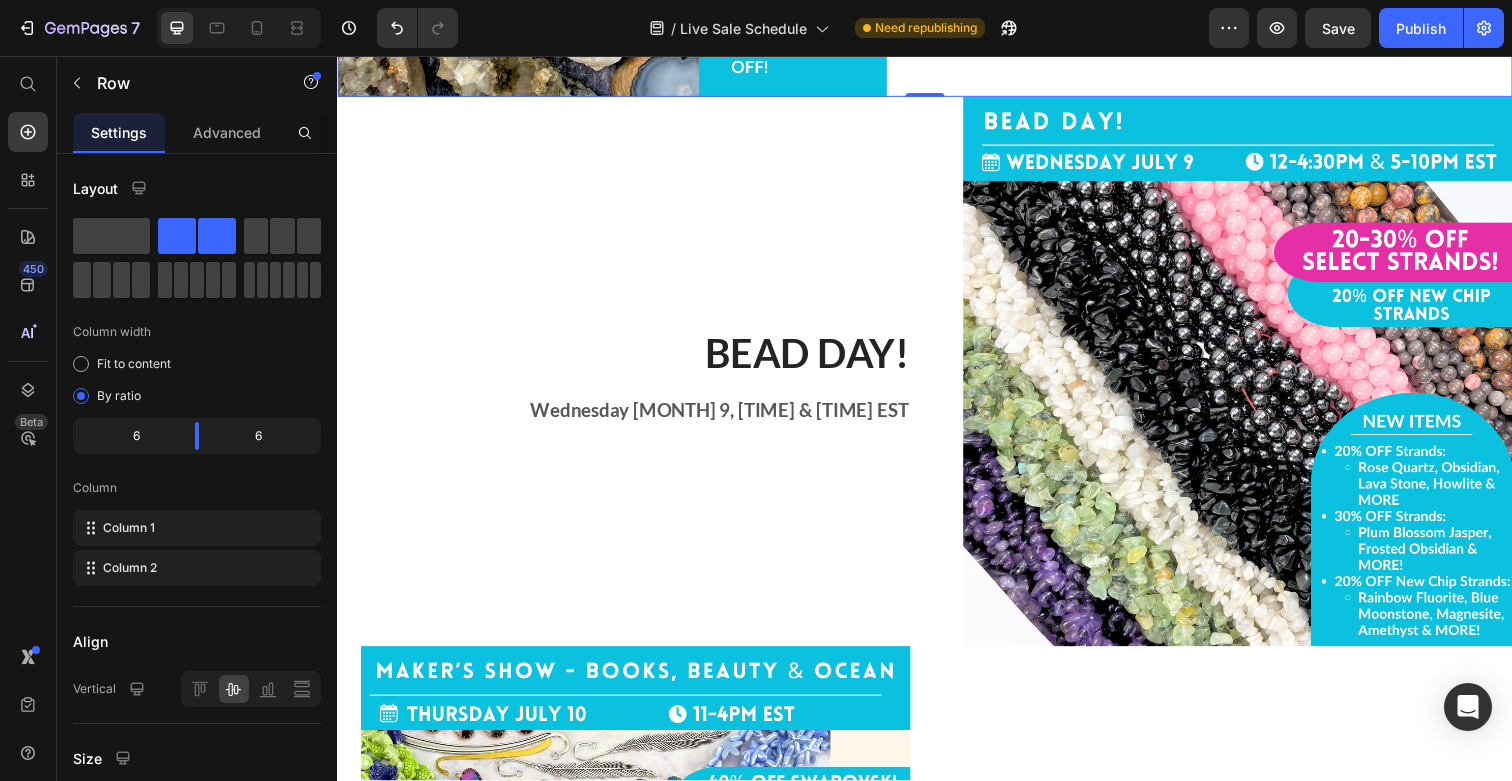 scroll, scrollTop: 3204, scrollLeft: 0, axis: vertical 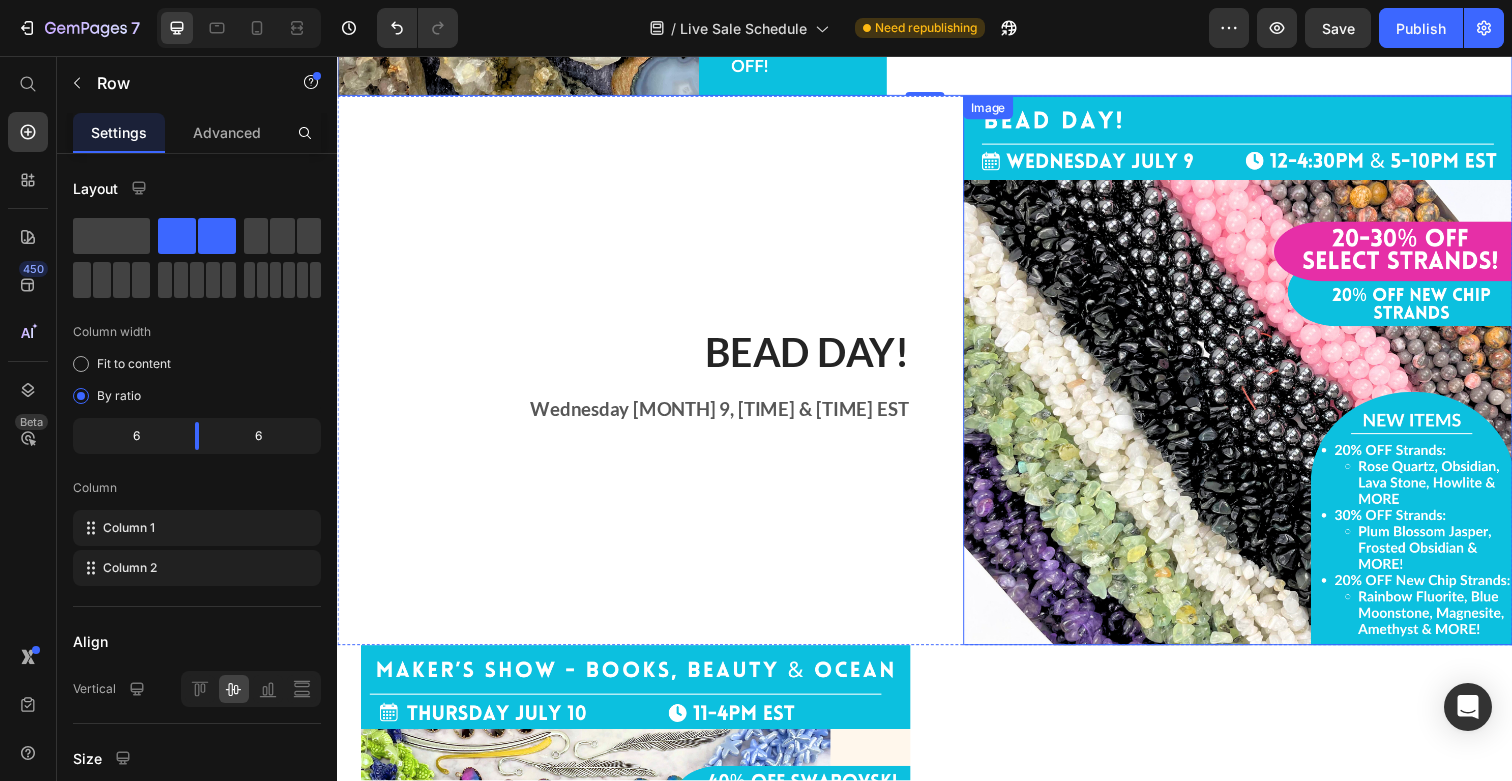 click at bounding box center [1256, 377] 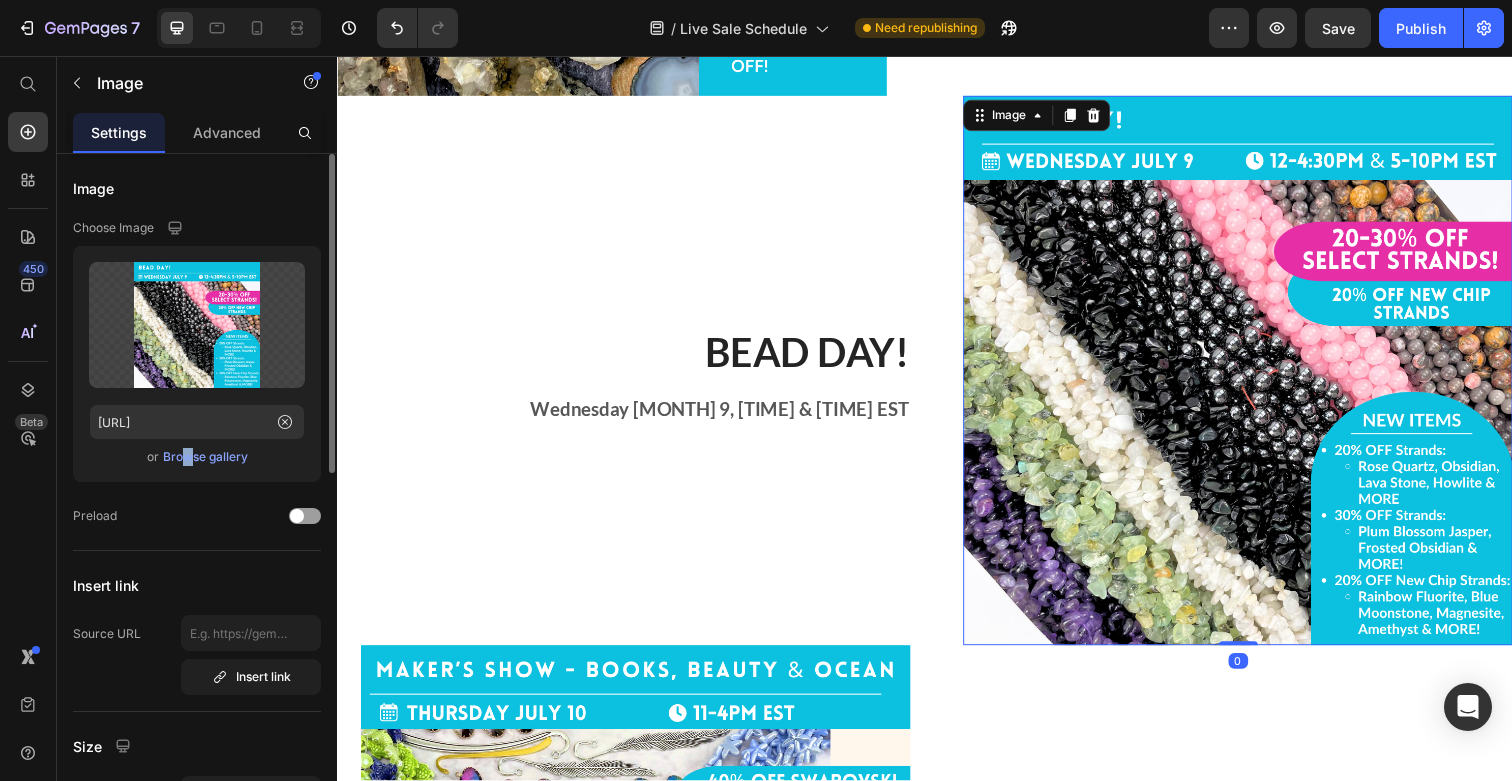 click on "Browse gallery" at bounding box center [205, 457] 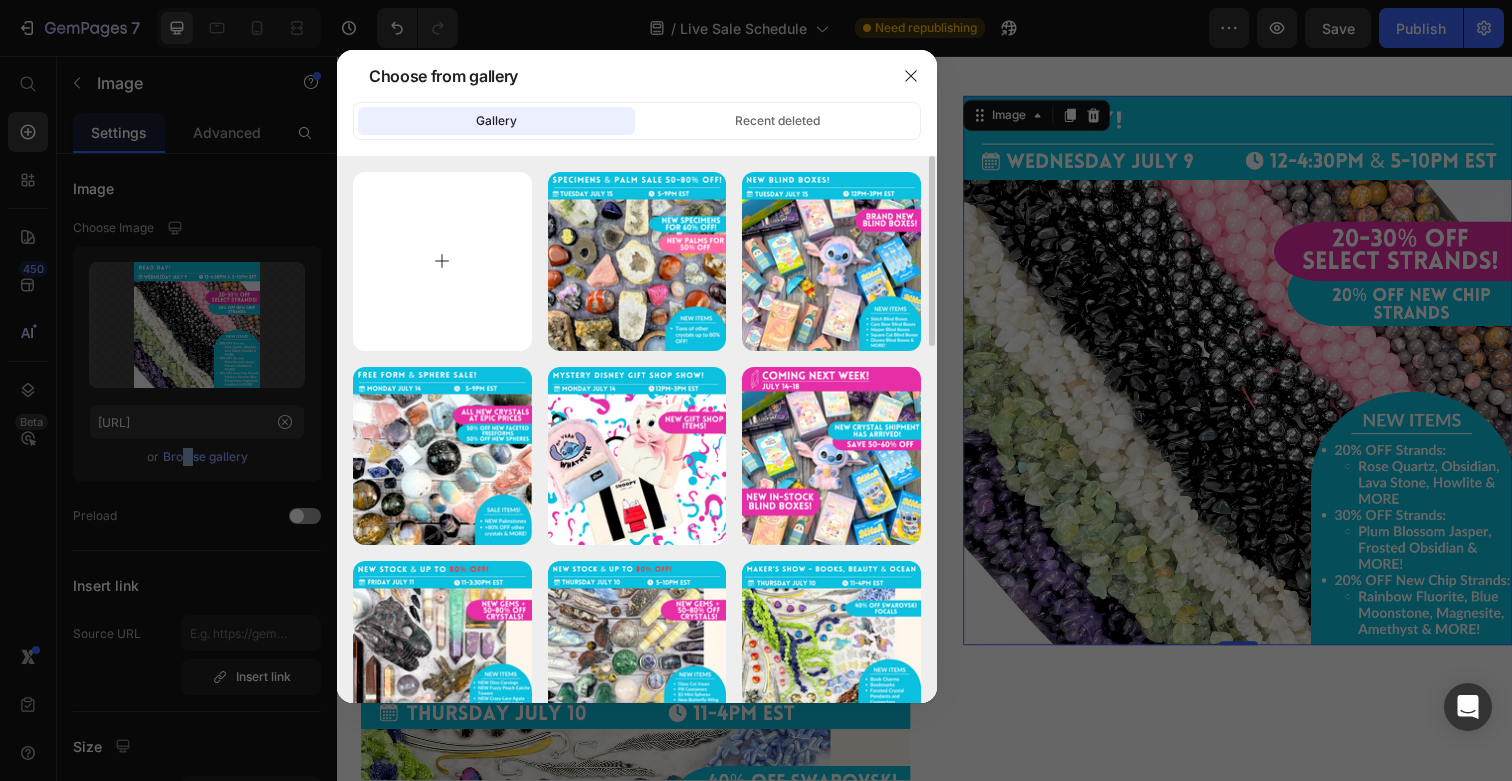 click at bounding box center [442, 261] 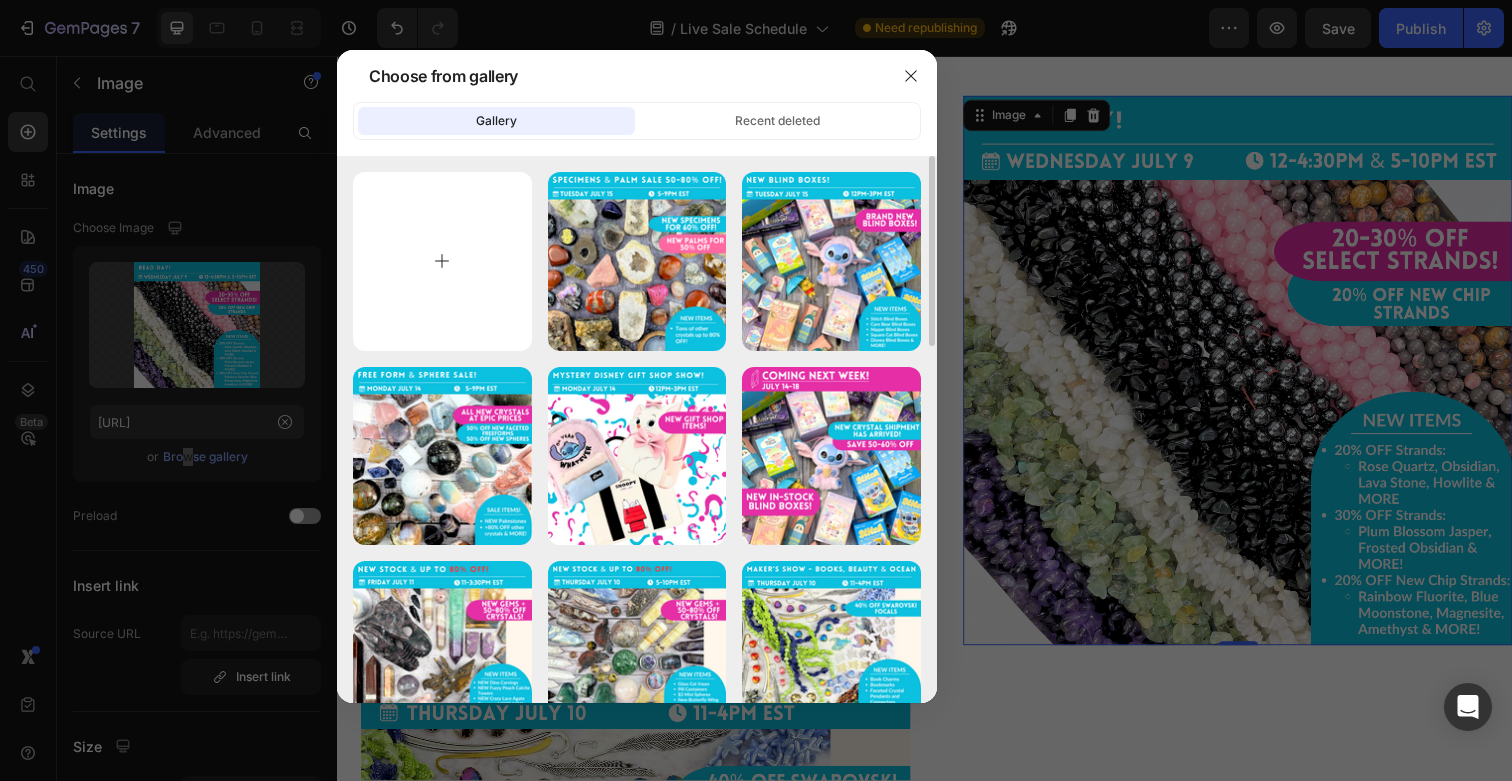 type on "C:\fakepath\[FILENAME].png" 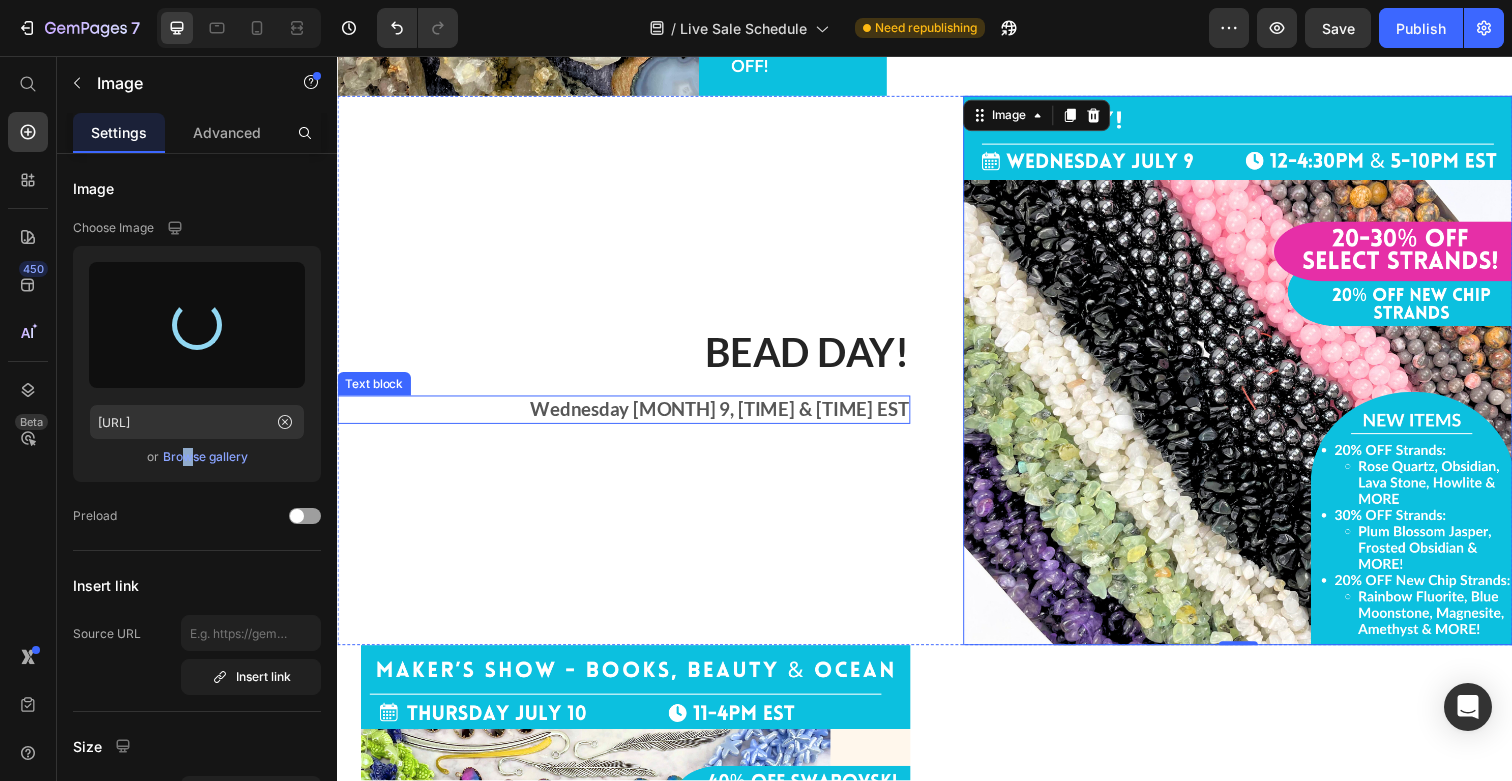 type on "https://cdn.shopify.com/s/files/1/2790/4112/files/gempages_500899634156143389-72755b78-22c4-4681-9aaa-648bac16cae8.png" 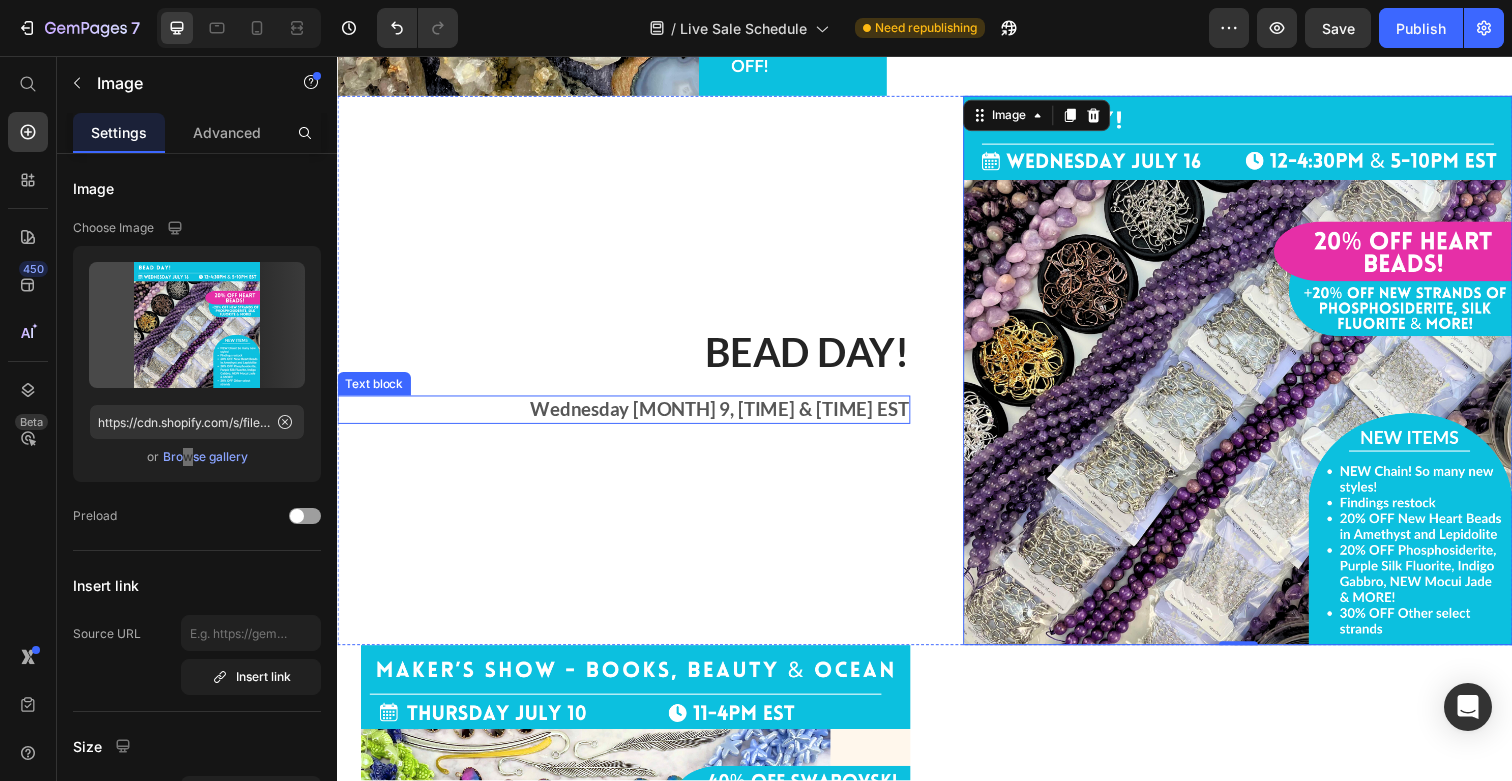 click on "Wednesday [MONTH] 9, [TIME] & [TIME] EST" at bounding box center (629, 417) 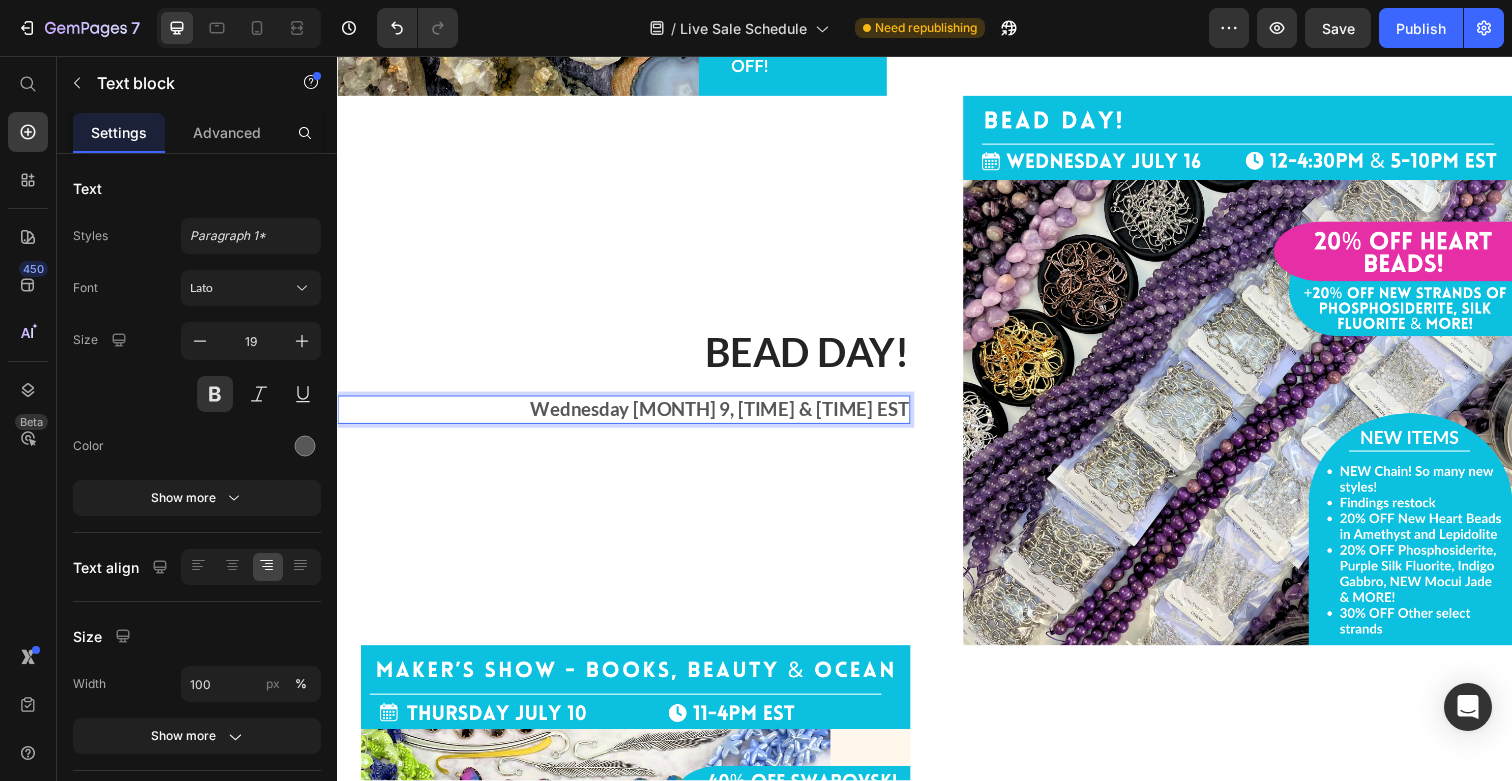 click on "Wednesday [MONTH] 9, [TIME] & [TIME] EST" at bounding box center (629, 417) 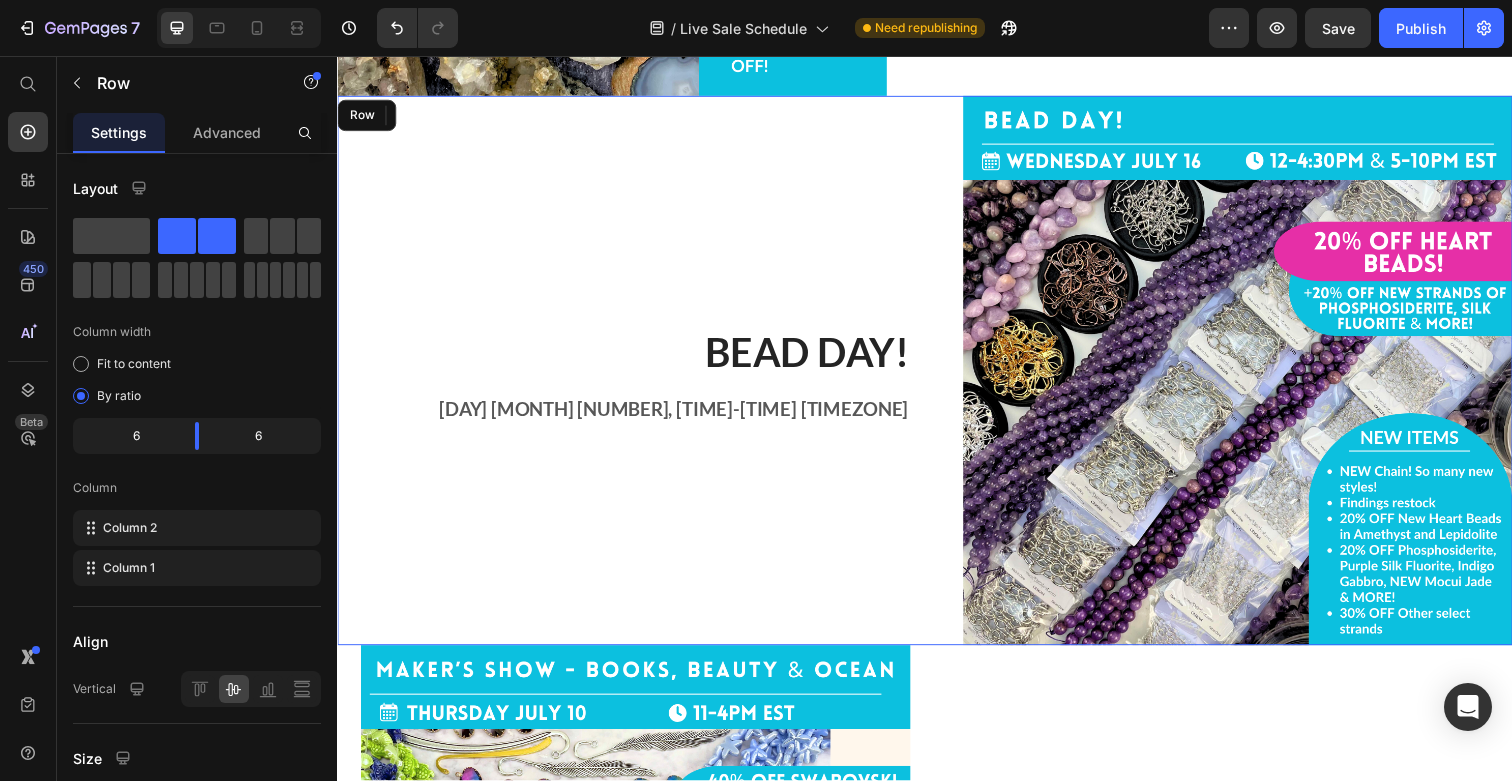 click on "bead Day! Heading [DAY] [MONTH] [NUMBER], [TIME]-[TIME] [TIMEZONE]   0" at bounding box center (629, 377) 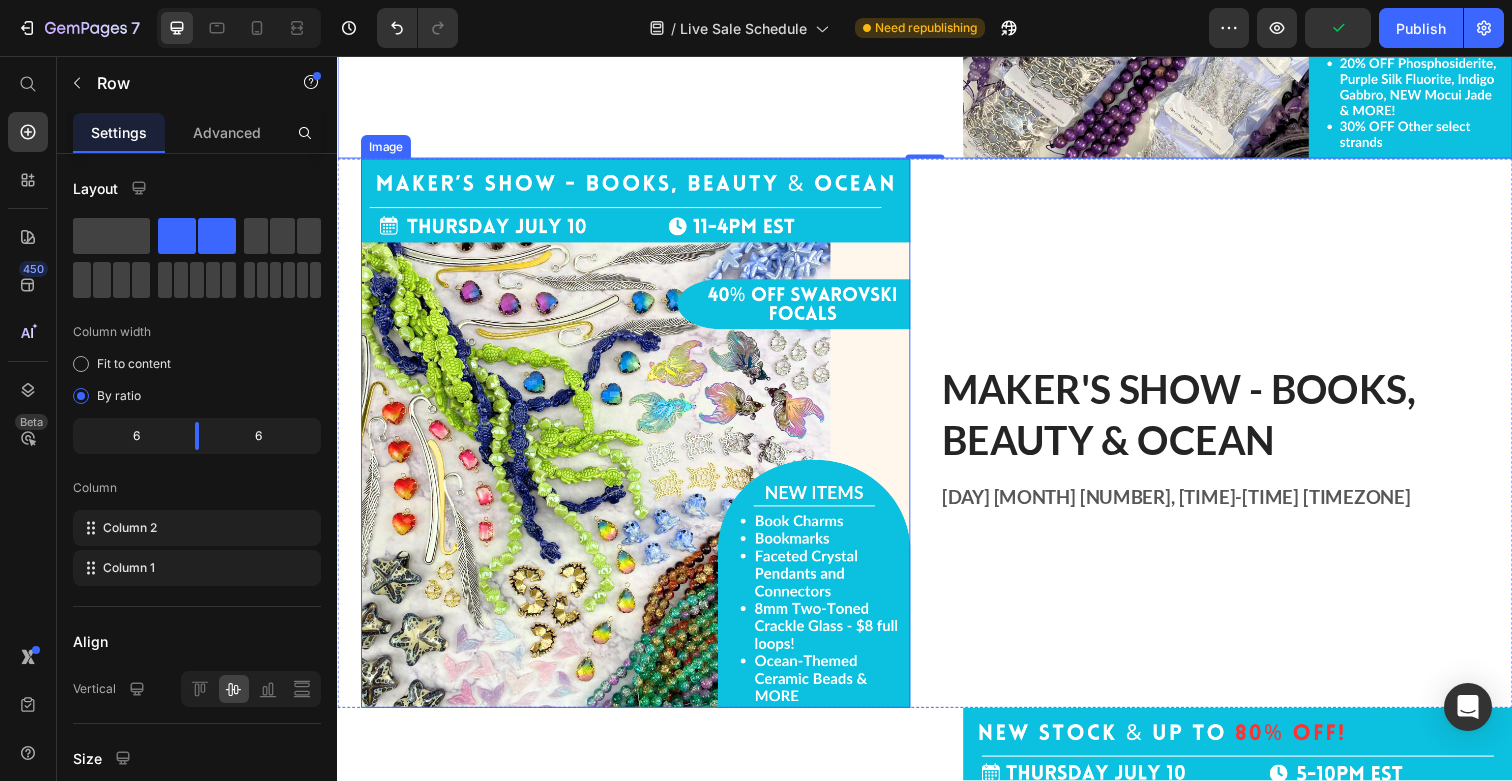 scroll, scrollTop: 3707, scrollLeft: 0, axis: vertical 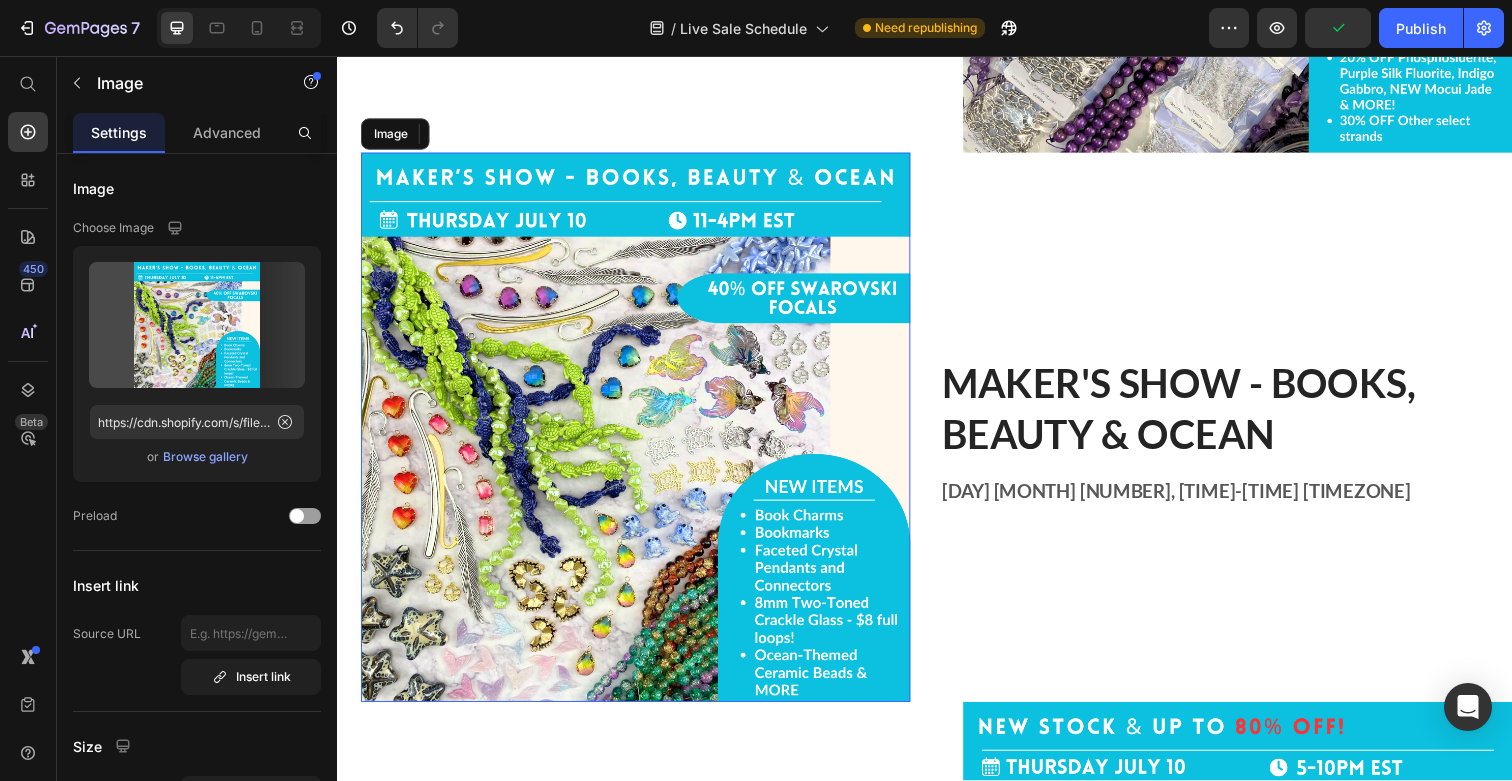 click at bounding box center [641, 435] 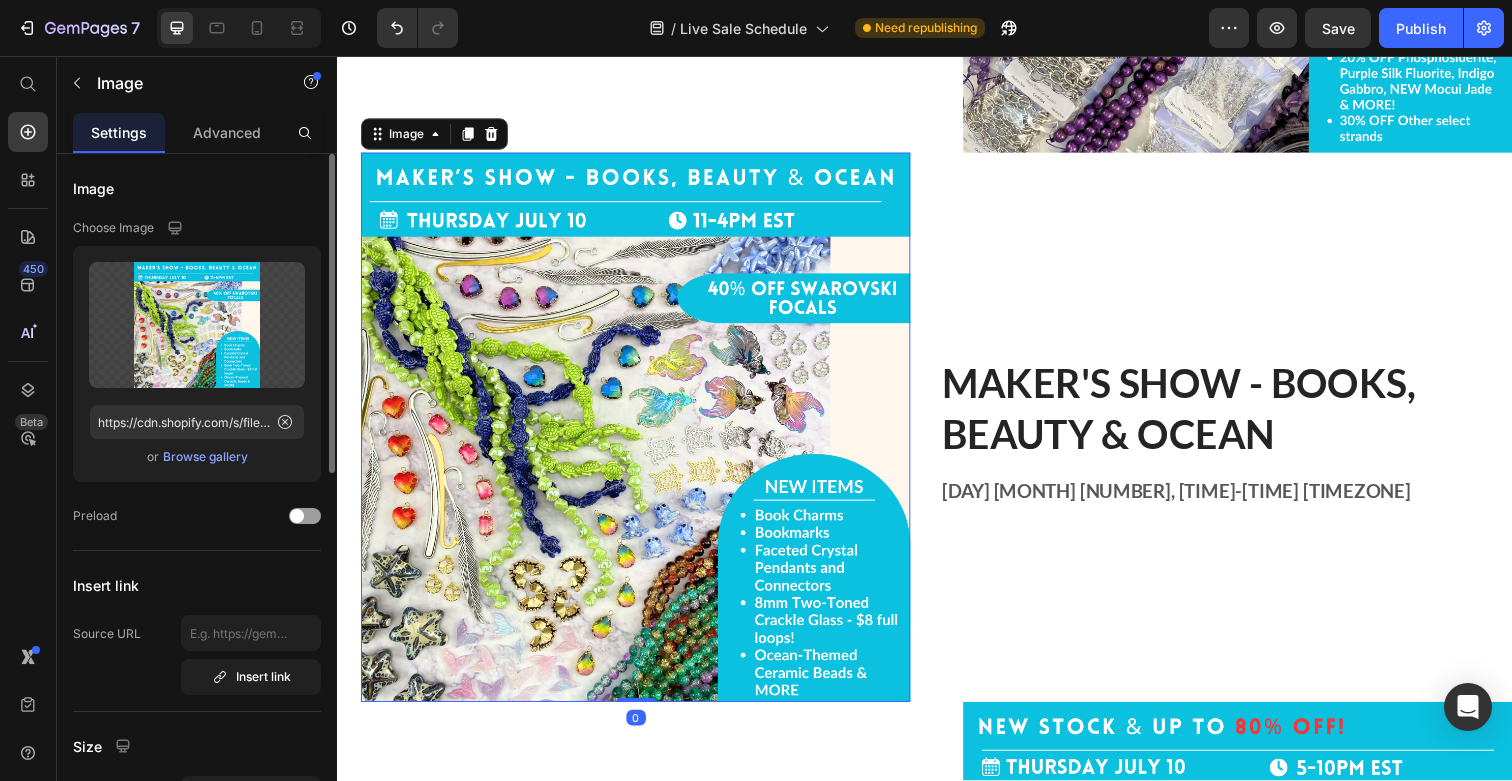 click on "Browse gallery" at bounding box center (205, 457) 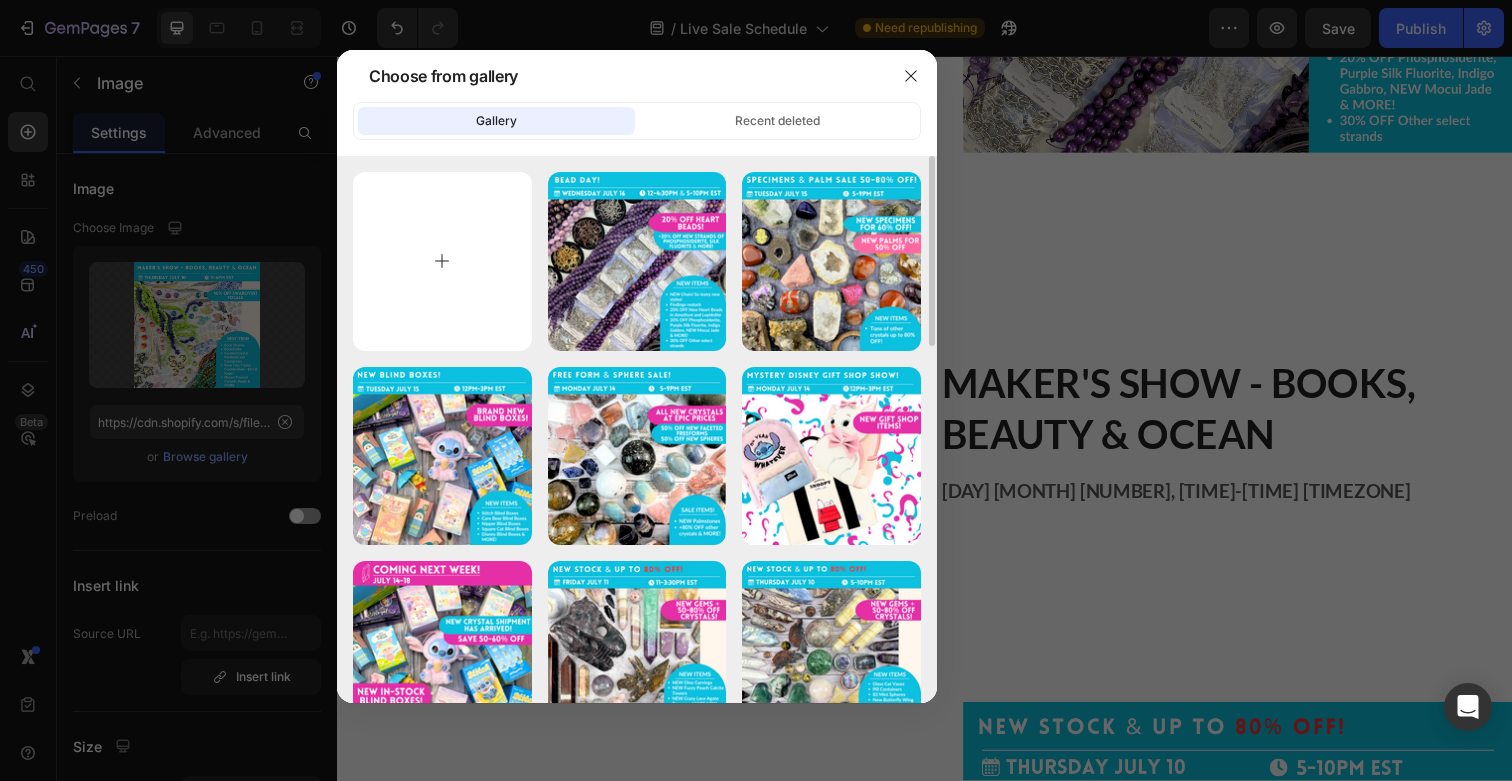 click at bounding box center (442, 261) 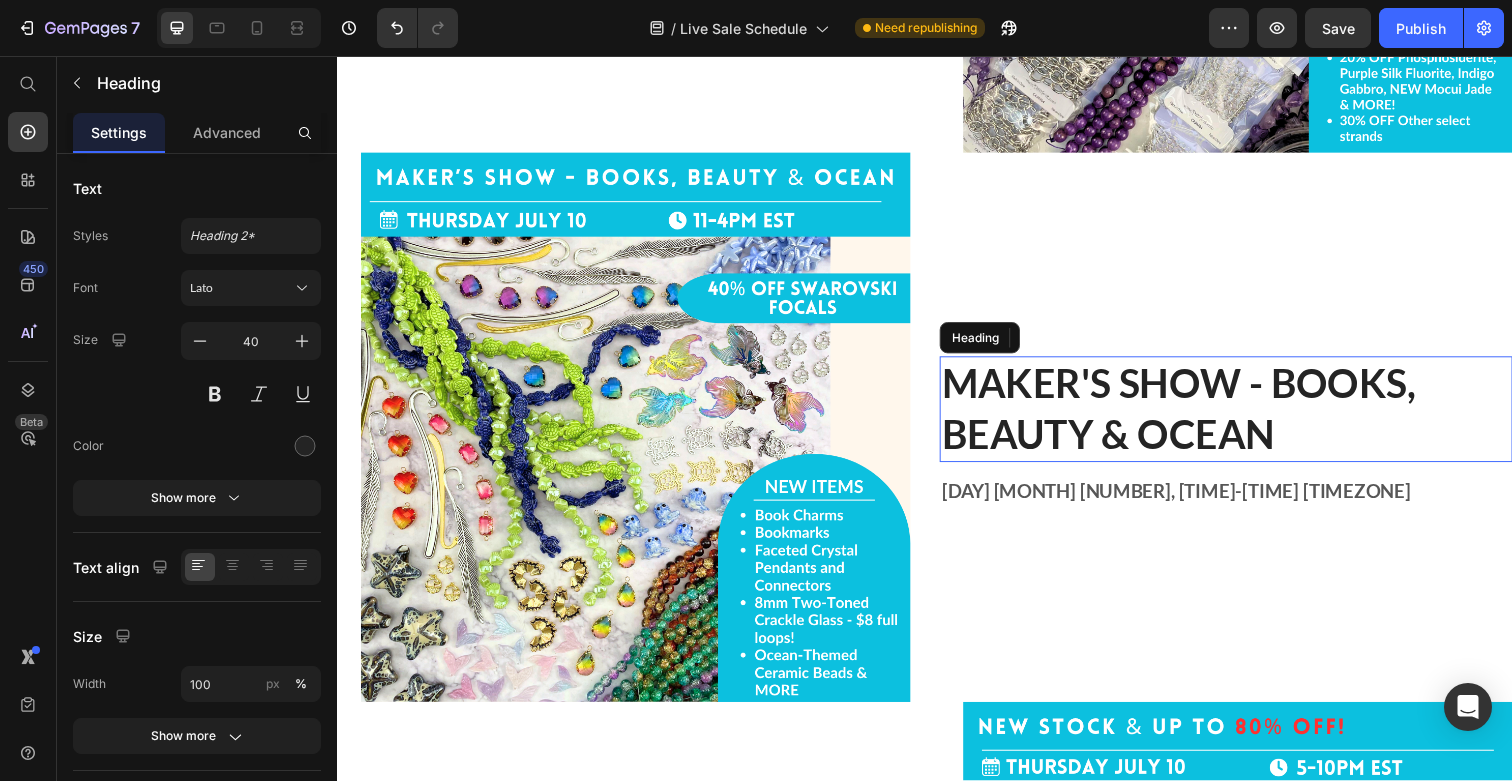 click on "Maker's show - Books, Beauty & ocean" at bounding box center (1244, 417) 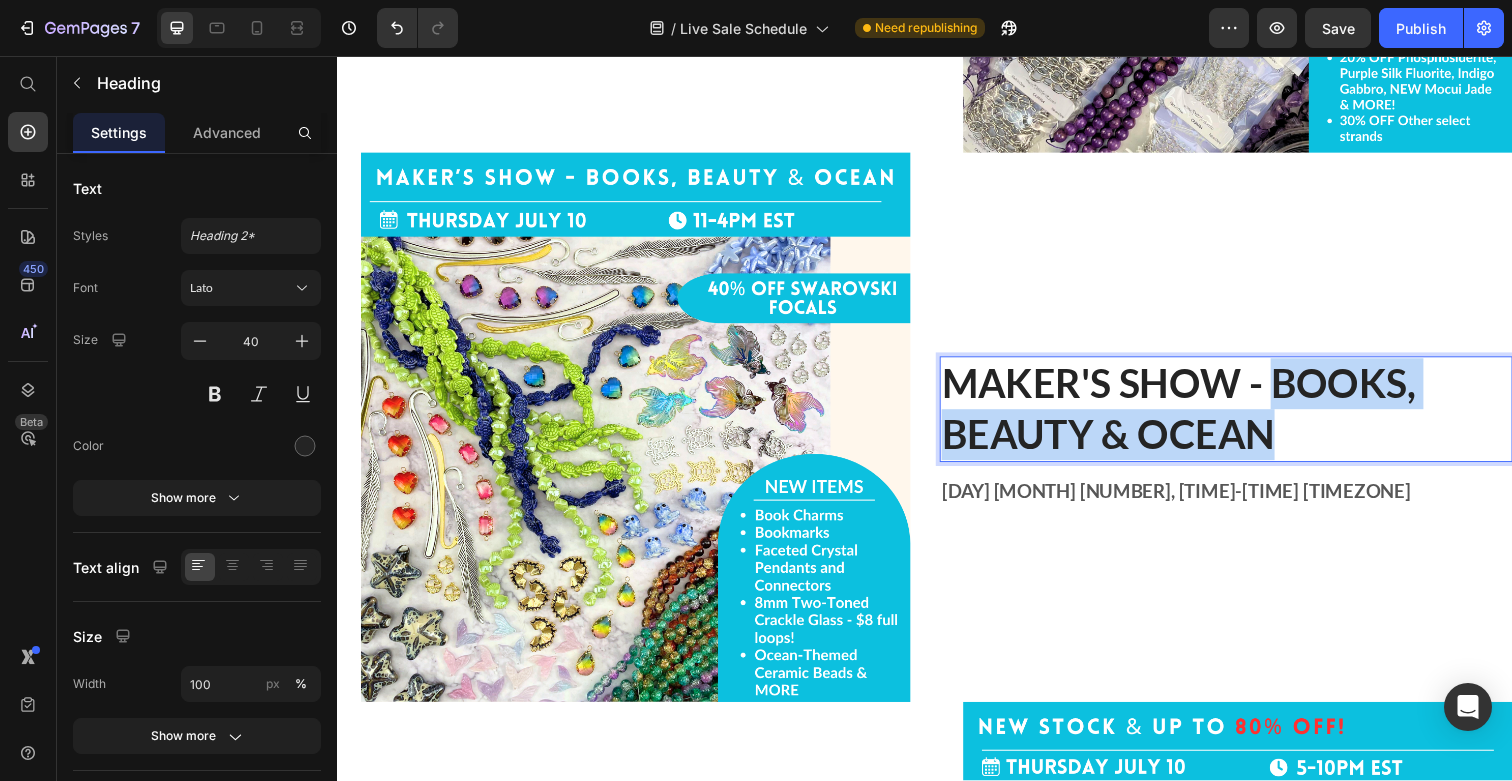 drag, startPoint x: 1295, startPoint y: 394, endPoint x: 1370, endPoint y: 438, distance: 86.95401 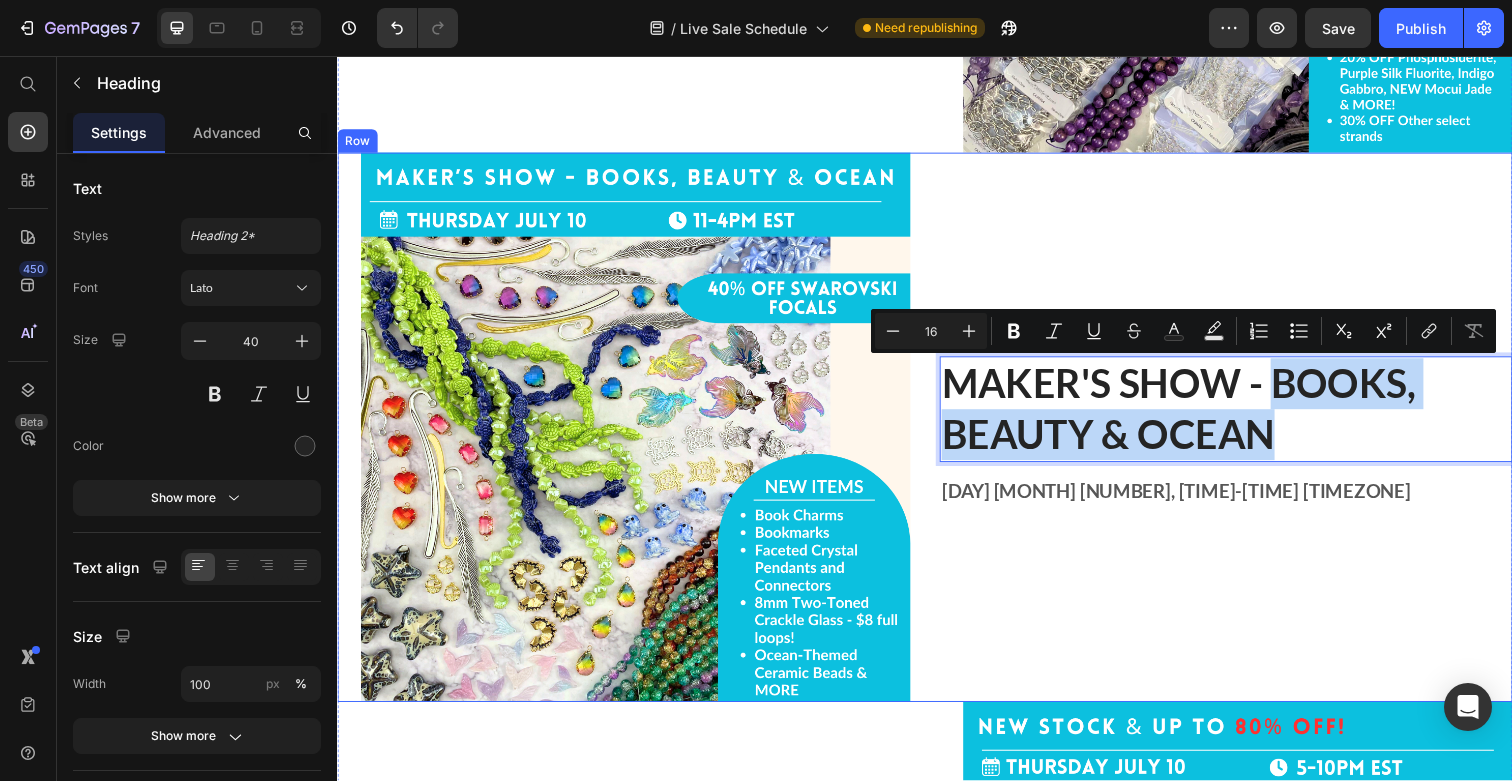 click on "Maker's show - Books, Beauty & ocean Heading   0 [DAY] [MONTH] [NUMBER], [TIME]-[TIME] [TIMEZONE] Text block" at bounding box center [1244, 435] 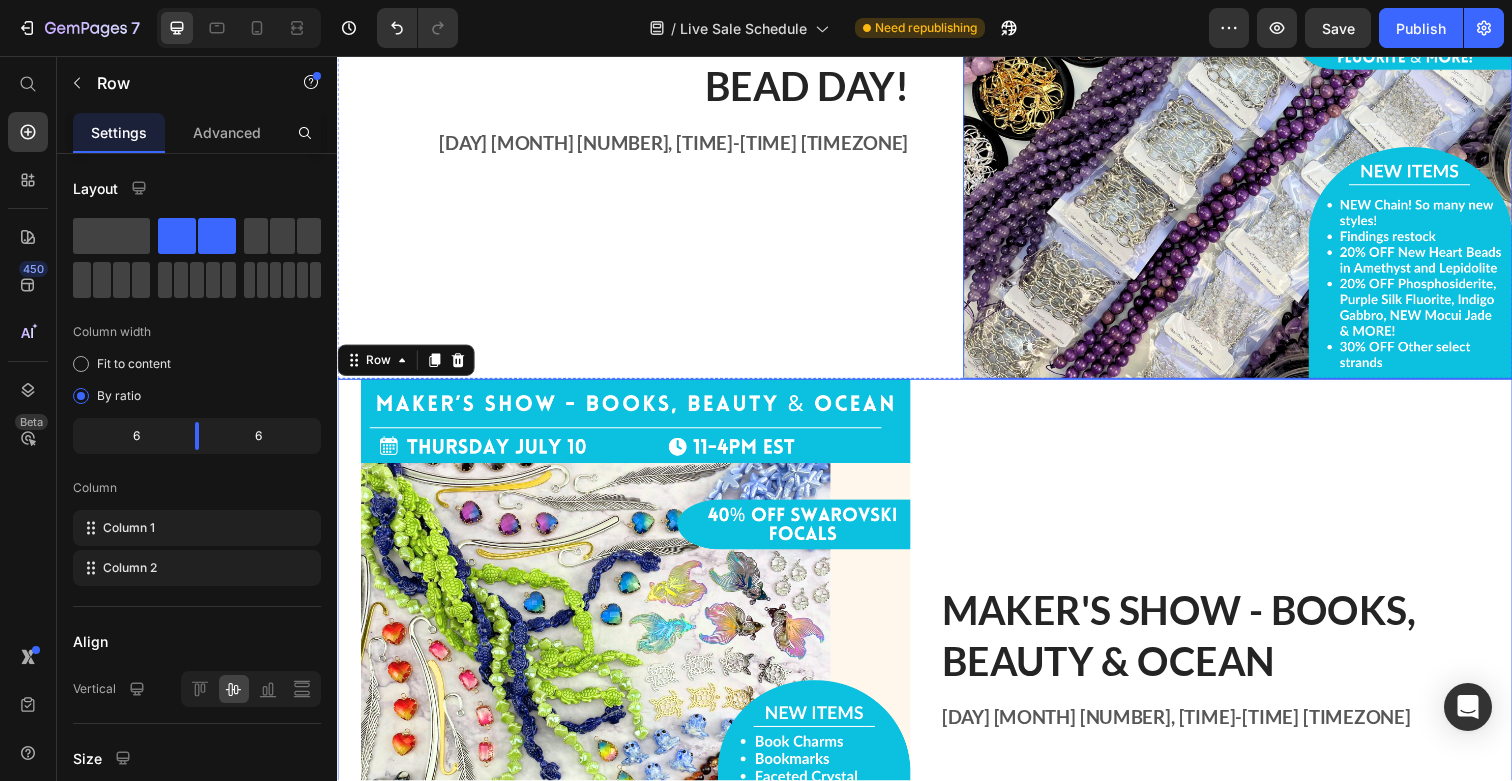 scroll, scrollTop: 3601, scrollLeft: 0, axis: vertical 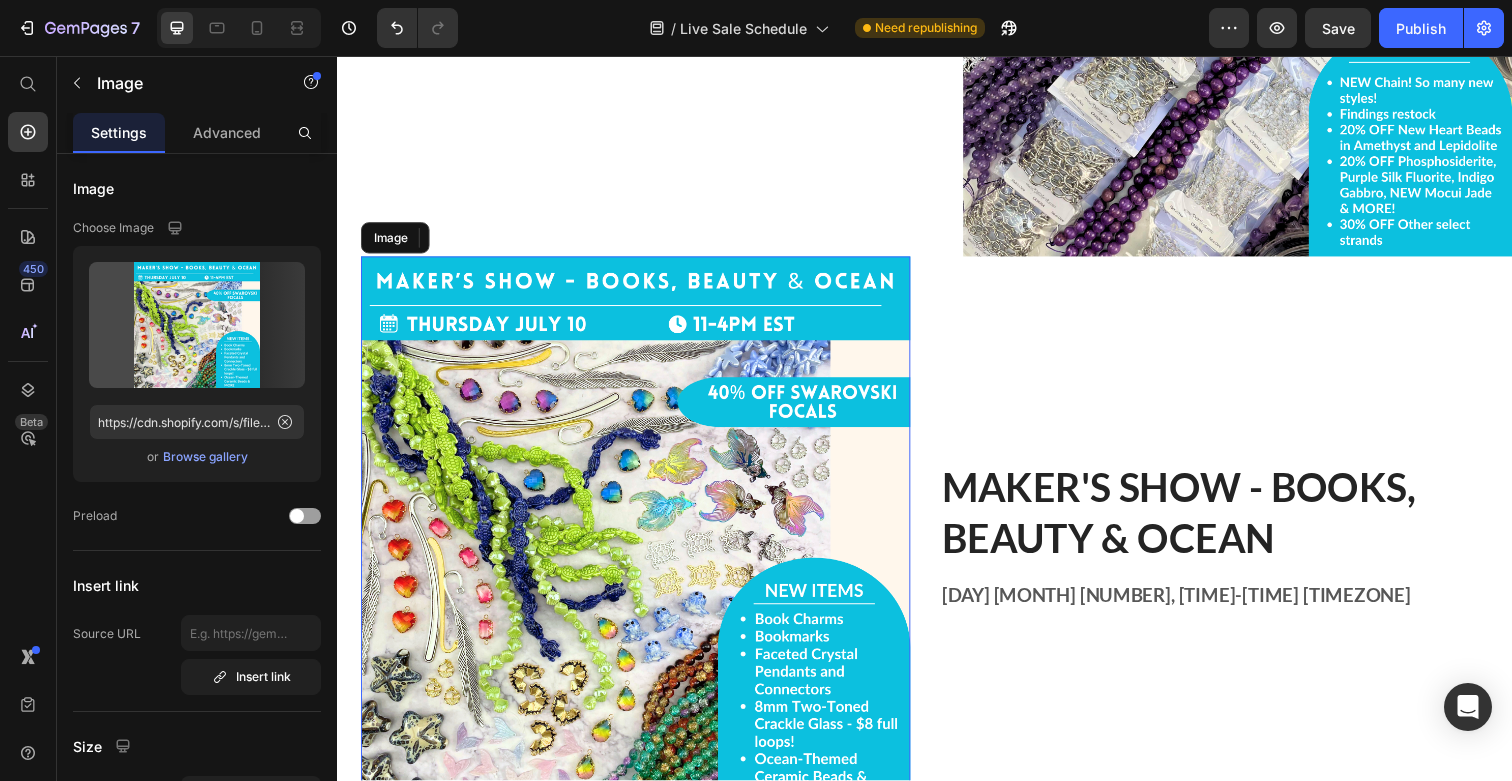 click at bounding box center [641, 541] 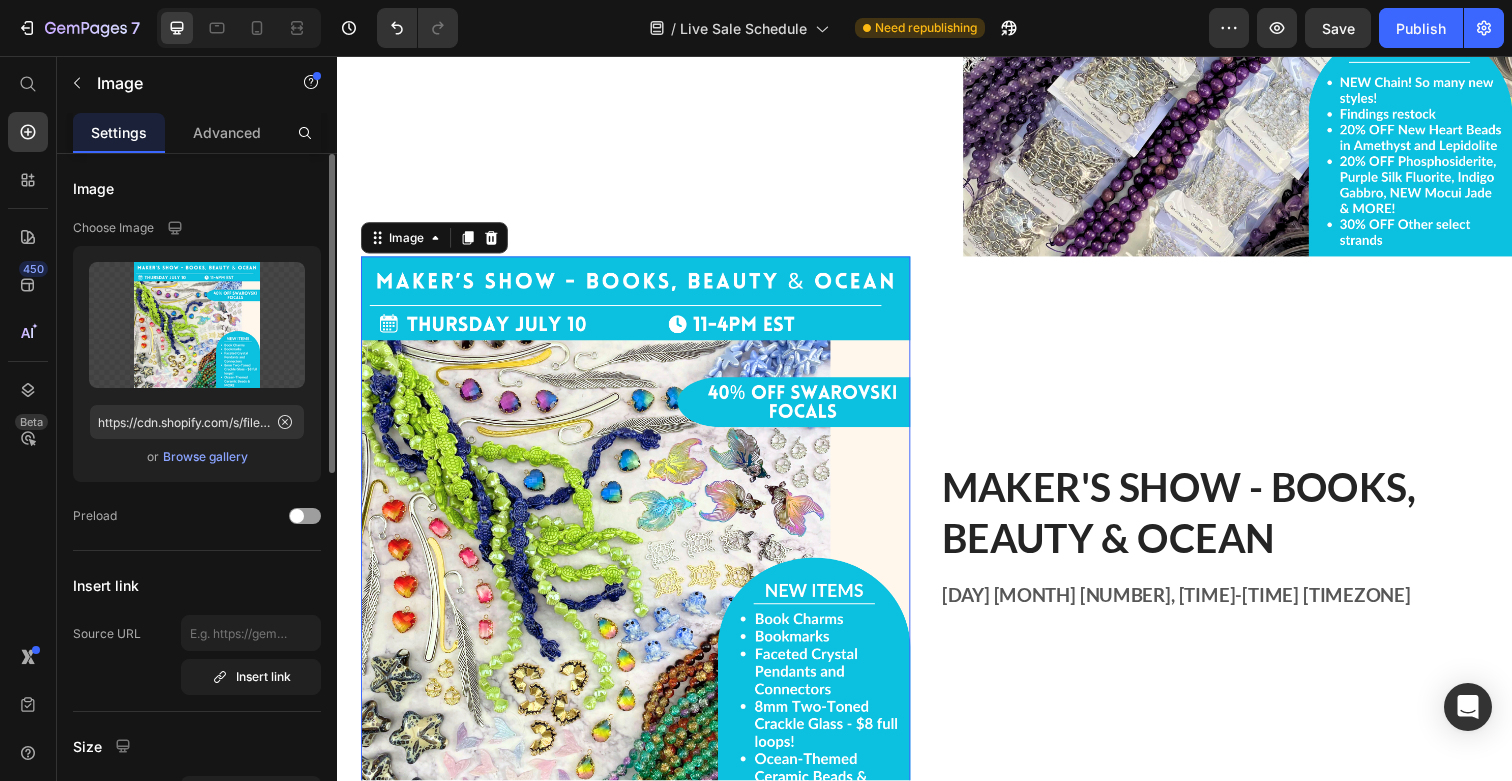 click on "Browse gallery" at bounding box center (205, 457) 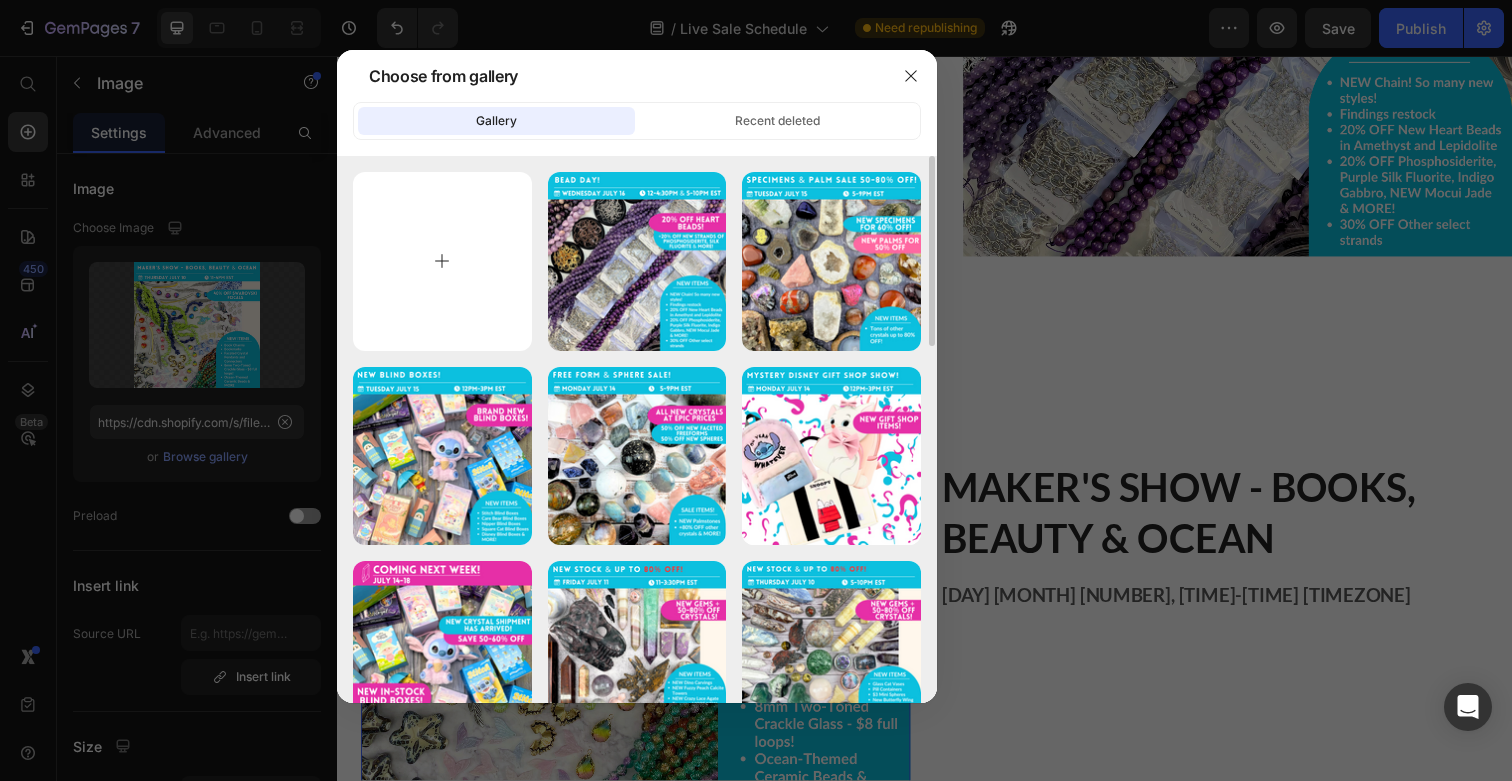 click at bounding box center (442, 261) 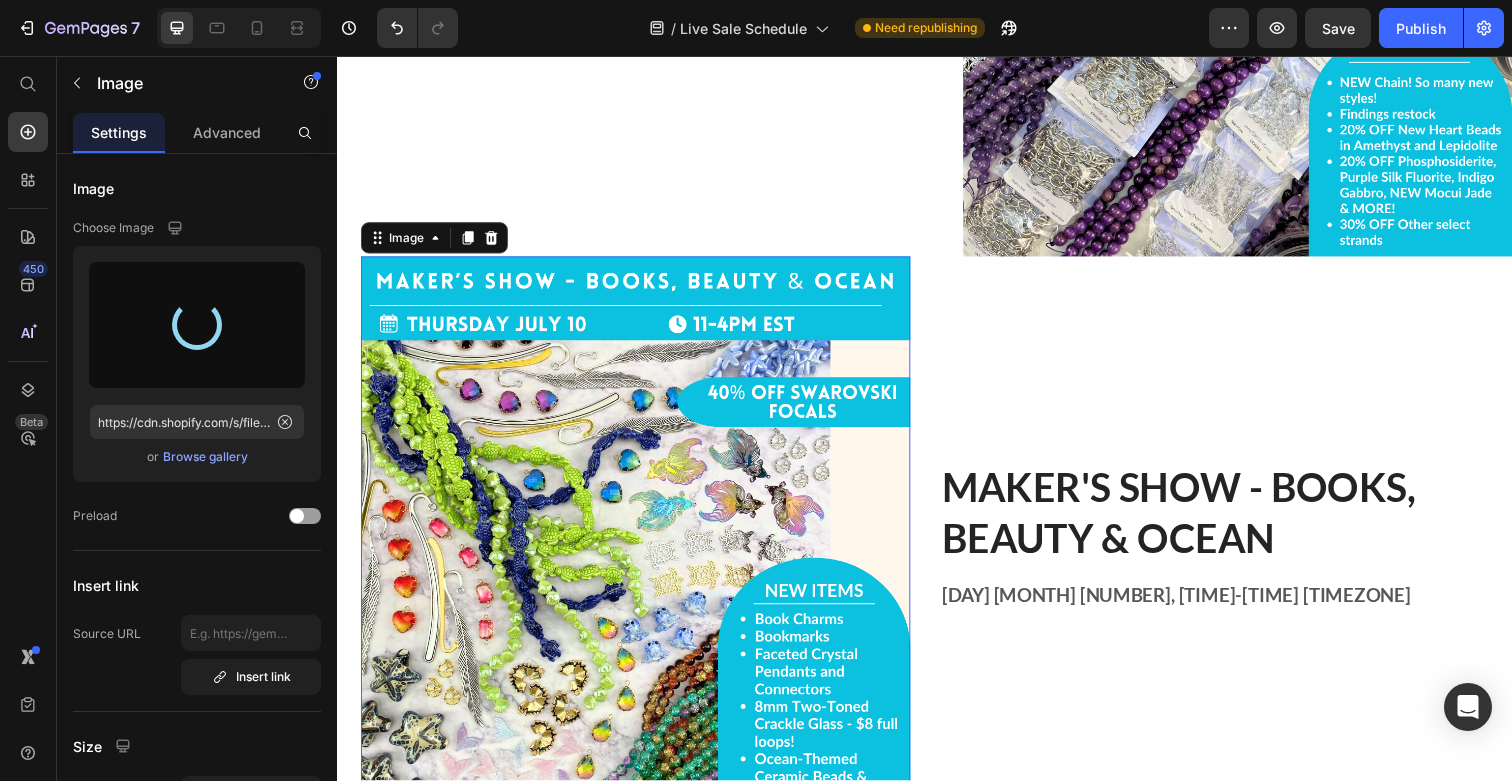 type on "[URL]" 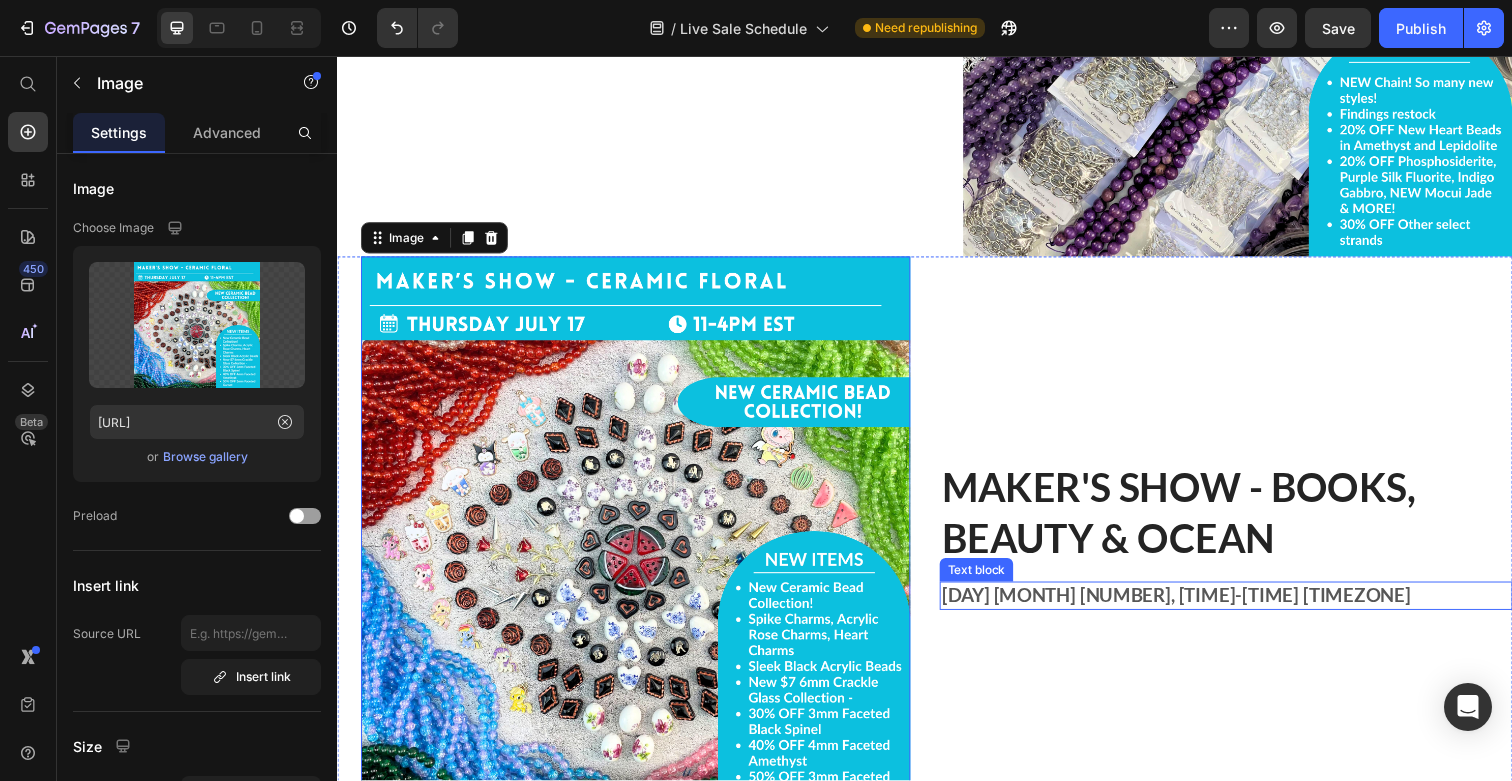 click on "[DAY] [MONTH] [NUMBER], [TIME]-[TIME] [TIMEZONE]" at bounding box center [1244, 607] 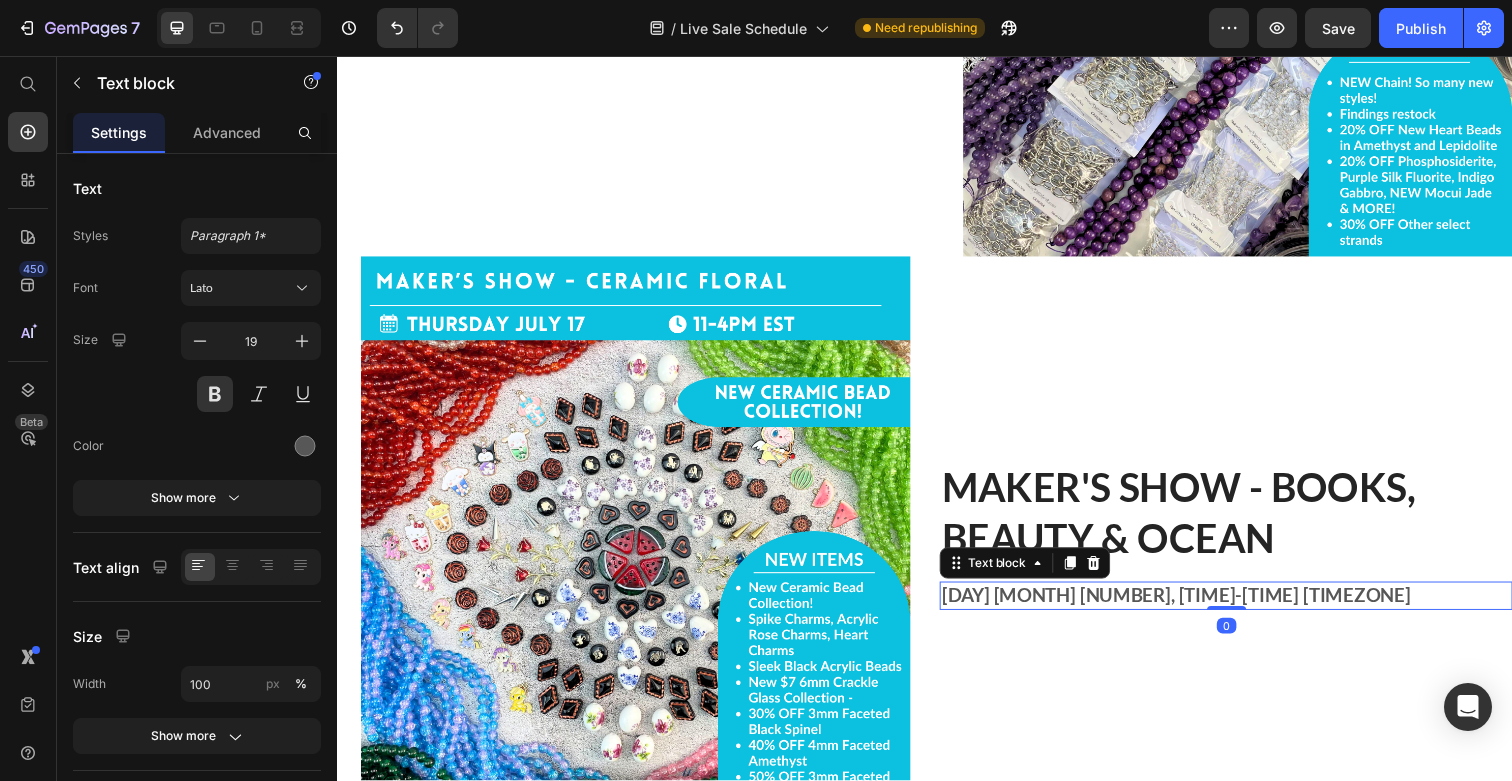 click on "[DAY] [MONTH] [NUMBER], [TIME]-[TIME] [TIMEZONE]" at bounding box center [1244, 607] 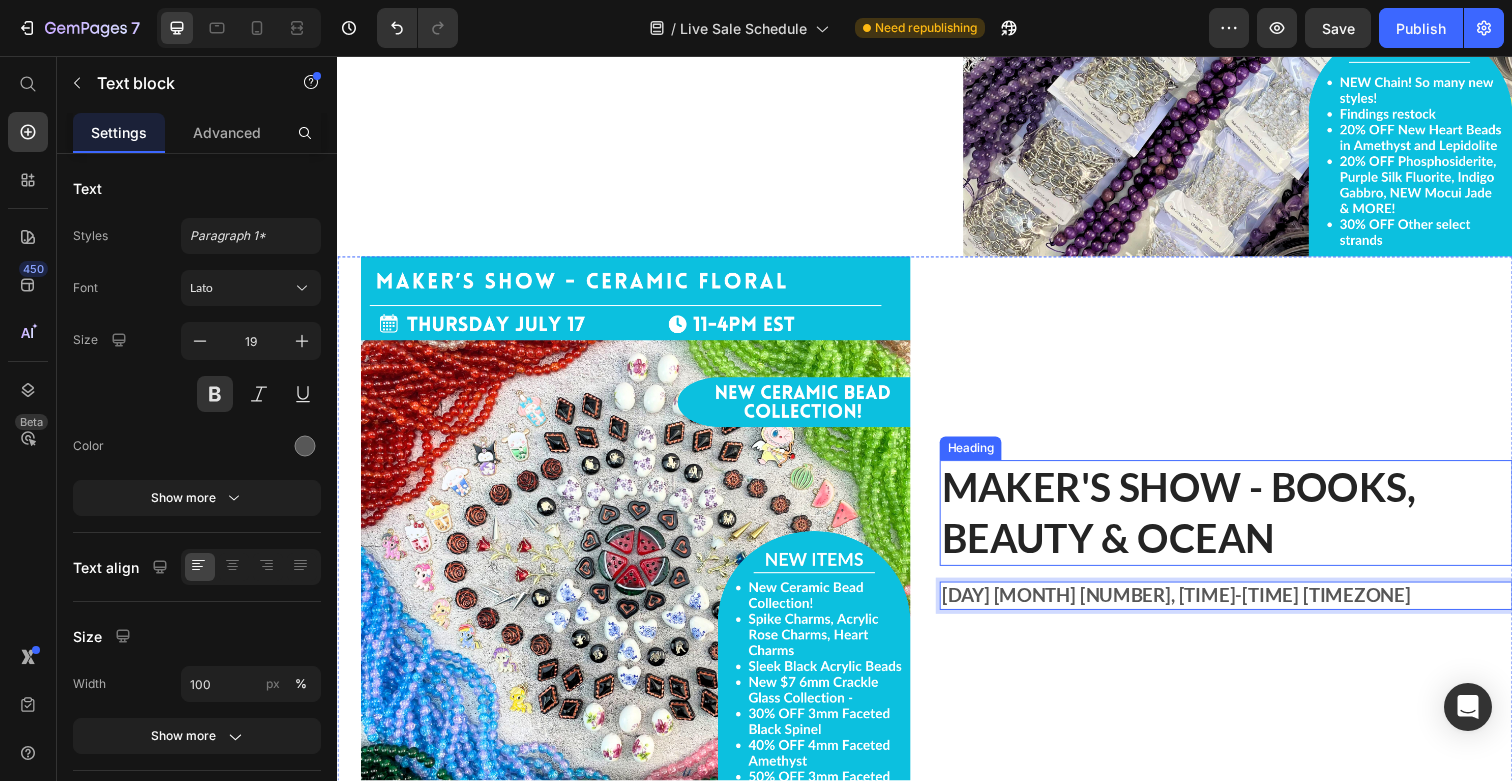 click on "Maker's show - Books, Beauty & ocean" at bounding box center (1244, 523) 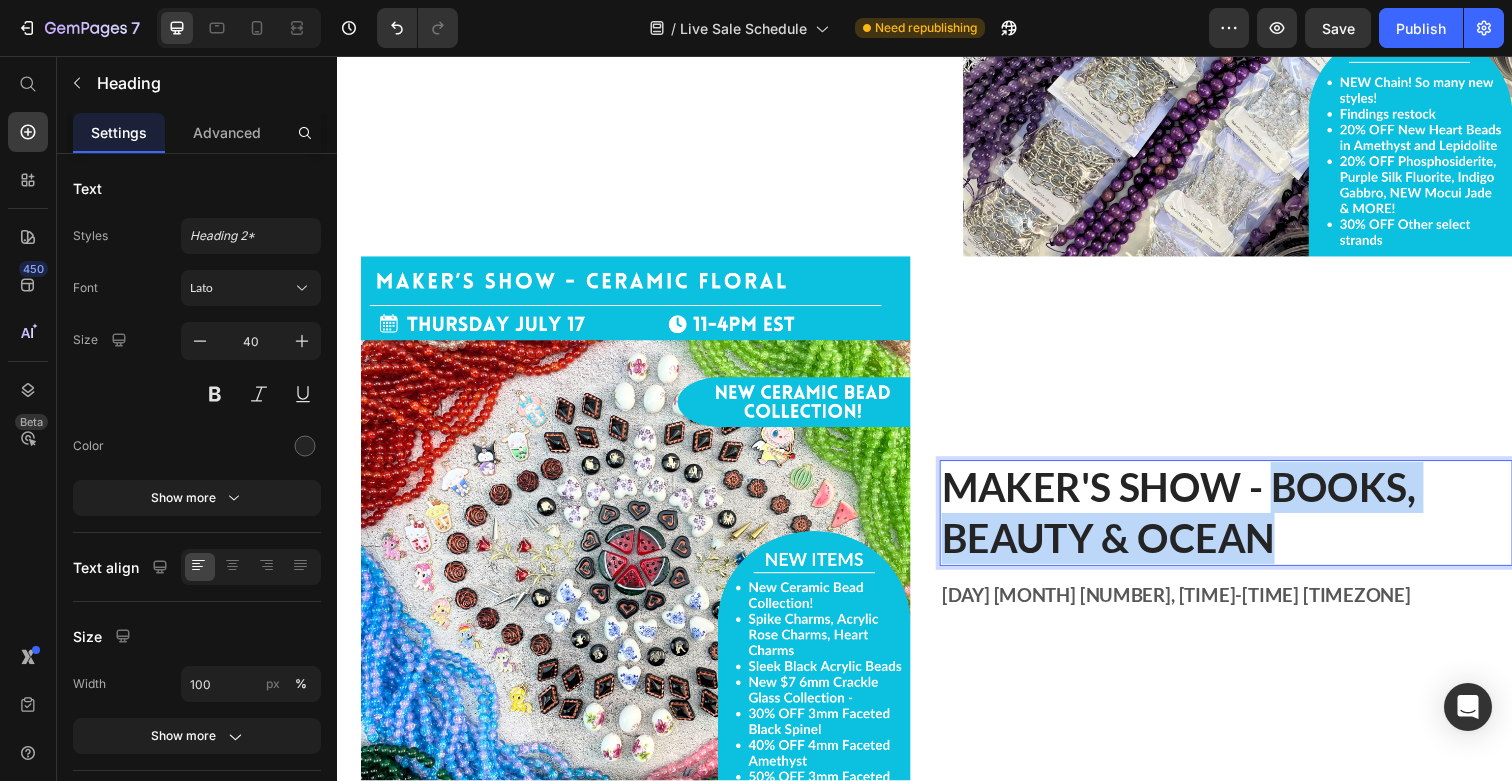 drag, startPoint x: 1289, startPoint y: 502, endPoint x: 1331, endPoint y: 563, distance: 74.06078 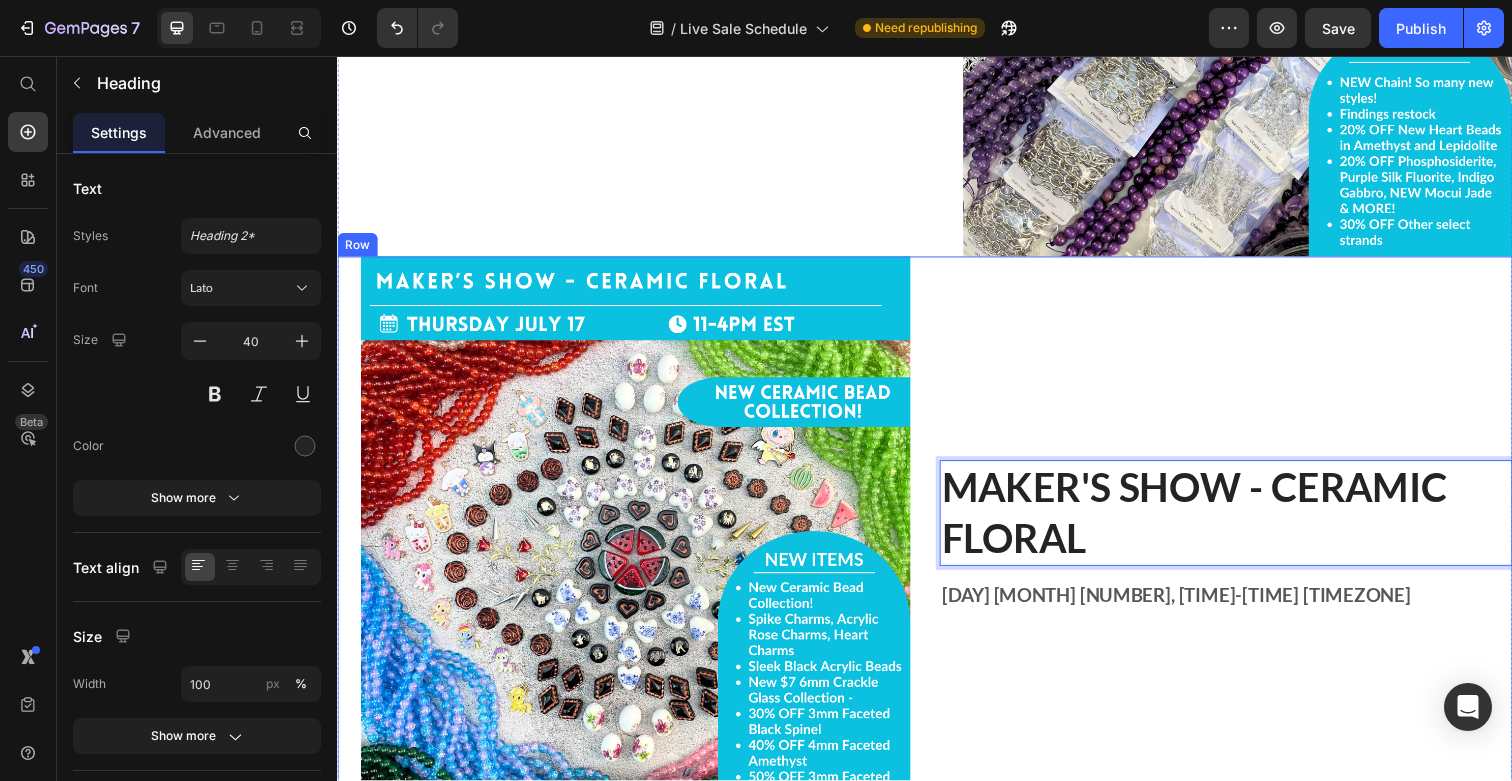 click on "Maker's show - Ceramic Floral Heading   0 [DAY] [MONTH] [NUMBER], [TIME]-[TIME] [TIMEZONE] Text block" at bounding box center (1244, 541) 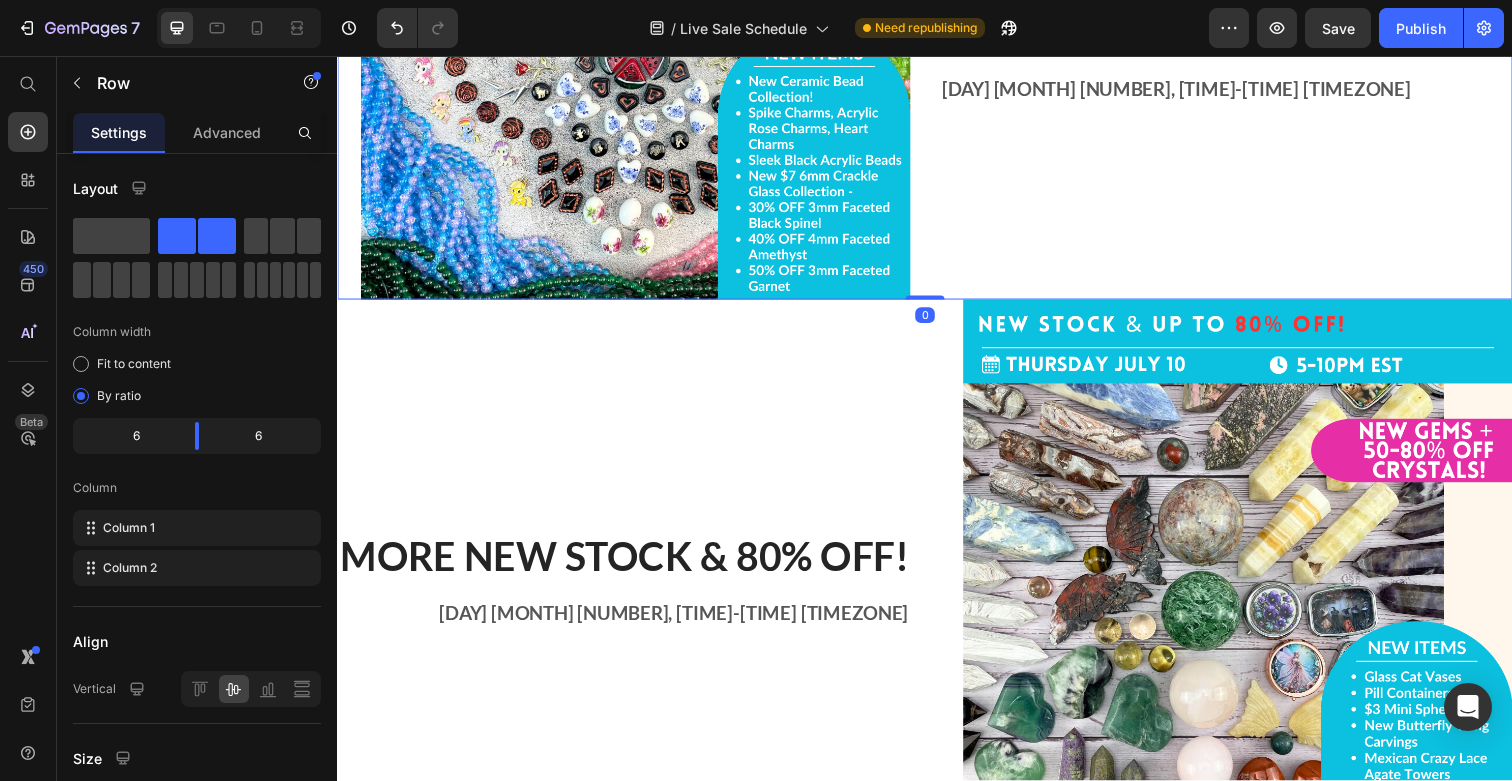 scroll, scrollTop: 4145, scrollLeft: 0, axis: vertical 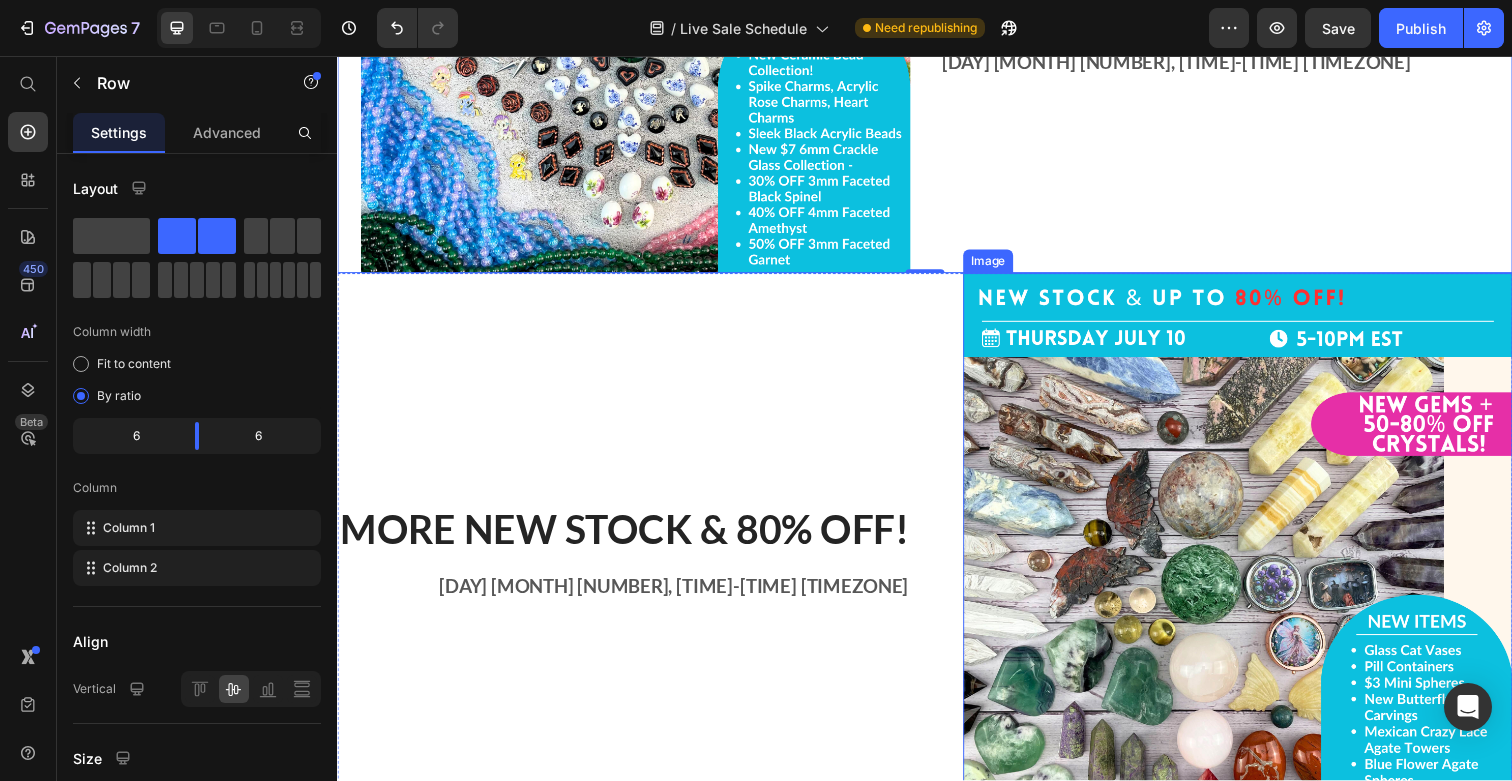 click at bounding box center (1256, 558) 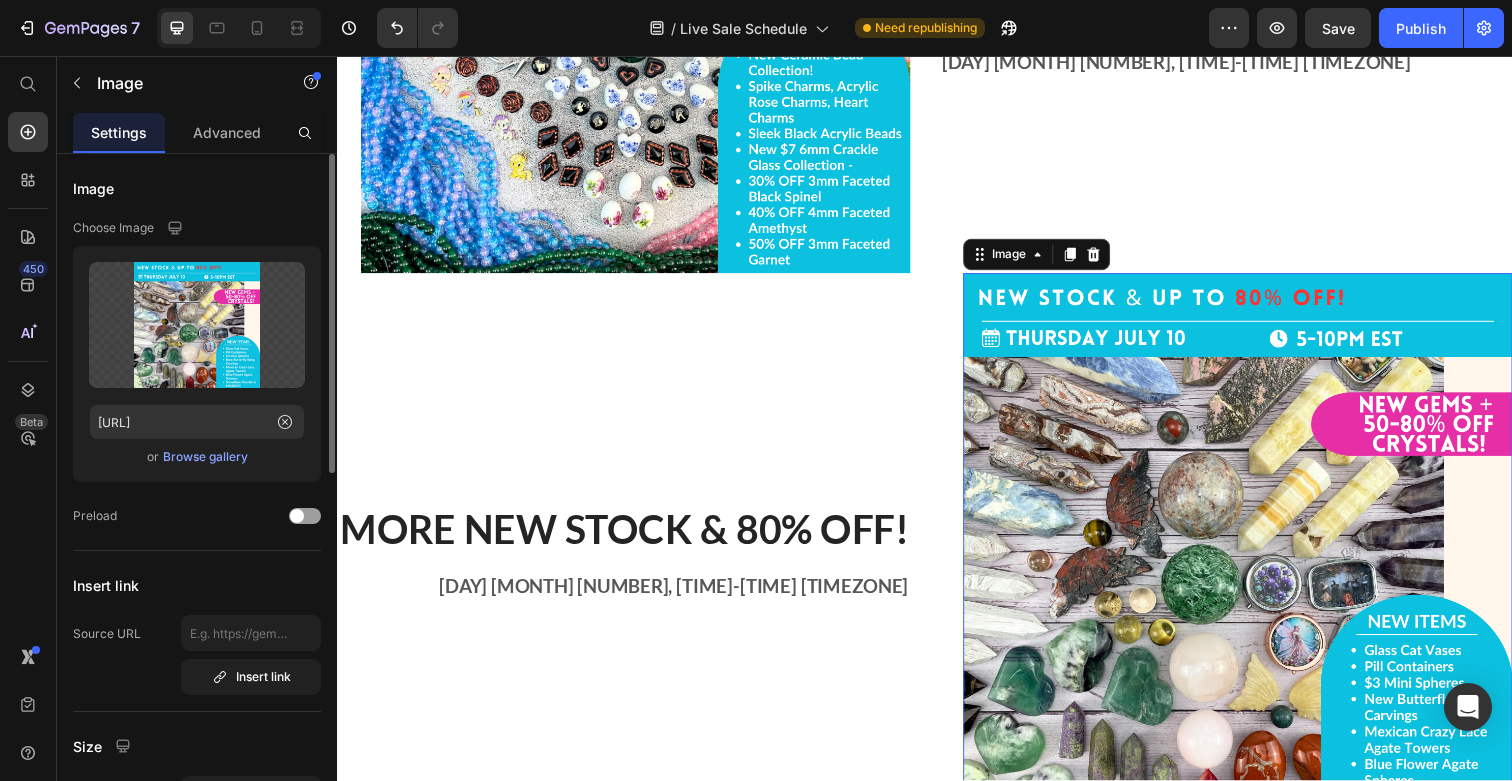click on "Browse gallery" at bounding box center (205, 457) 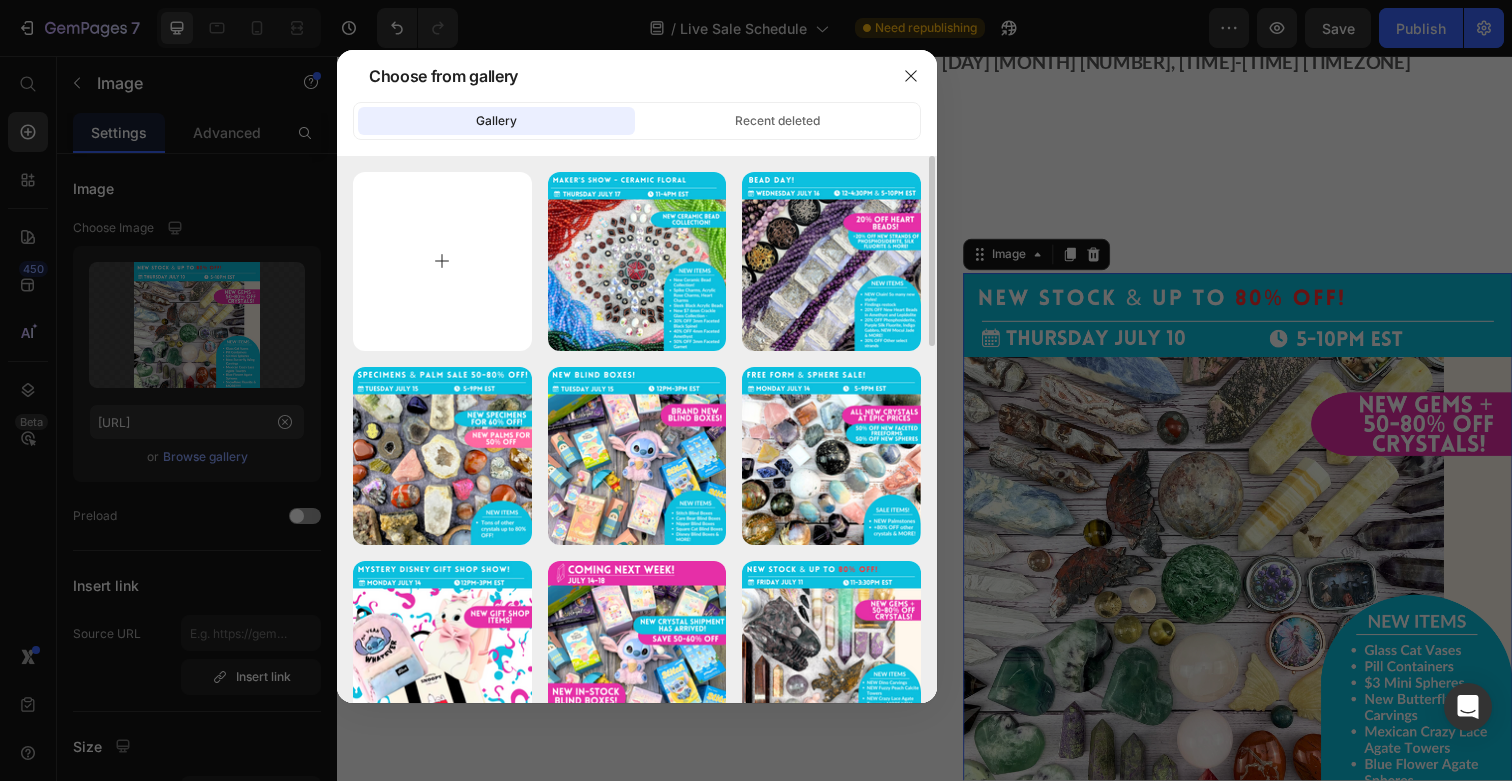 click at bounding box center (442, 261) 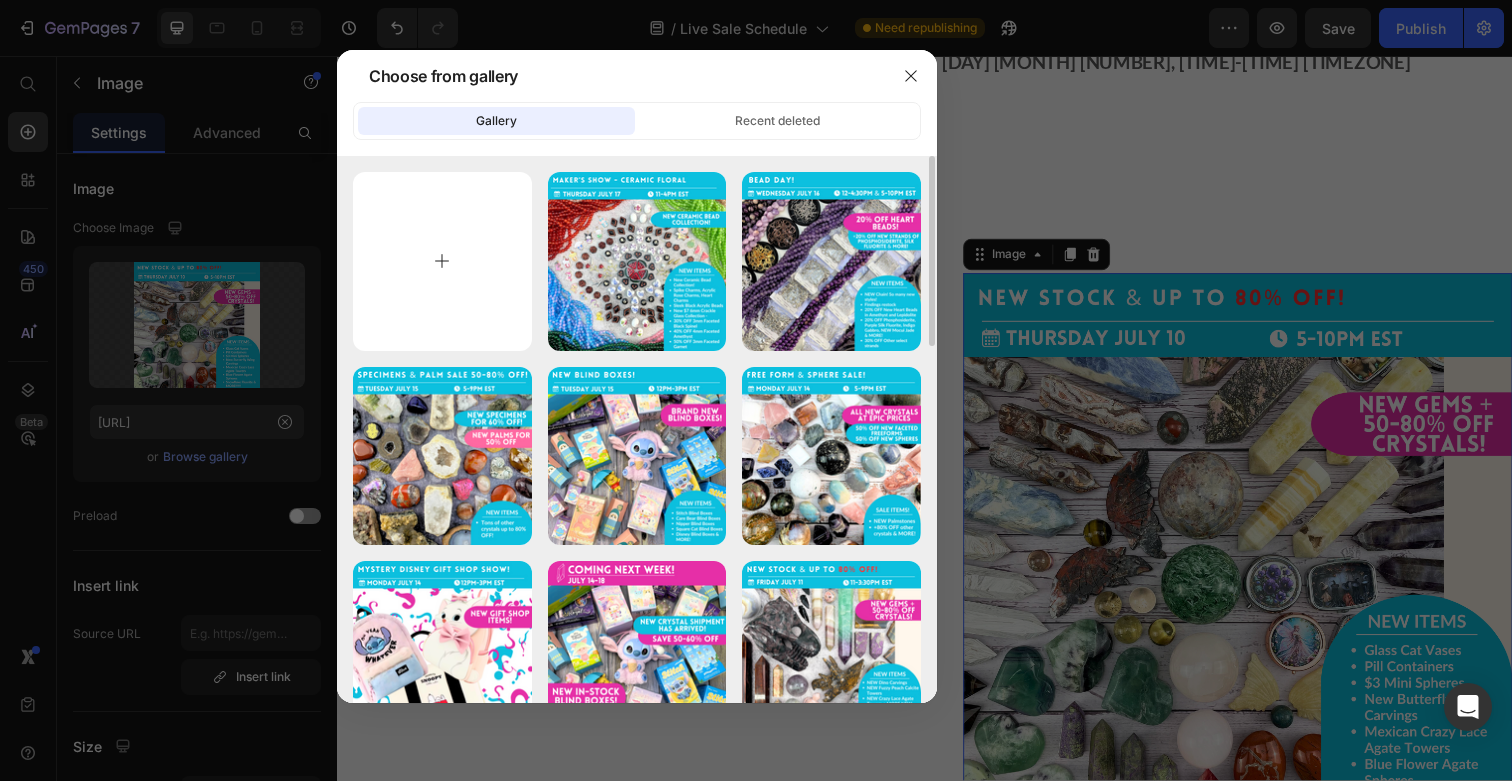 type on "C:\fakepath\THURS PM.png" 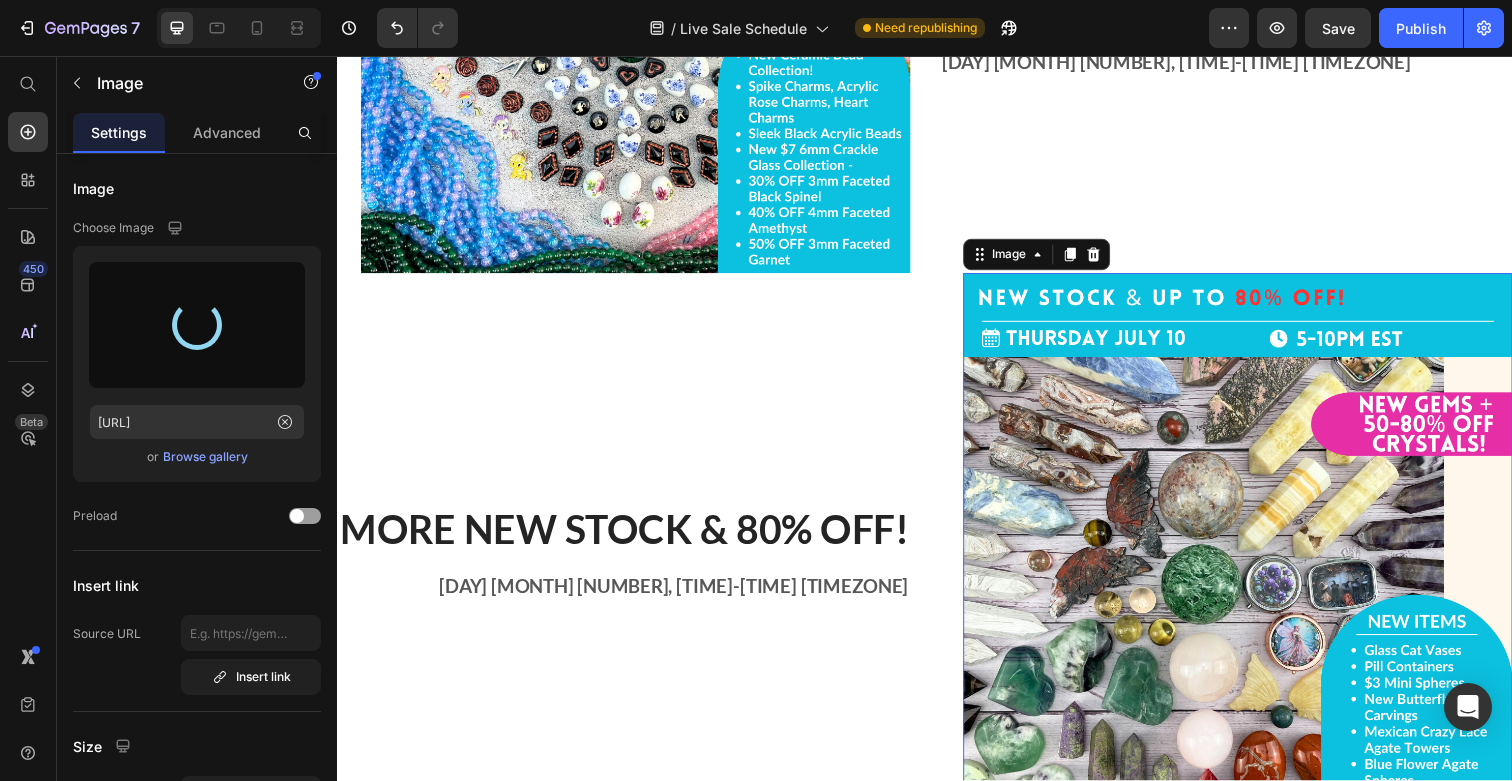 type on "[URL]" 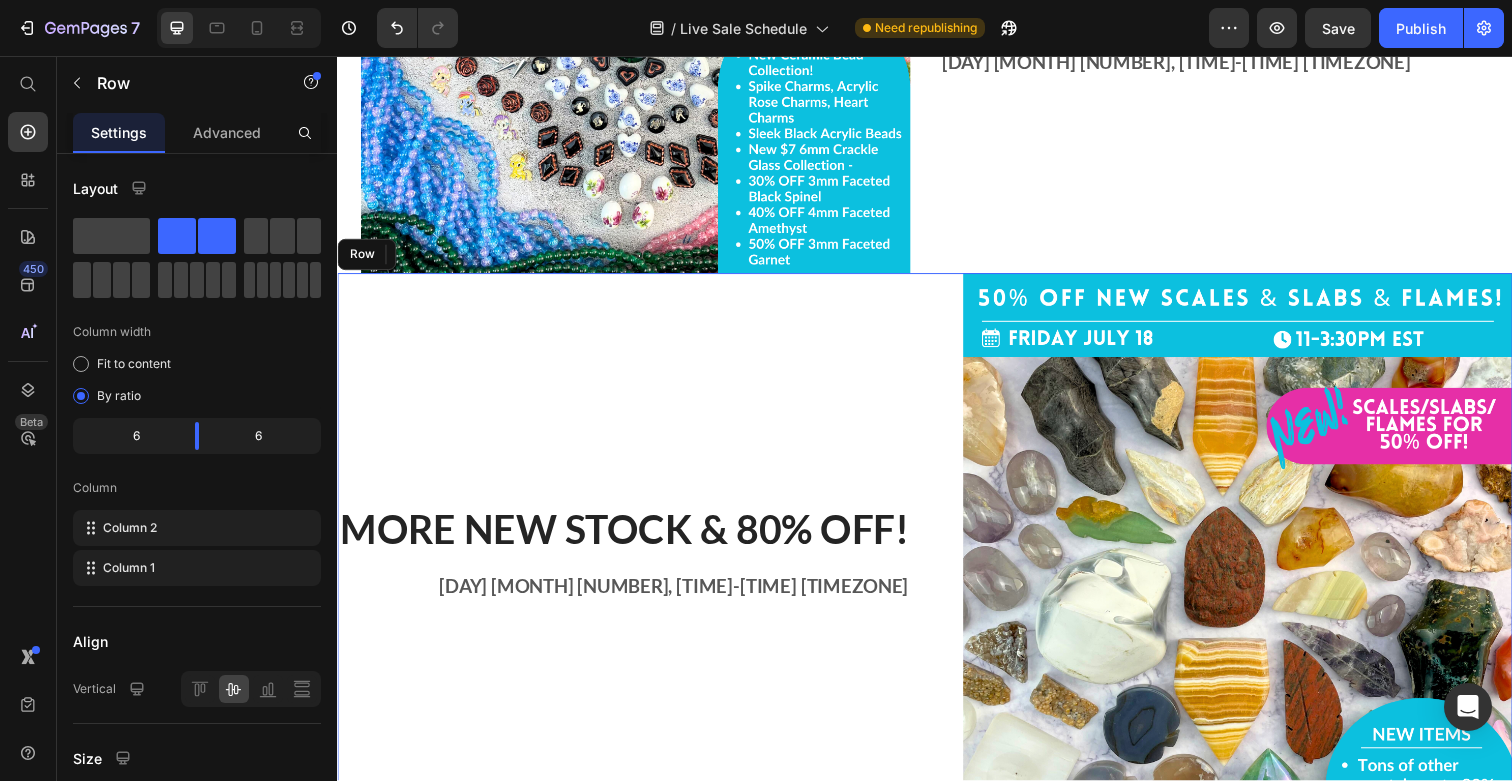 click on "Image   0 MORE NEW STOCK & 80% OFF! Heading [DAY] [MONTH] [NUMBER], [TIME]-[TIME] [TIMEZONE] Text block Row" at bounding box center (937, 558) 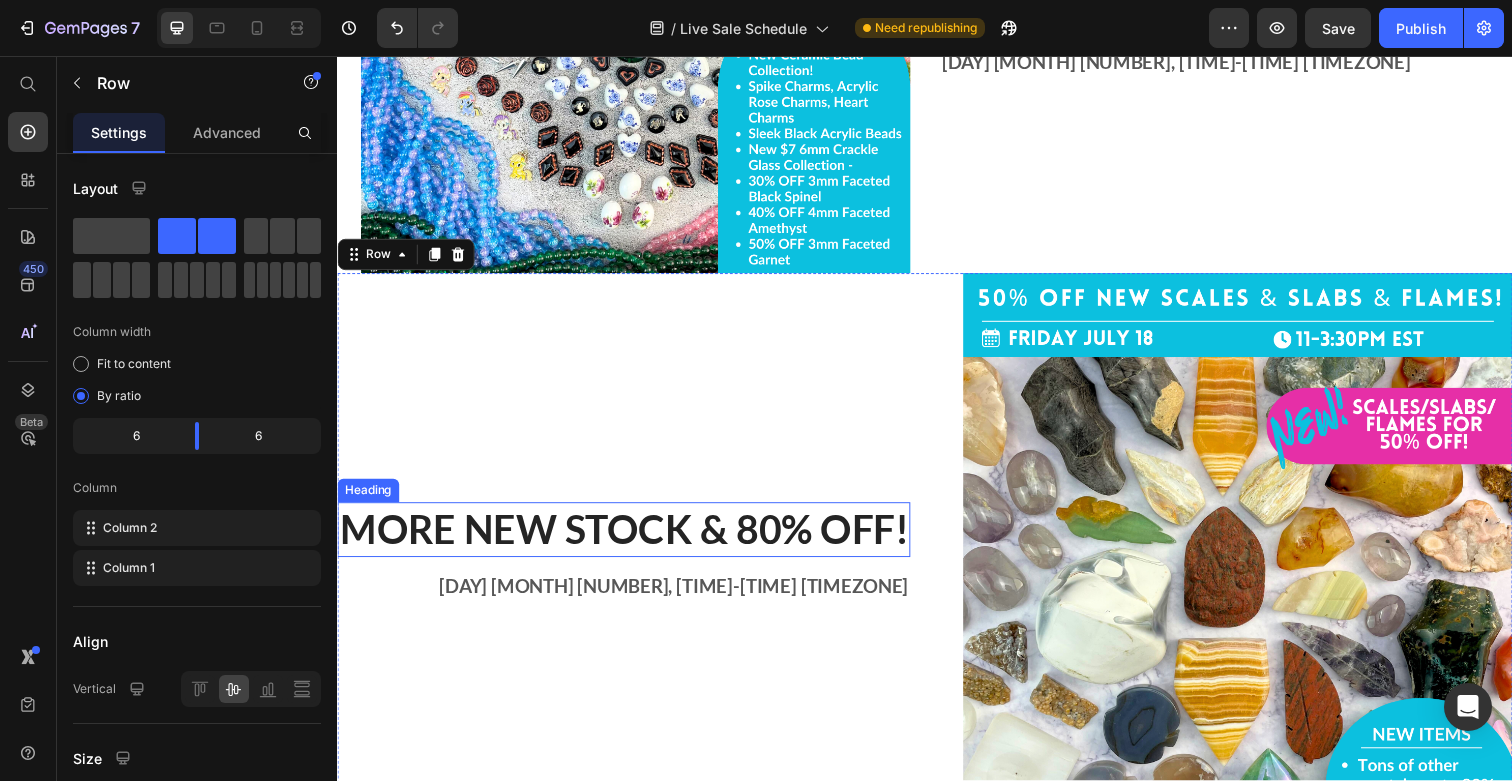 click on "MORE NEW STOCK & 80% OFF!" at bounding box center (629, 540) 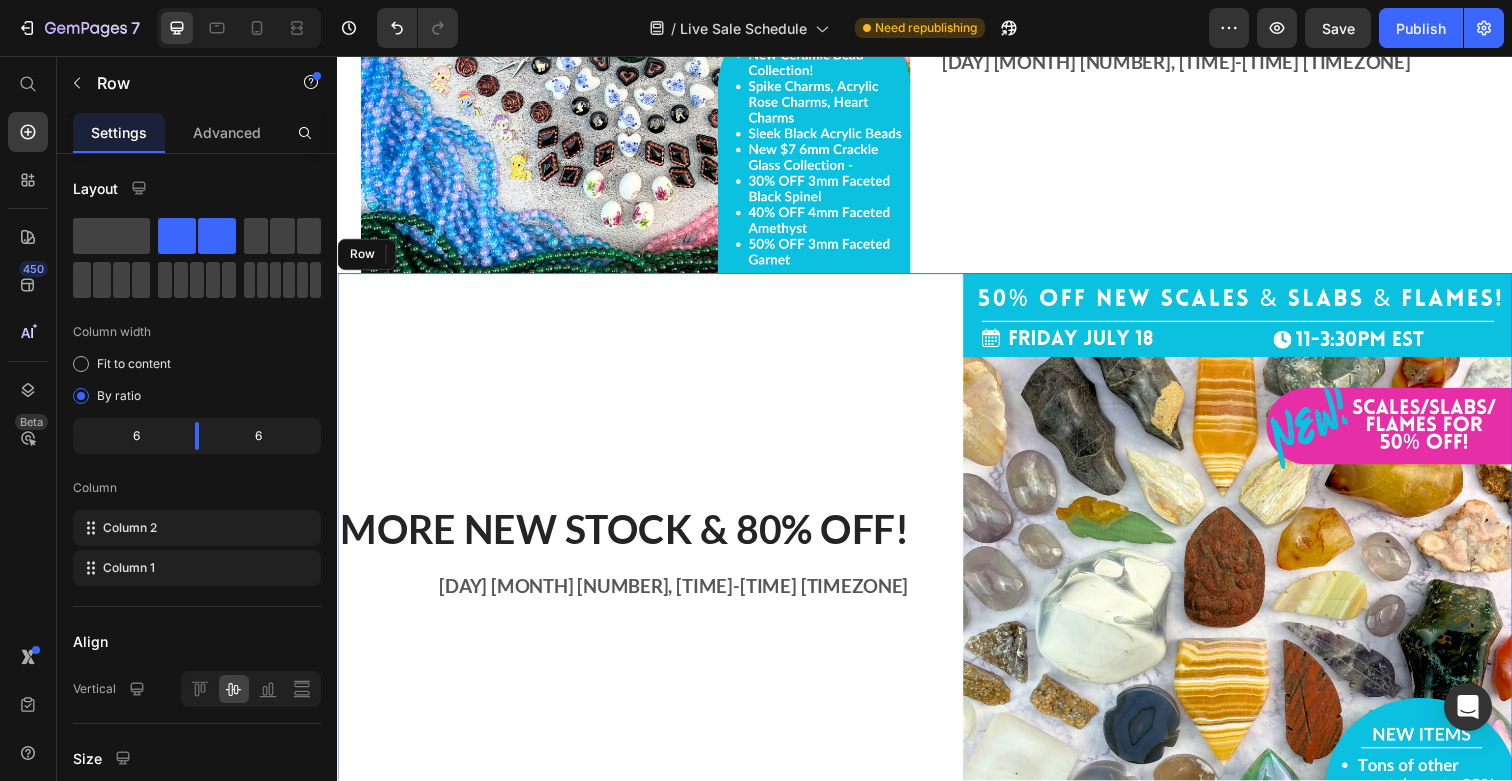 click on "MORE NEW STOCK & 80% OFF! Heading   0 [DAY] [MONTH] [NUMBER], [TIME]-[TIME] [TIMEZONE] Text block" at bounding box center (629, 558) 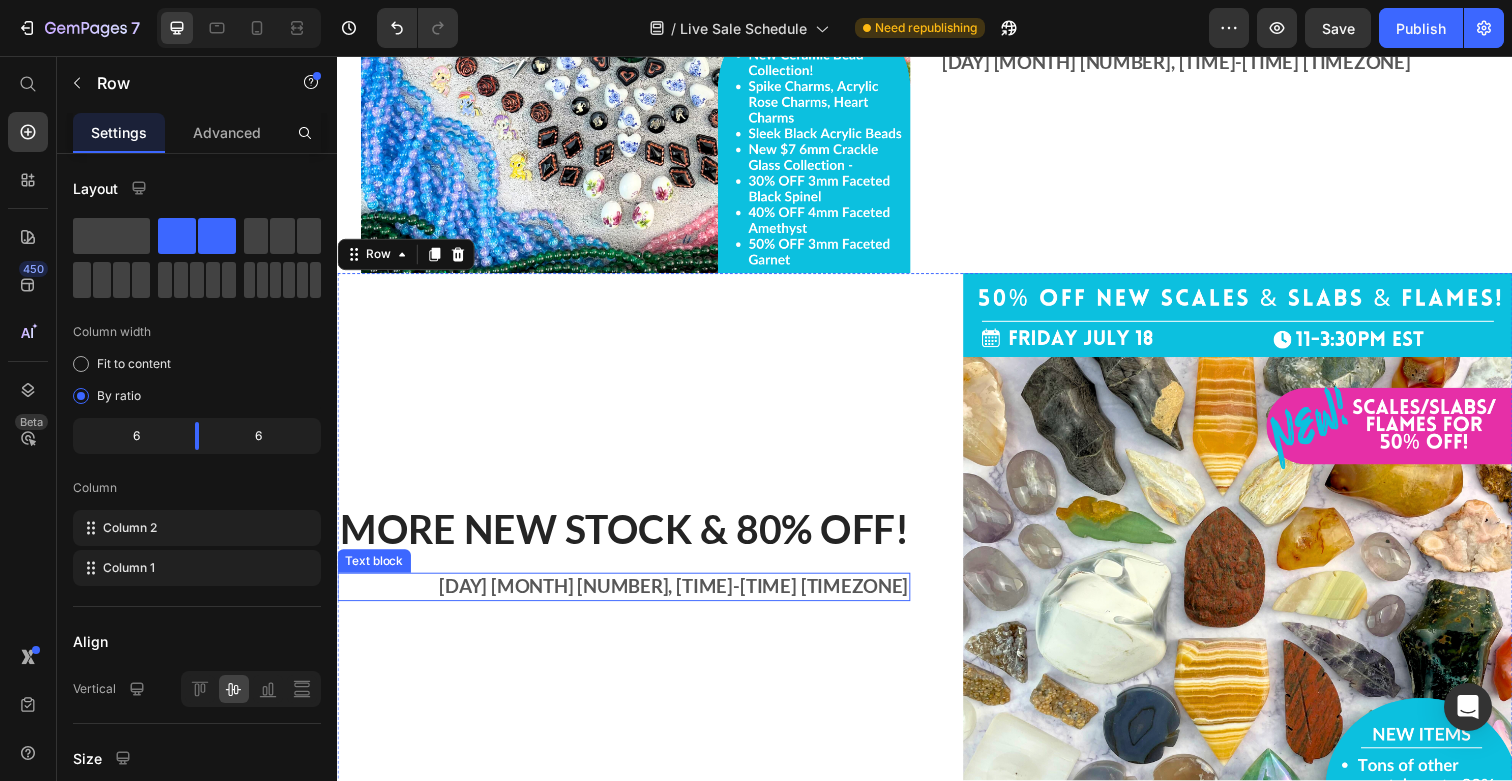 click on "[DAY] [MONTH] [NUMBER], [TIME]-[TIME] [TIMEZONE]" at bounding box center [629, 598] 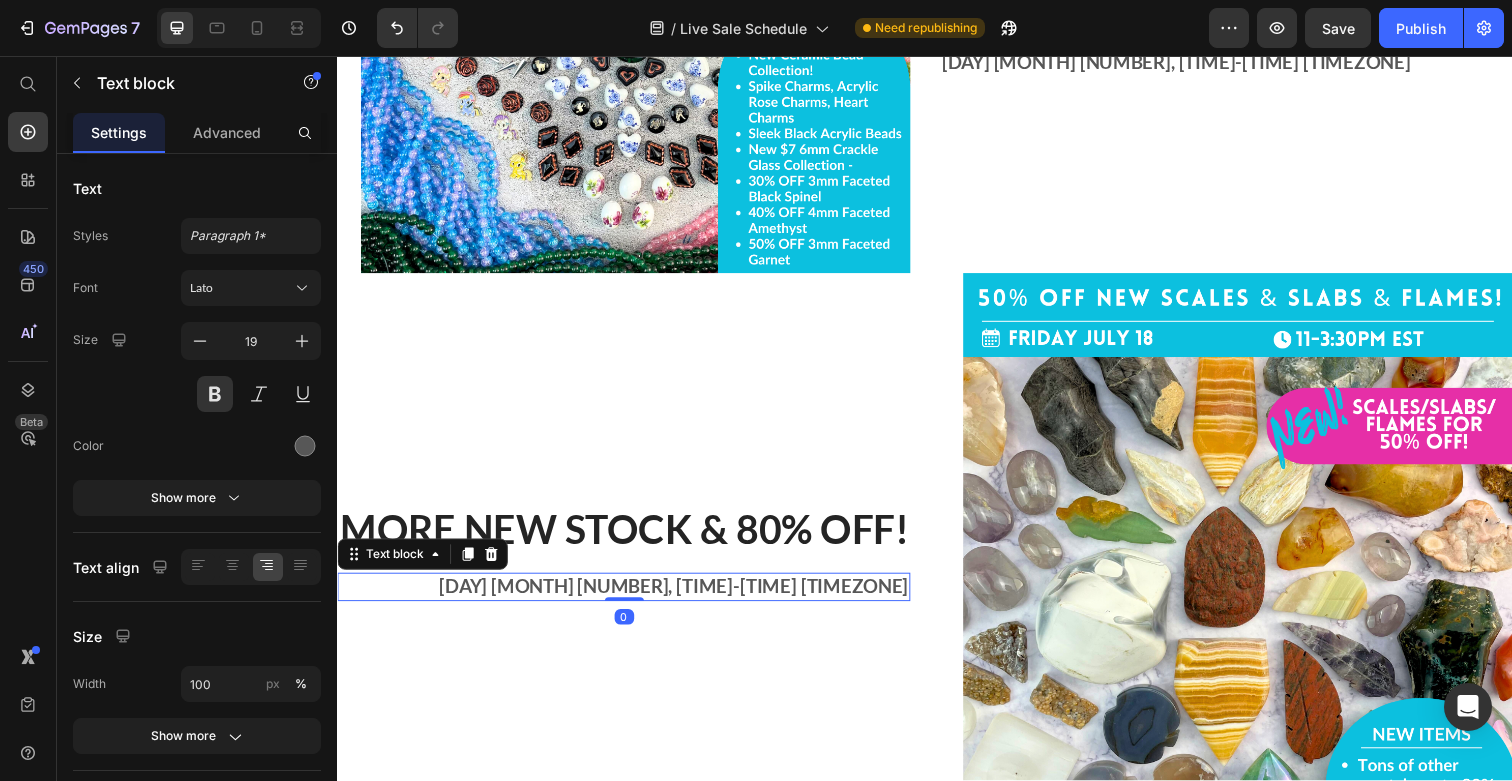 click on "[DAY] [MONTH] [NUMBER], [TIME]-[TIME] [TIMEZONE]" at bounding box center (629, 598) 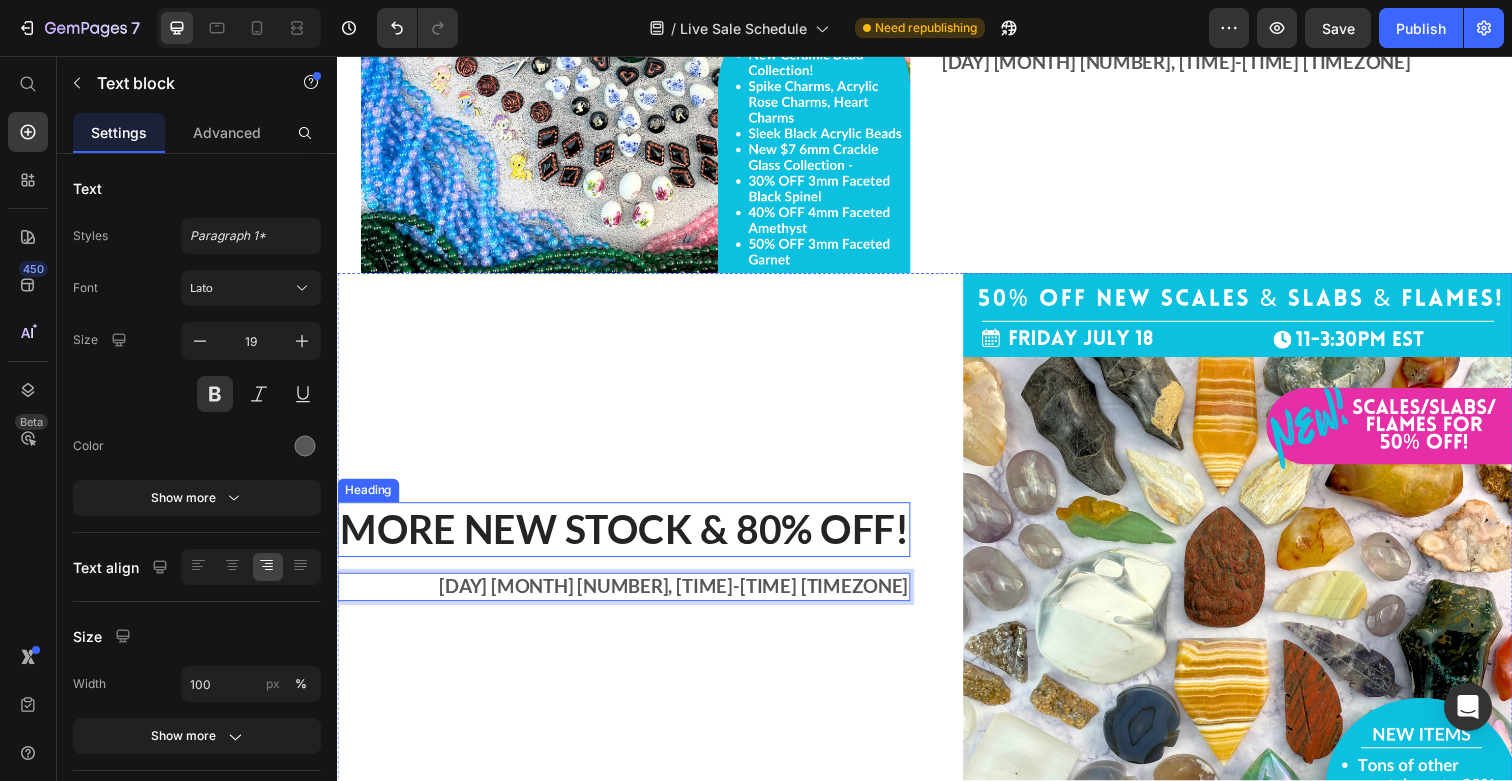 click on "MORE NEW STOCK & 80% OFF!" at bounding box center [629, 540] 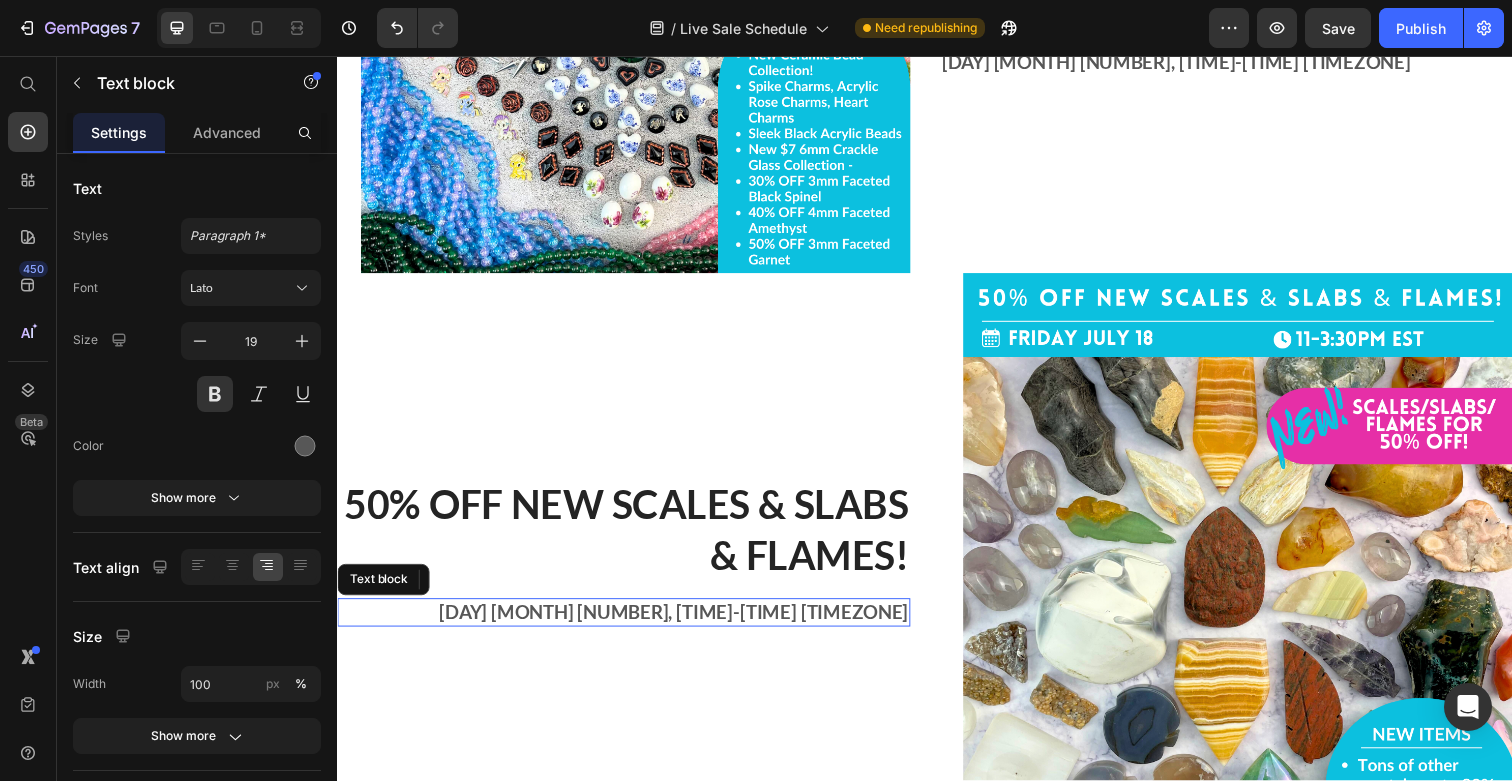 click on "[DAY] [MONTH] [NUMBER], [TIME]-[TIME] [TIMEZONE]" at bounding box center [629, 624] 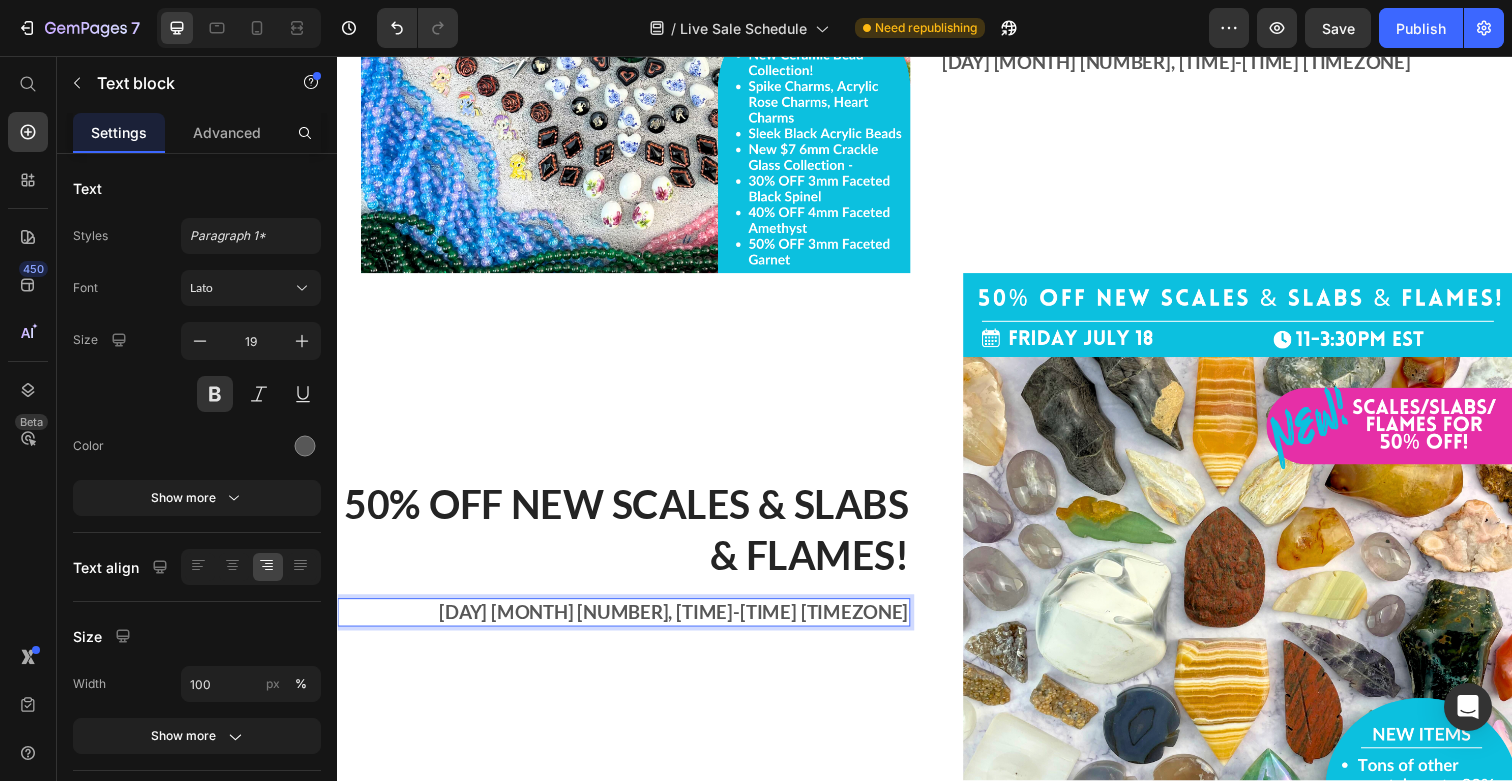 click on "[DAY] [MONTH] [NUMBER], [TIME]-[TIME] [TIMEZONE]" at bounding box center [629, 624] 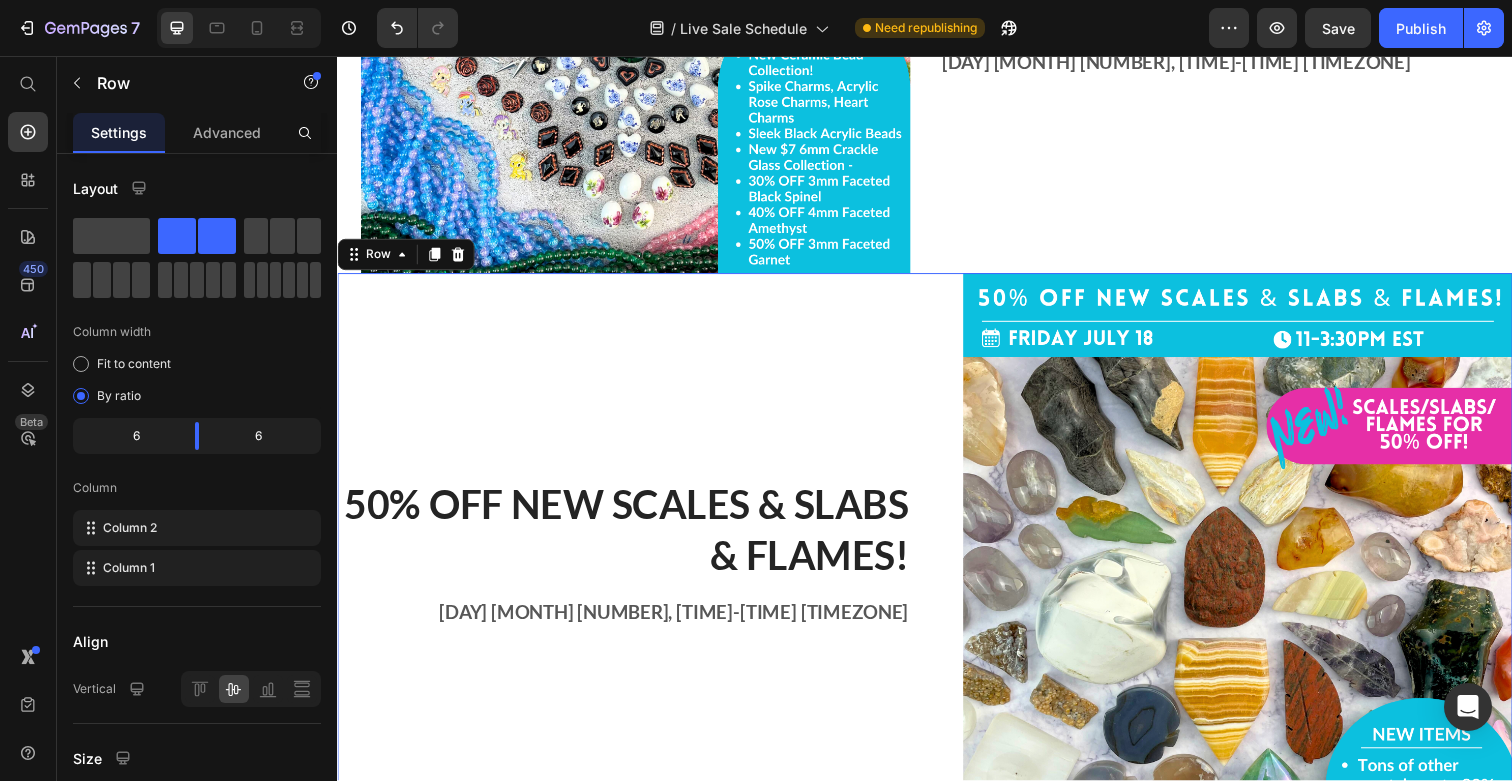 click on "50% OFF New Scales & Slabs & Flames! Heading [DAY] [MONTH] [NUMBER], [TIME]-[TIME] [TIMEZONE] Text block" at bounding box center [629, 558] 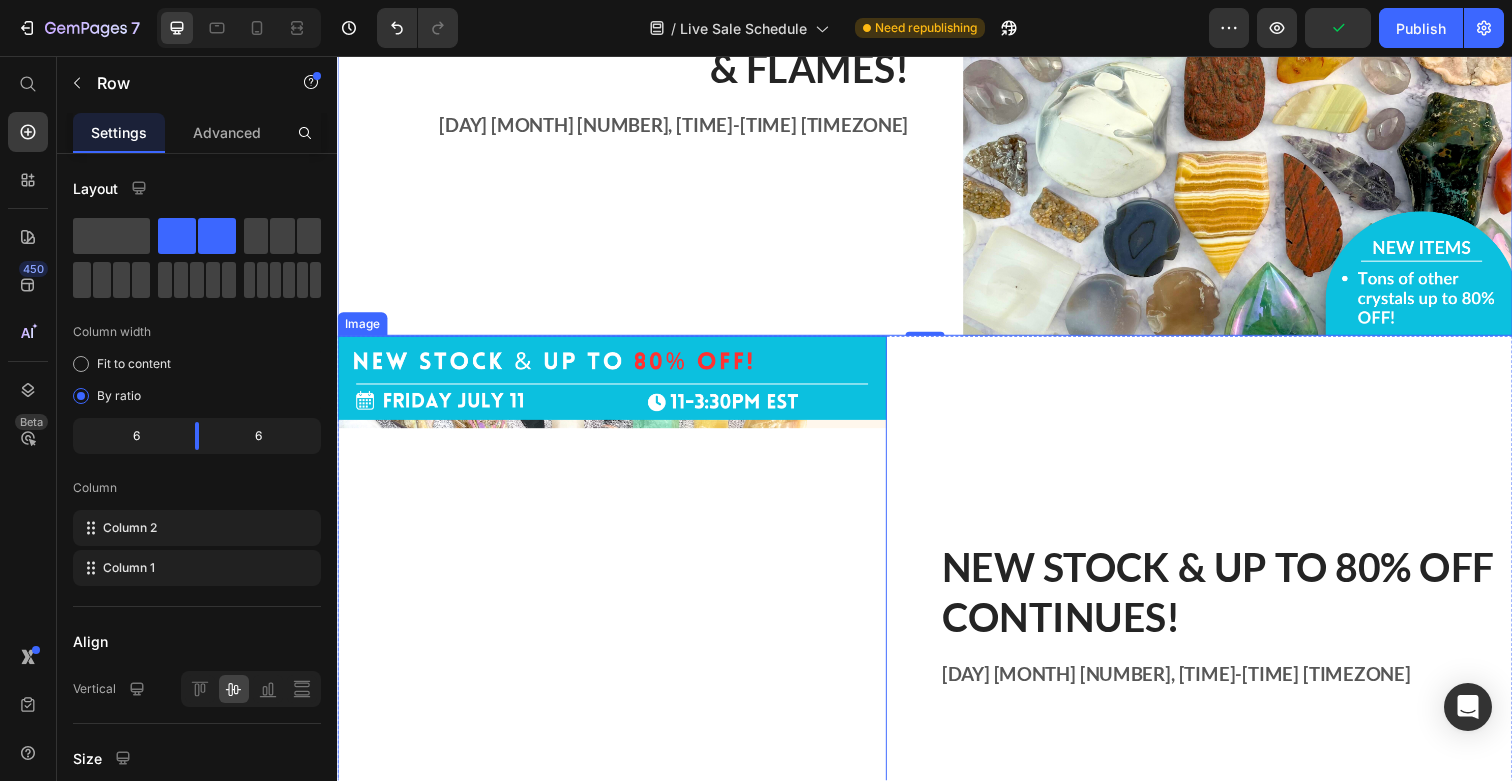 scroll, scrollTop: 4657, scrollLeft: 0, axis: vertical 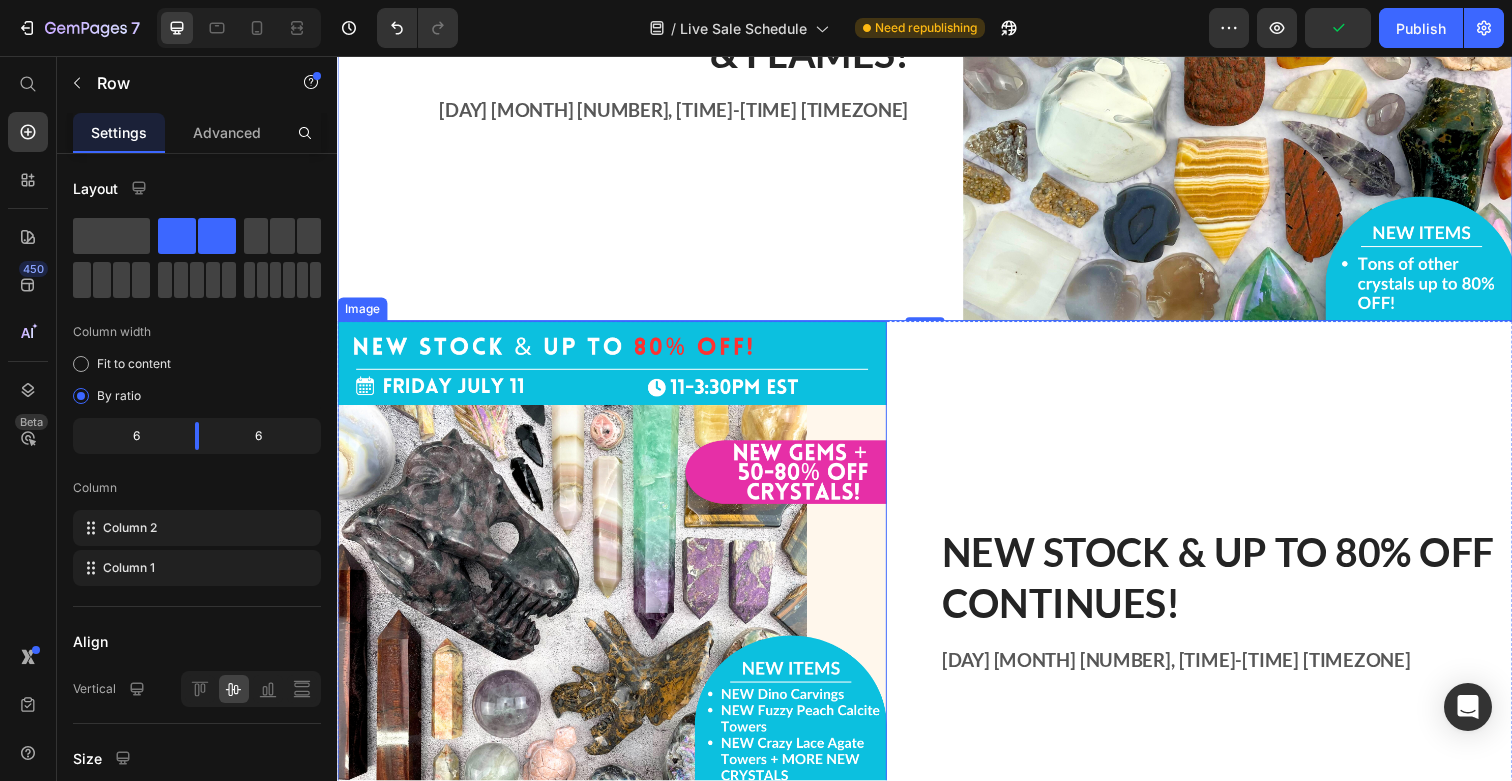 click at bounding box center (617, 607) 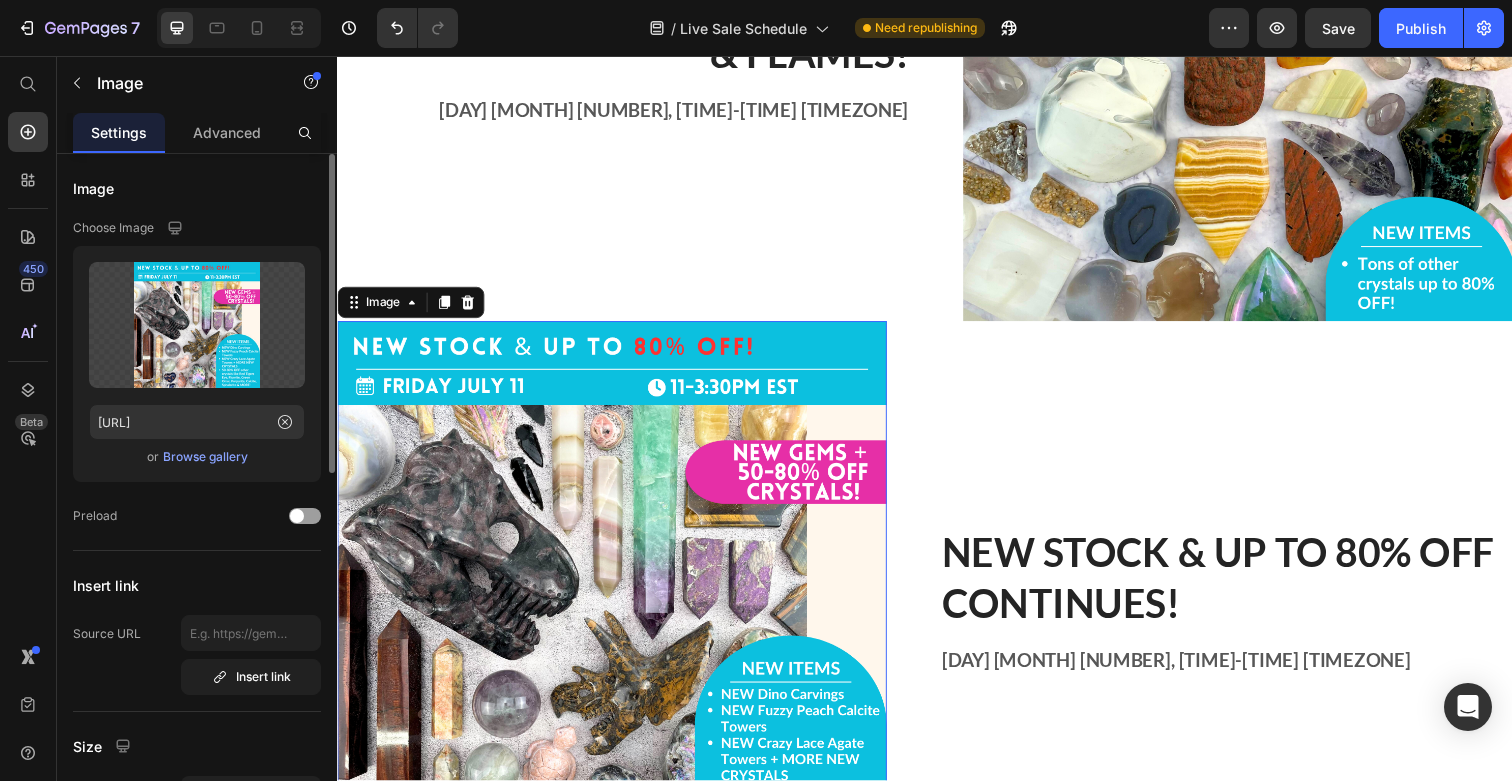click on "Browse gallery" at bounding box center [205, 457] 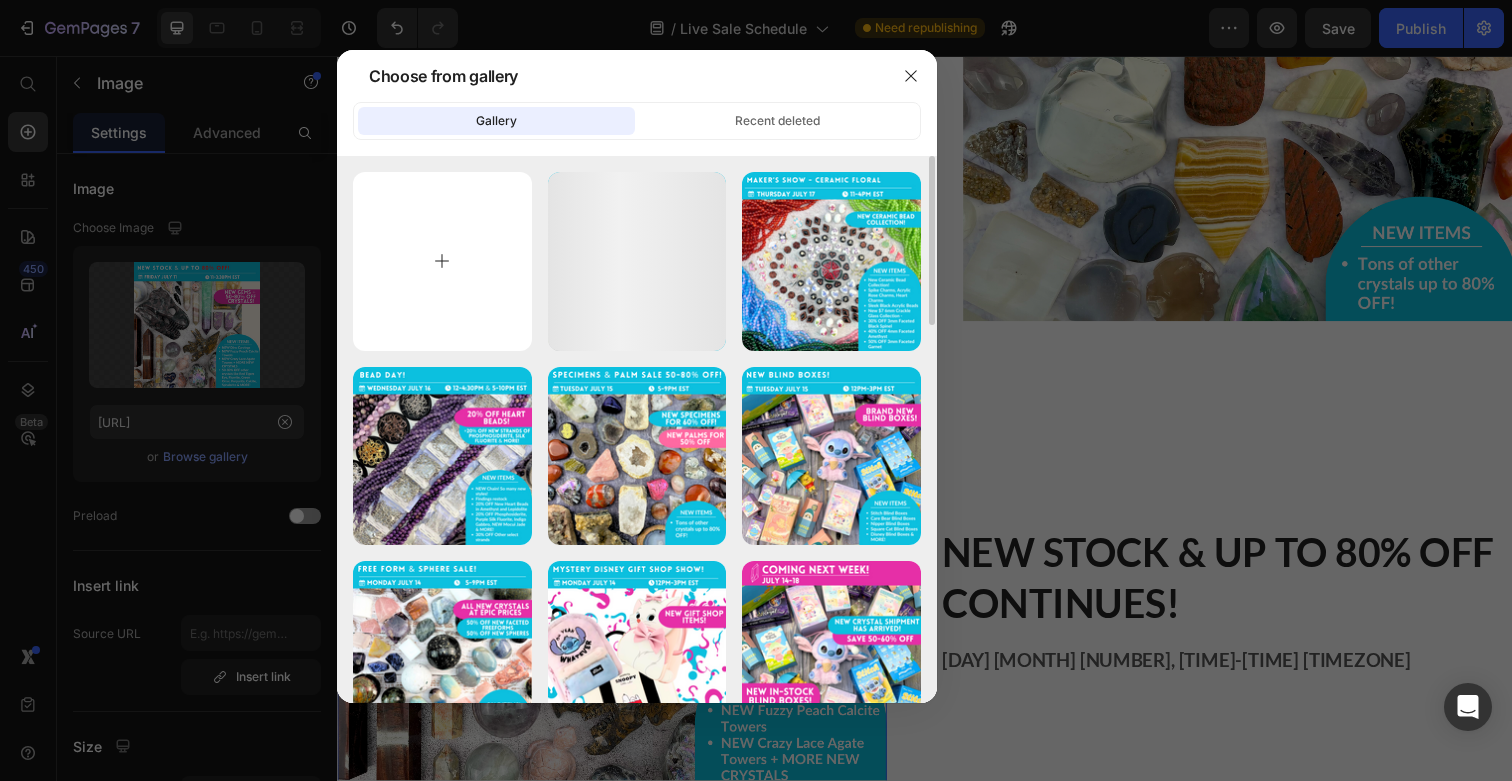 click at bounding box center (442, 261) 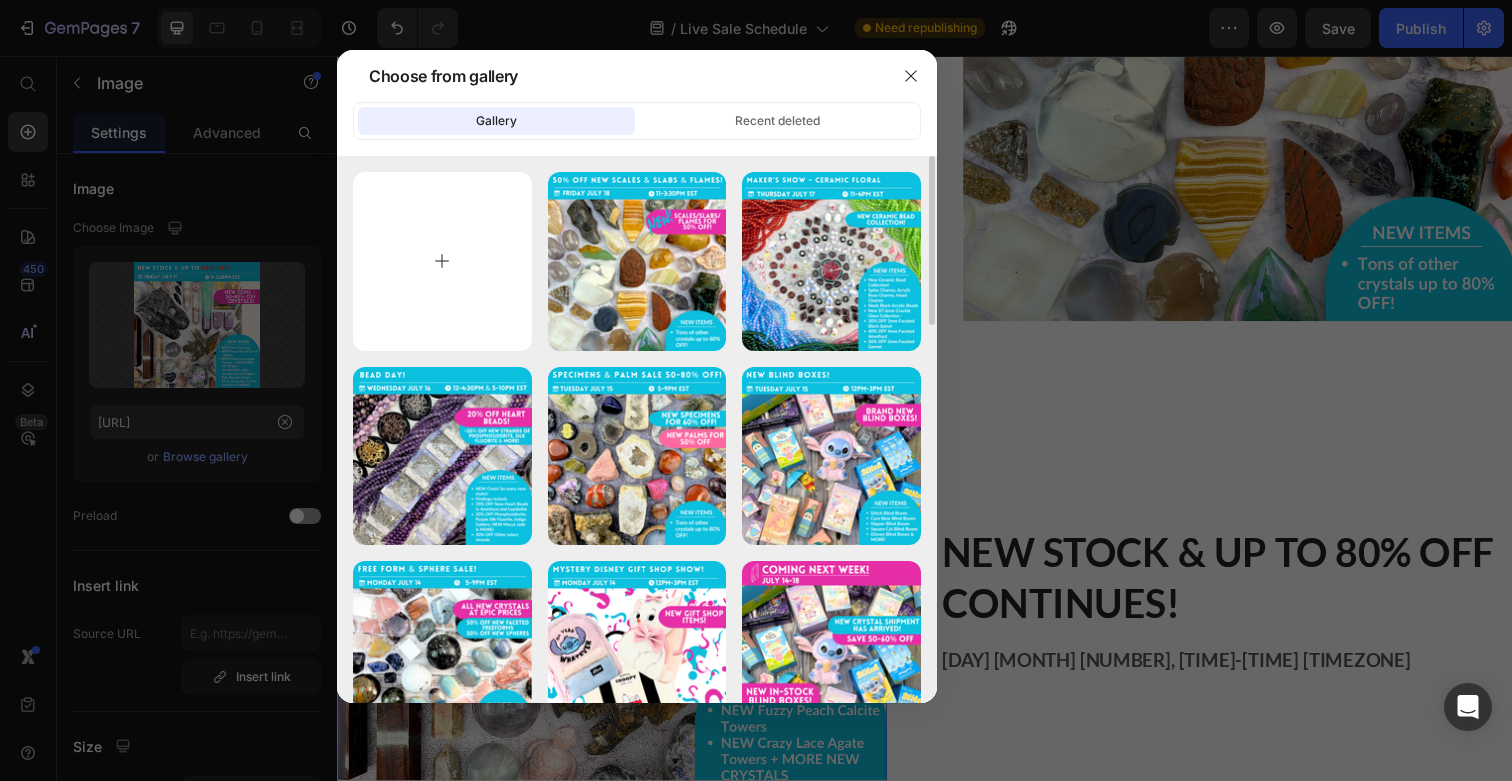 type on "C:\fakepath\[FILENAME].png" 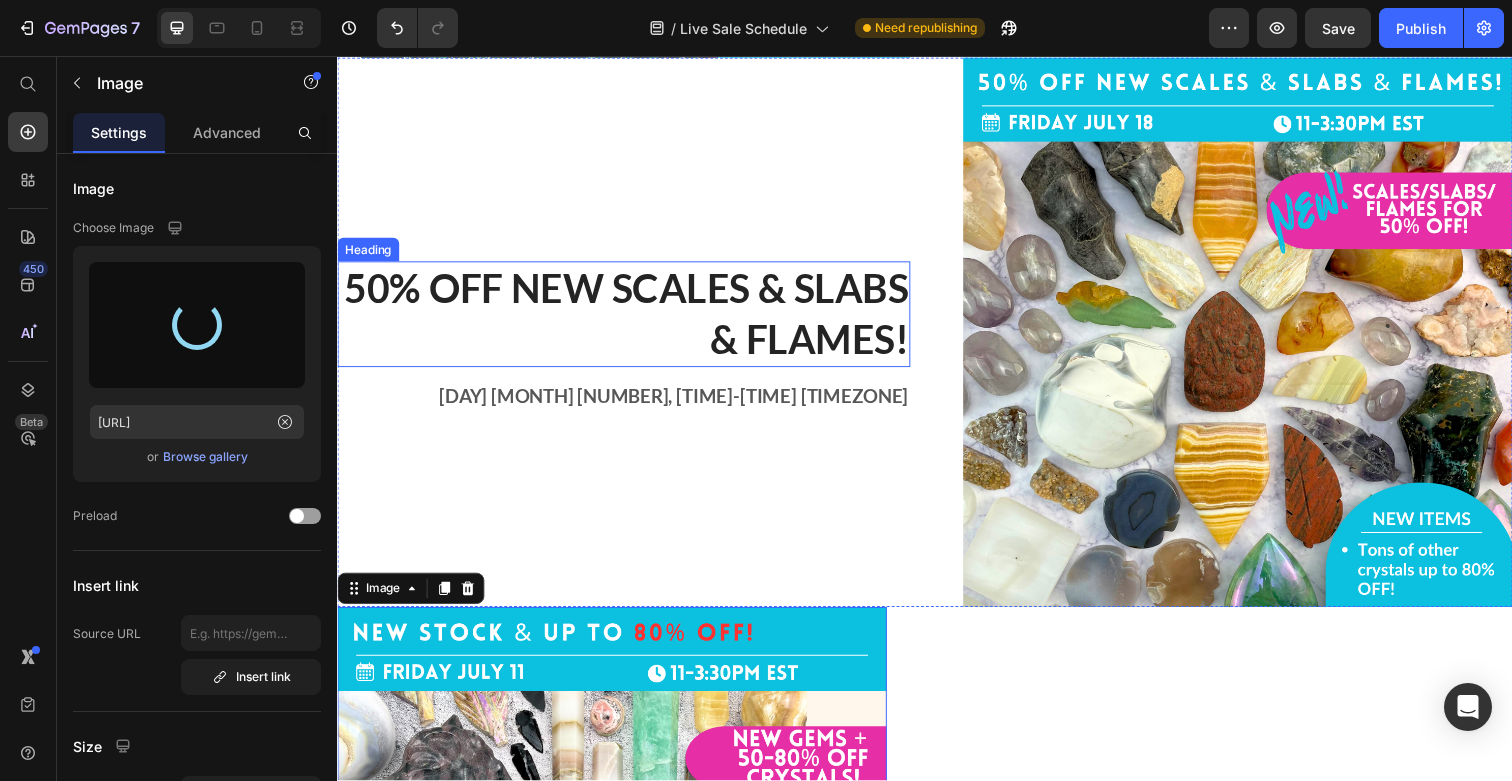 scroll, scrollTop: 4350, scrollLeft: 0, axis: vertical 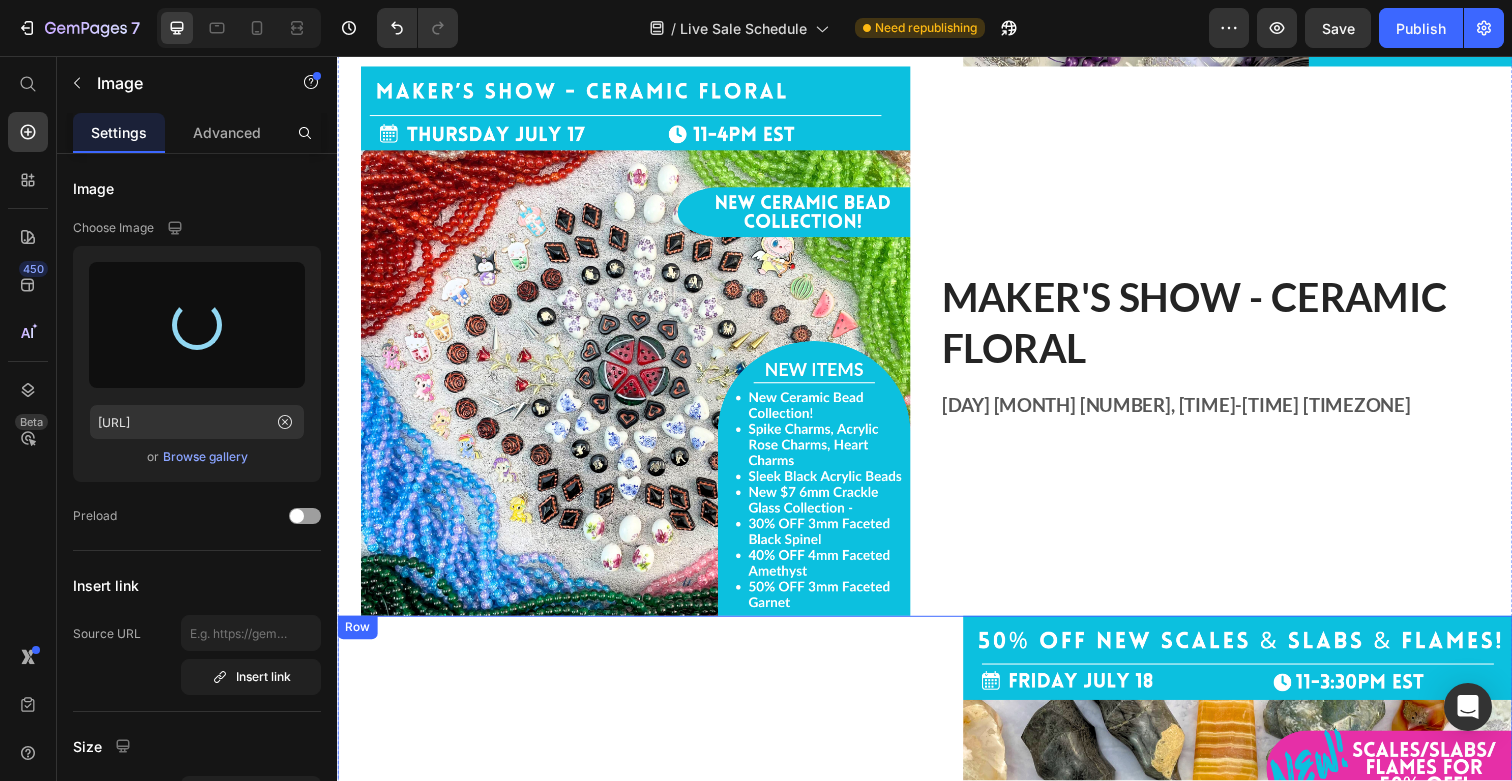type on "[URL]" 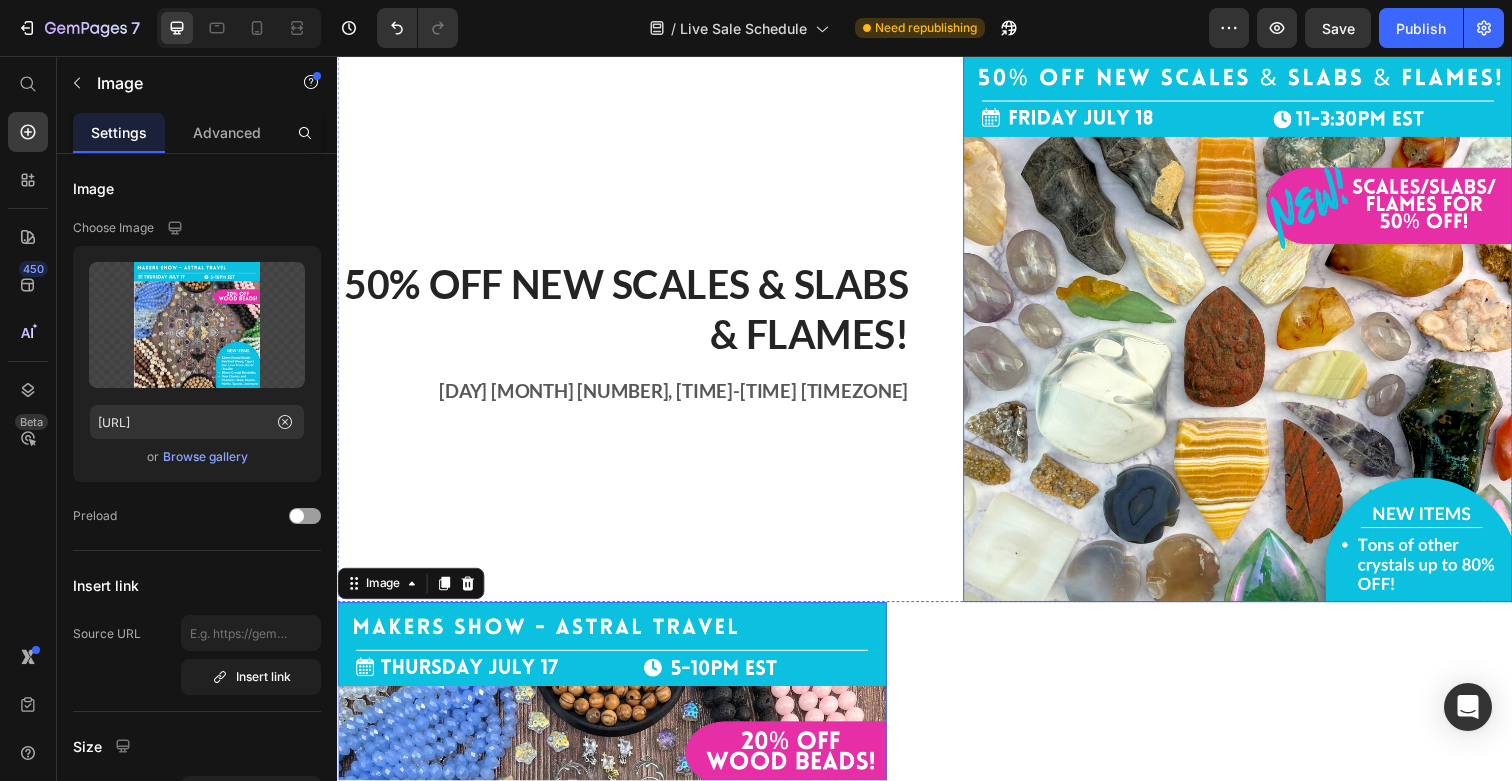 scroll, scrollTop: 4340, scrollLeft: 0, axis: vertical 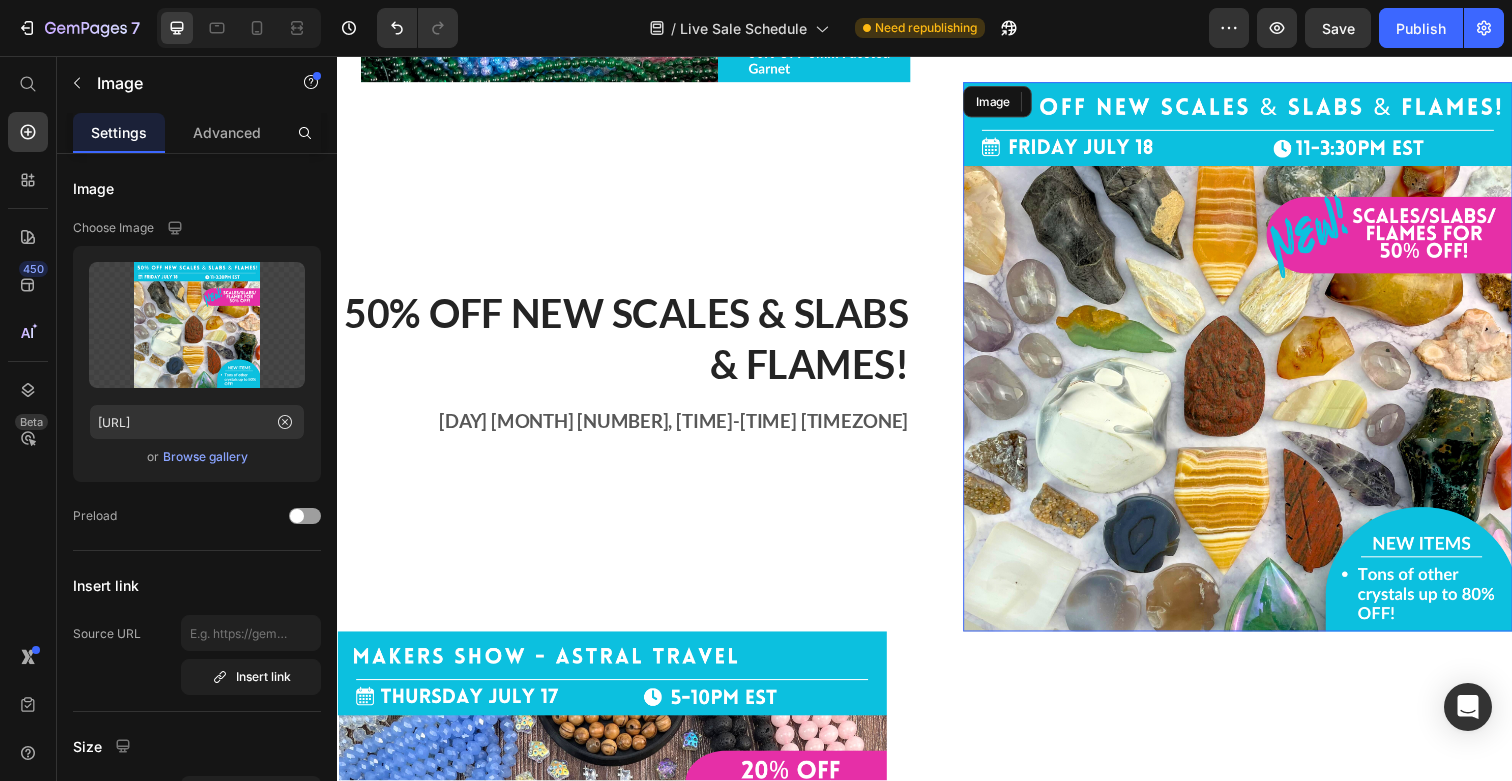 click at bounding box center [1256, 363] 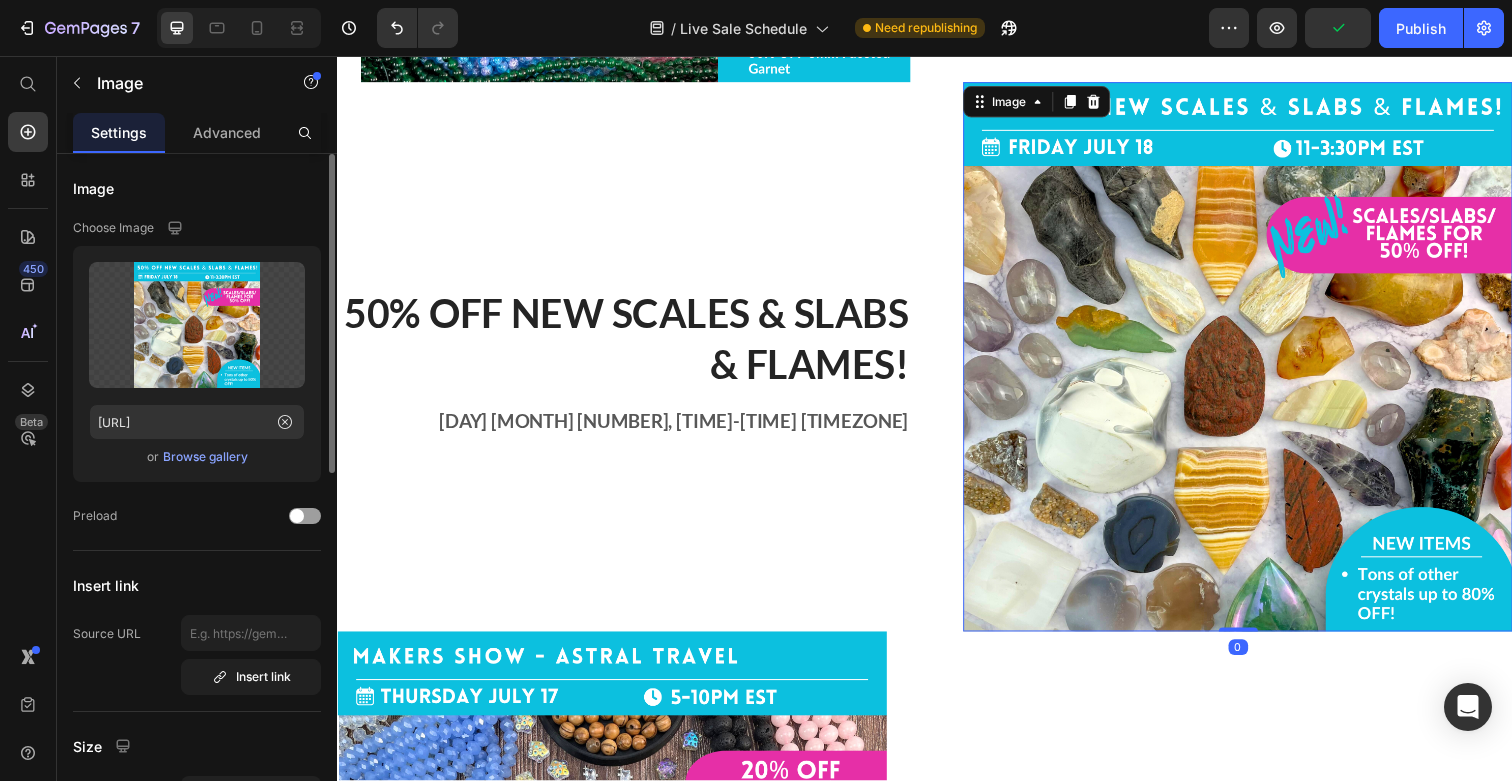 click on "Browse gallery" at bounding box center (205, 457) 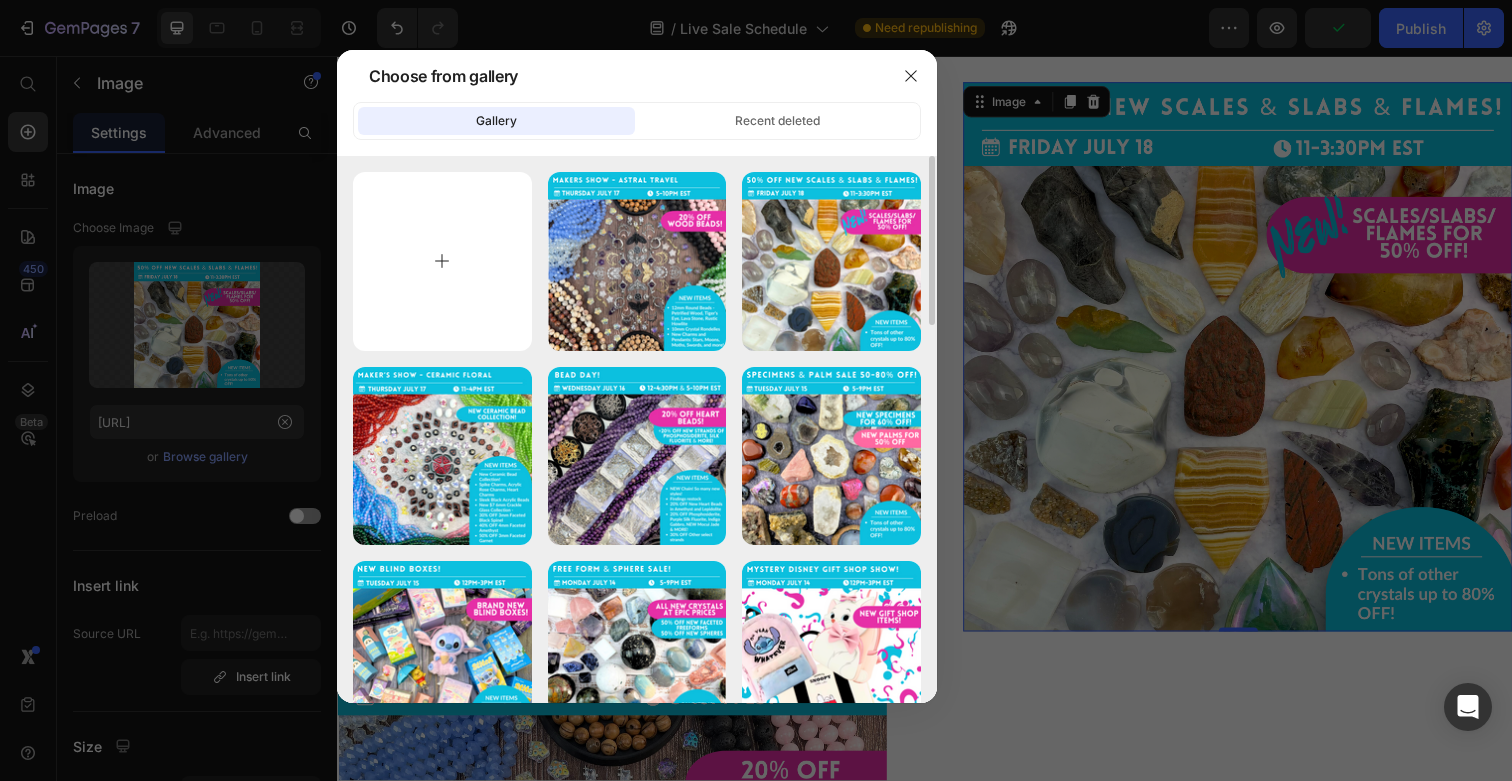 click at bounding box center [442, 261] 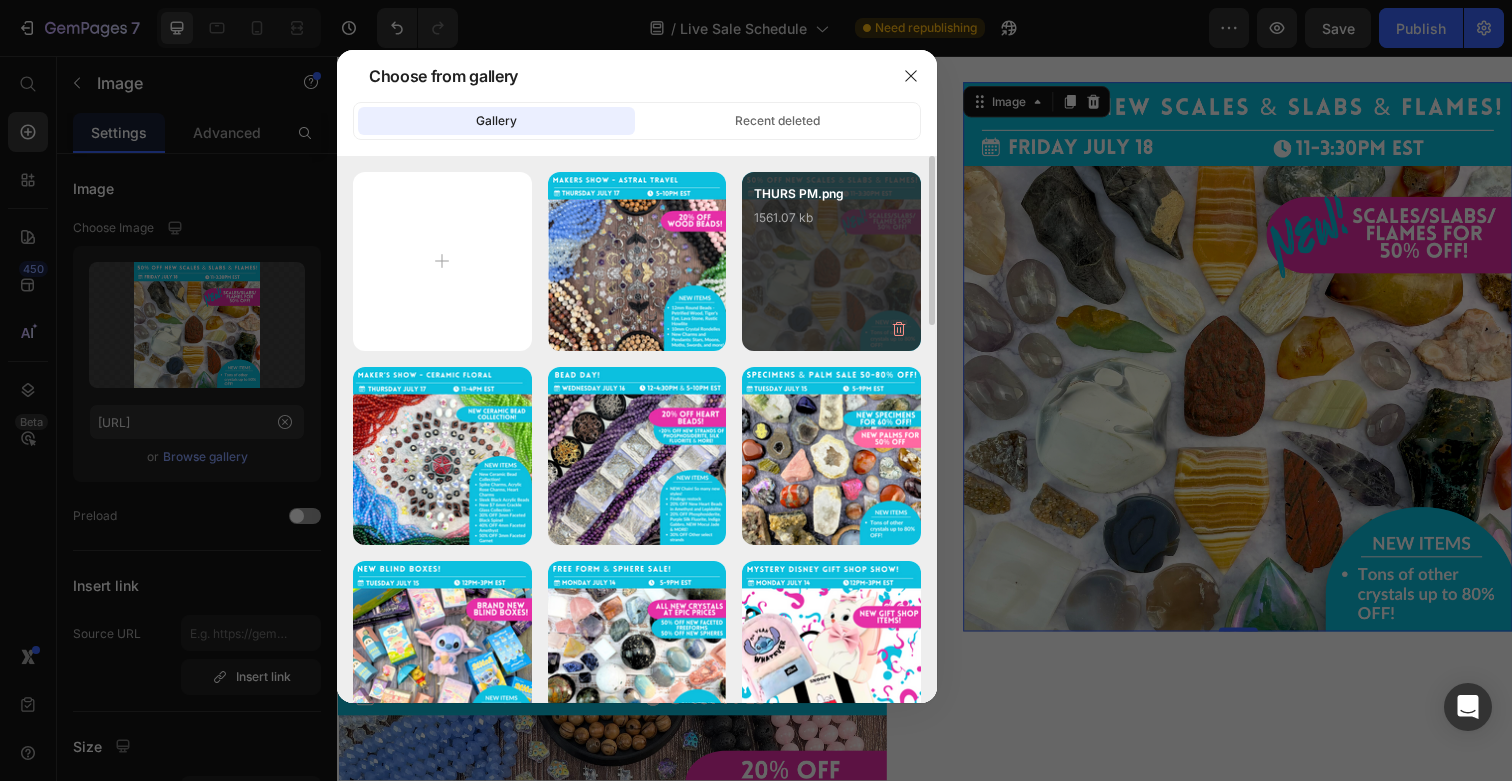 click on "[FILENAME].png [SIZE]" at bounding box center (831, 224) 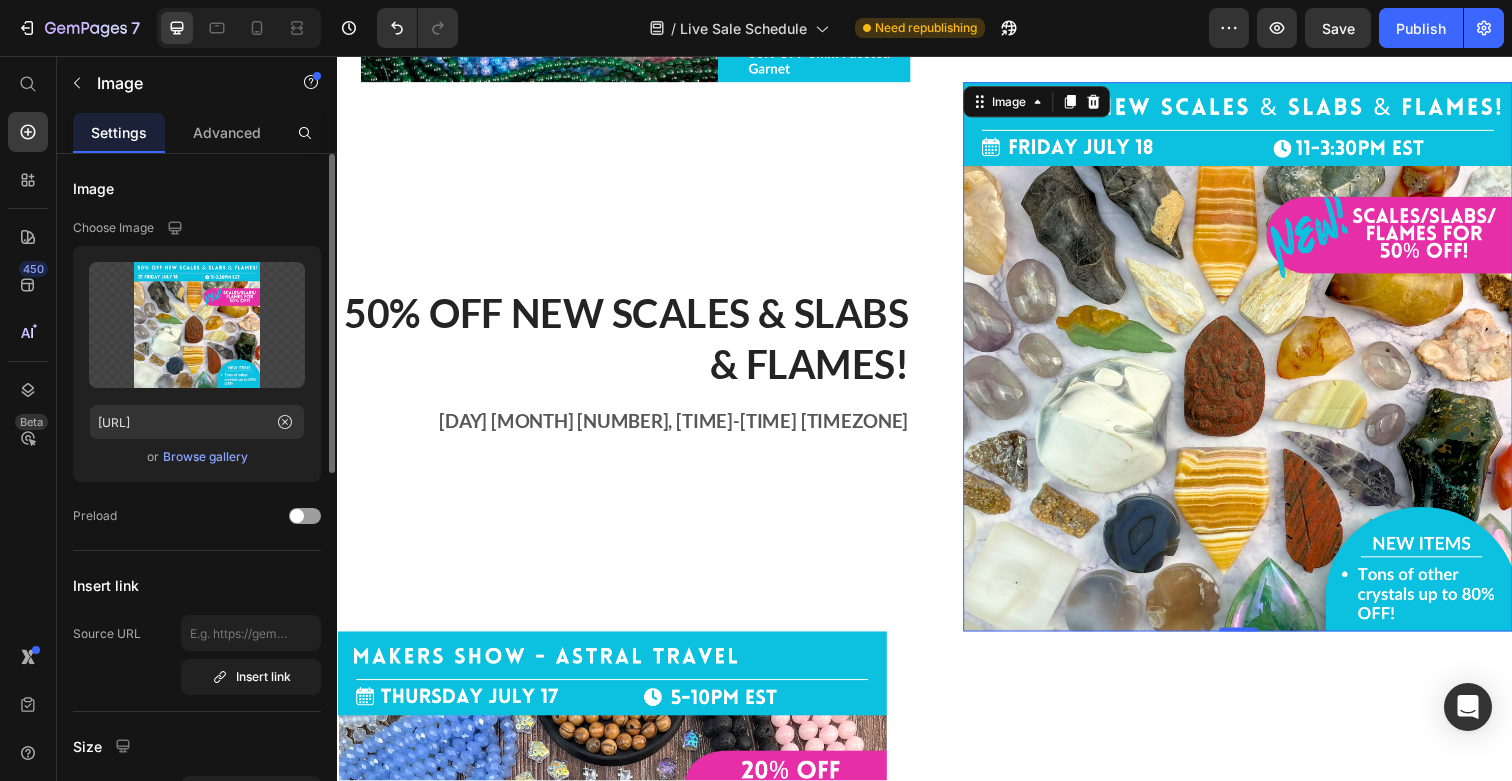 click on "Upload Image [URL]  or   Browse gallery" 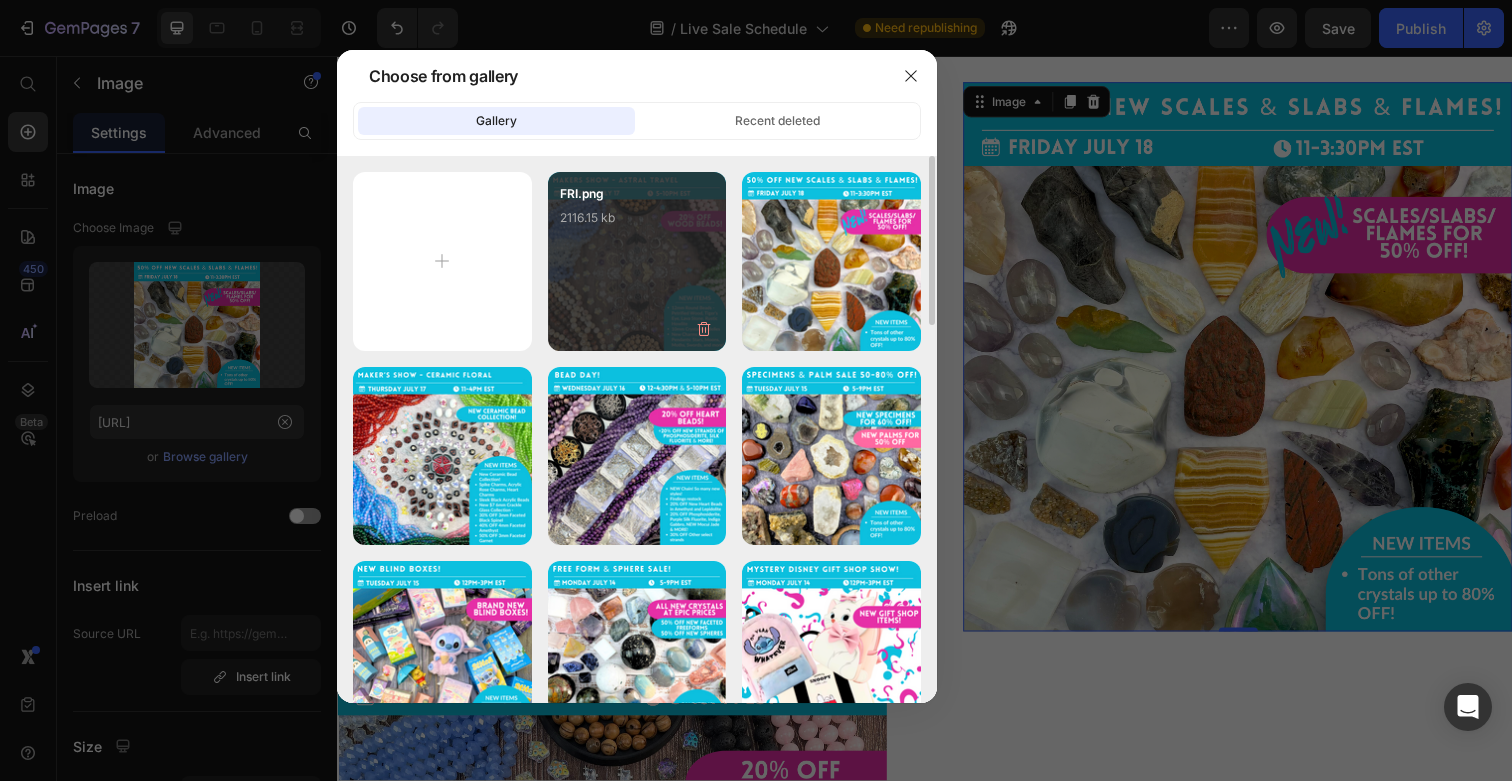 click on "[FILENAME].png [SIZE]" at bounding box center [637, 261] 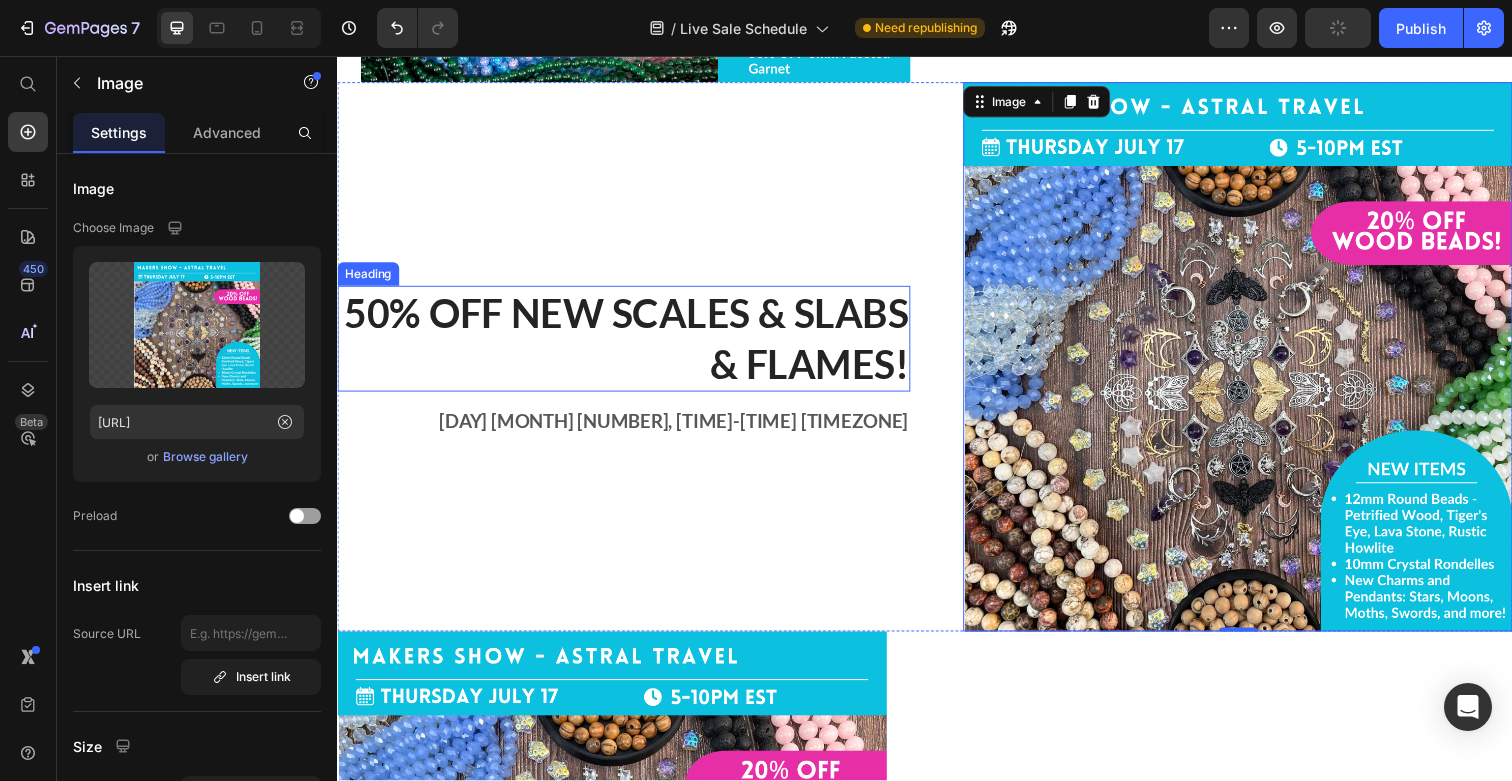 click on "50% OFF New Scales & Slabs & Flames!" at bounding box center [629, 345] 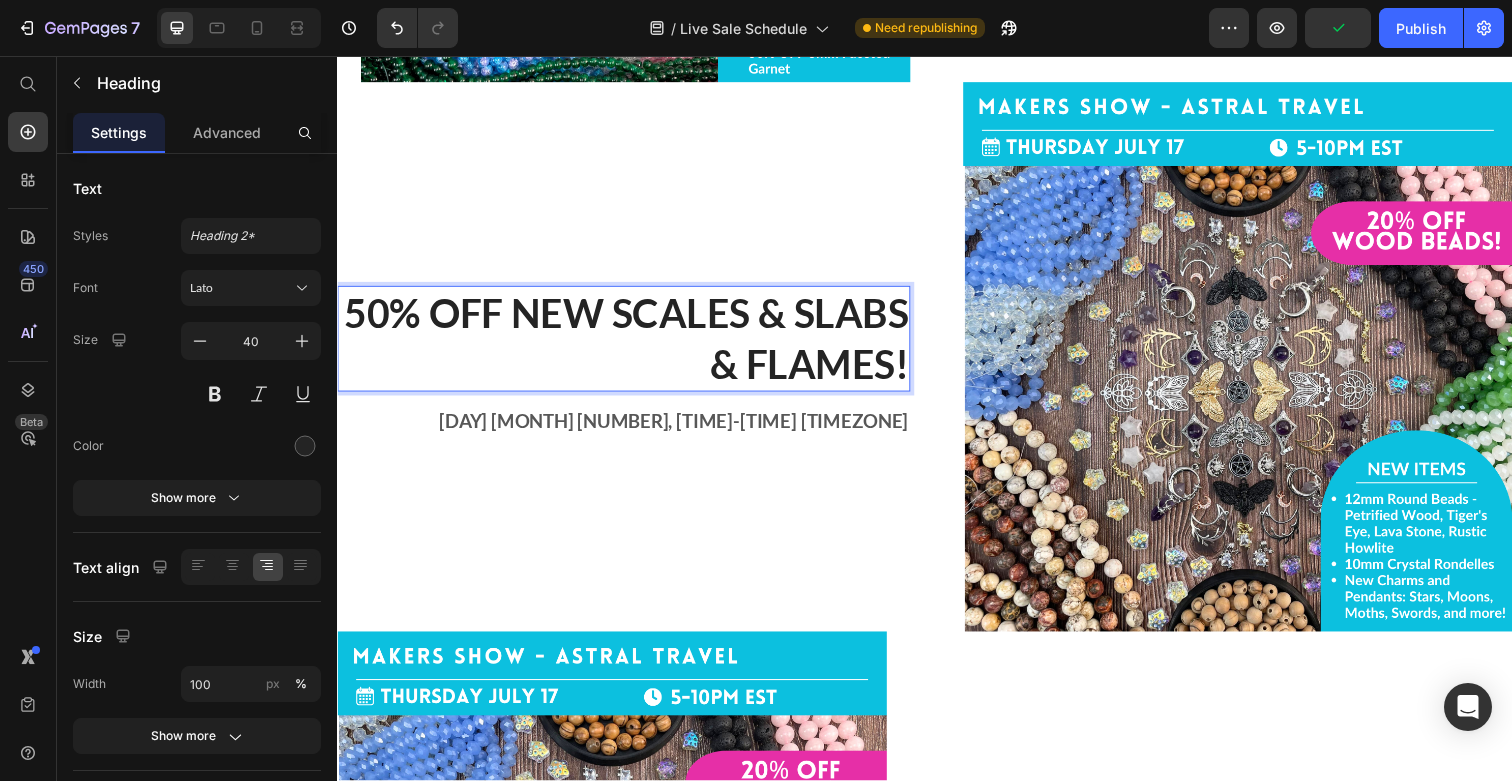 click on "50% OFF New Scales & Slabs & Flames!" at bounding box center [629, 345] 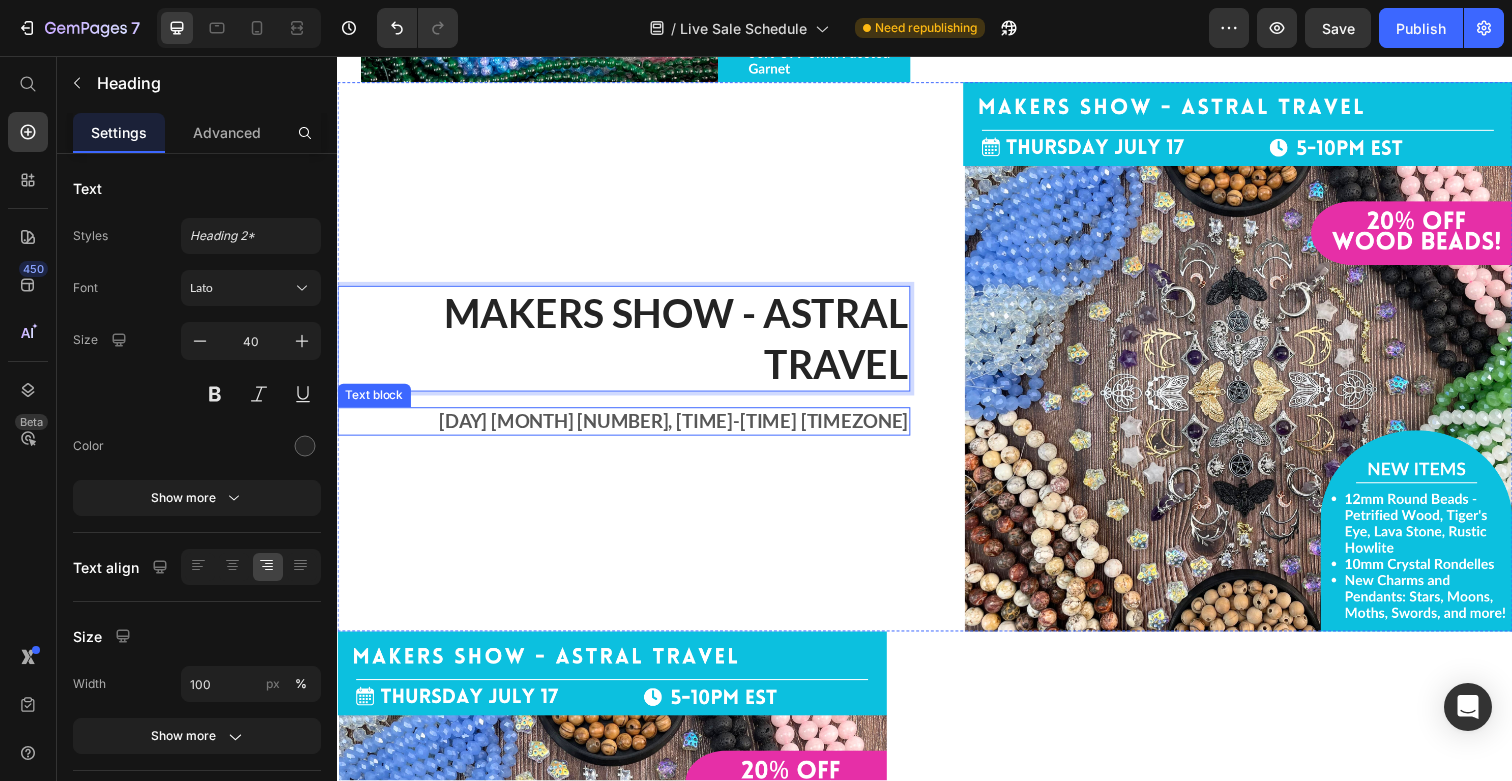 click on "[DAY] [MONTH] [NUMBER], [TIME]-[TIME] [TIMEZONE]" at bounding box center (629, 429) 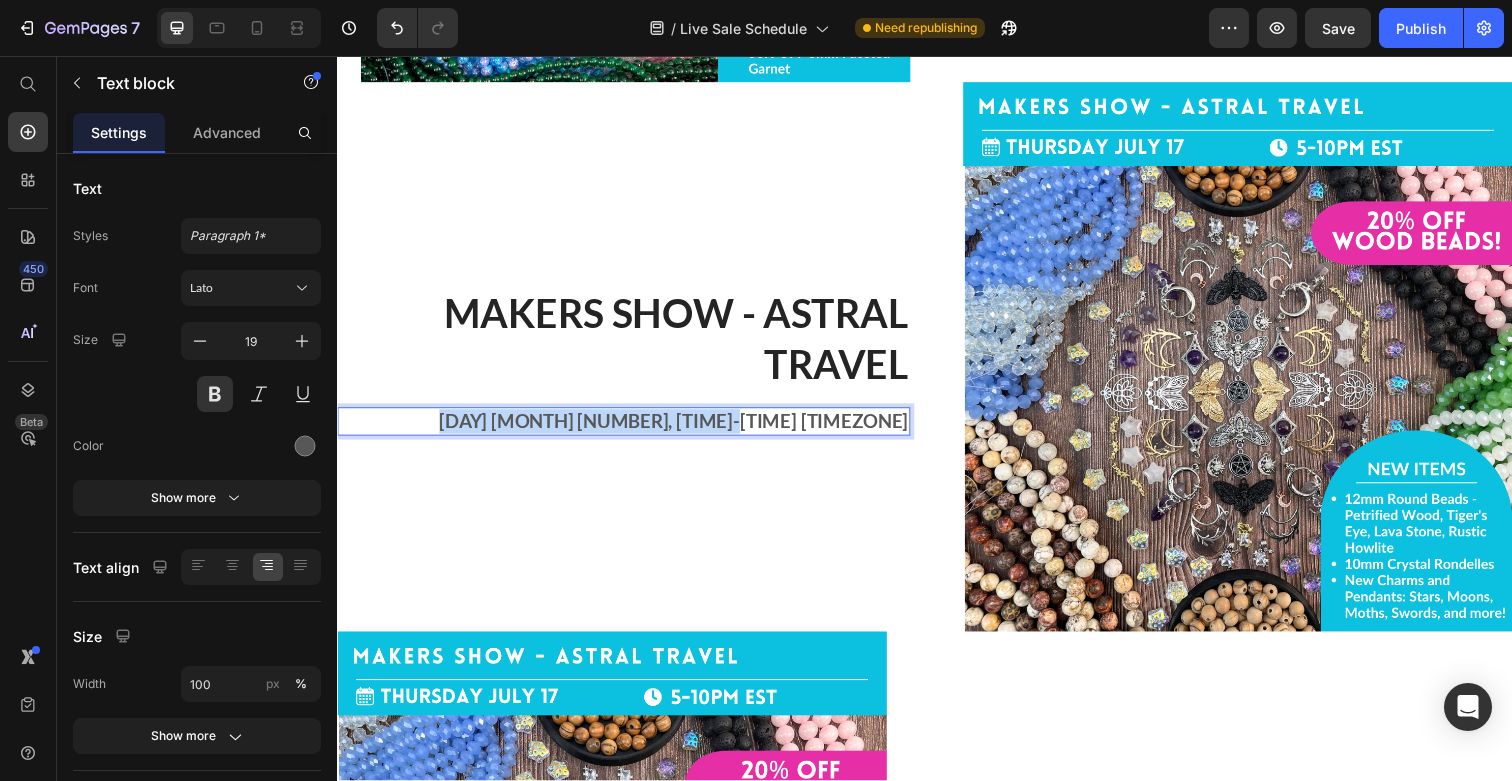 click on "[DAY] [MONTH] [NUMBER], [TIME]-[TIME] [TIMEZONE]" at bounding box center [629, 429] 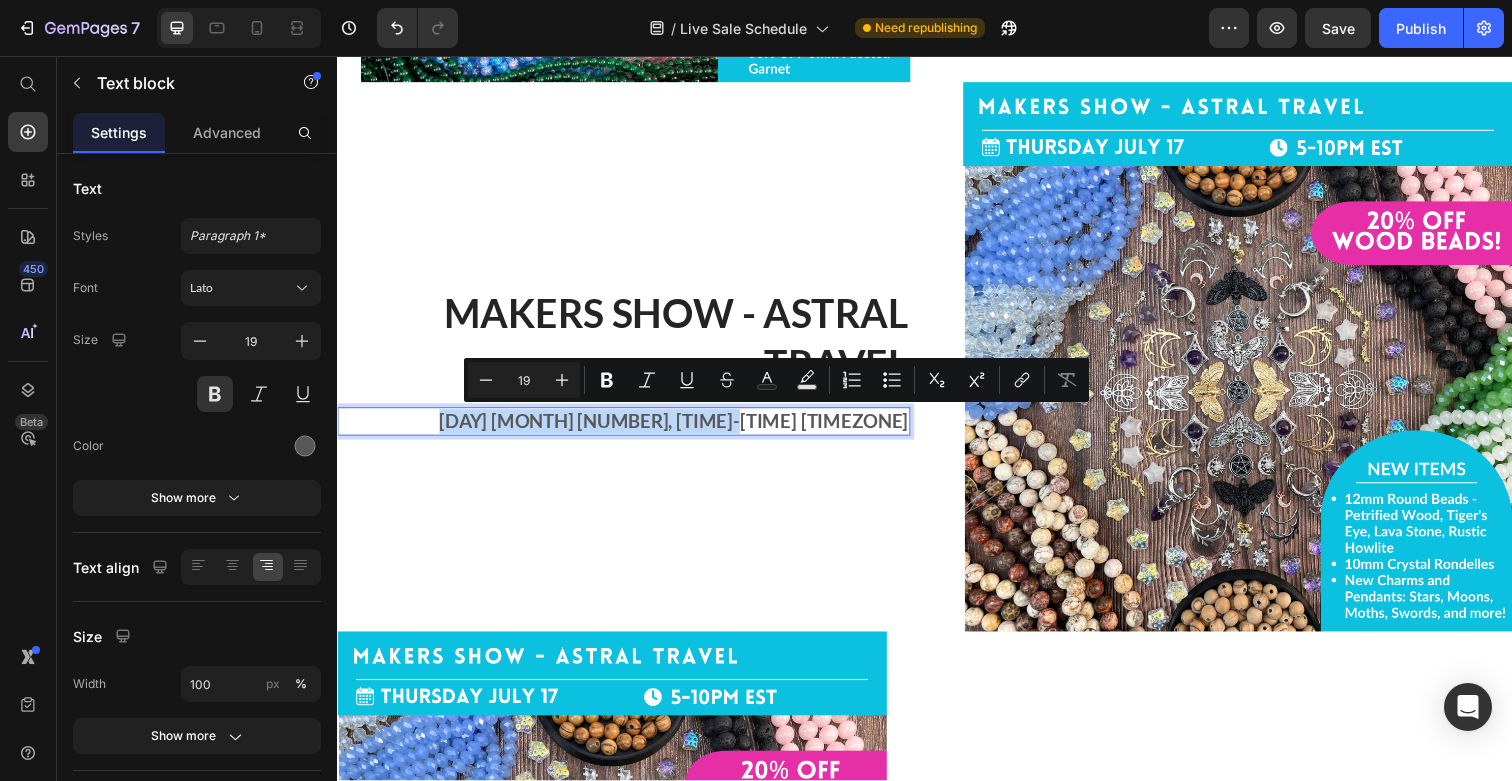 click on "[DAY] [MONTH] [NUMBER], [TIME]-[TIME] [TIMEZONE]" at bounding box center [629, 429] 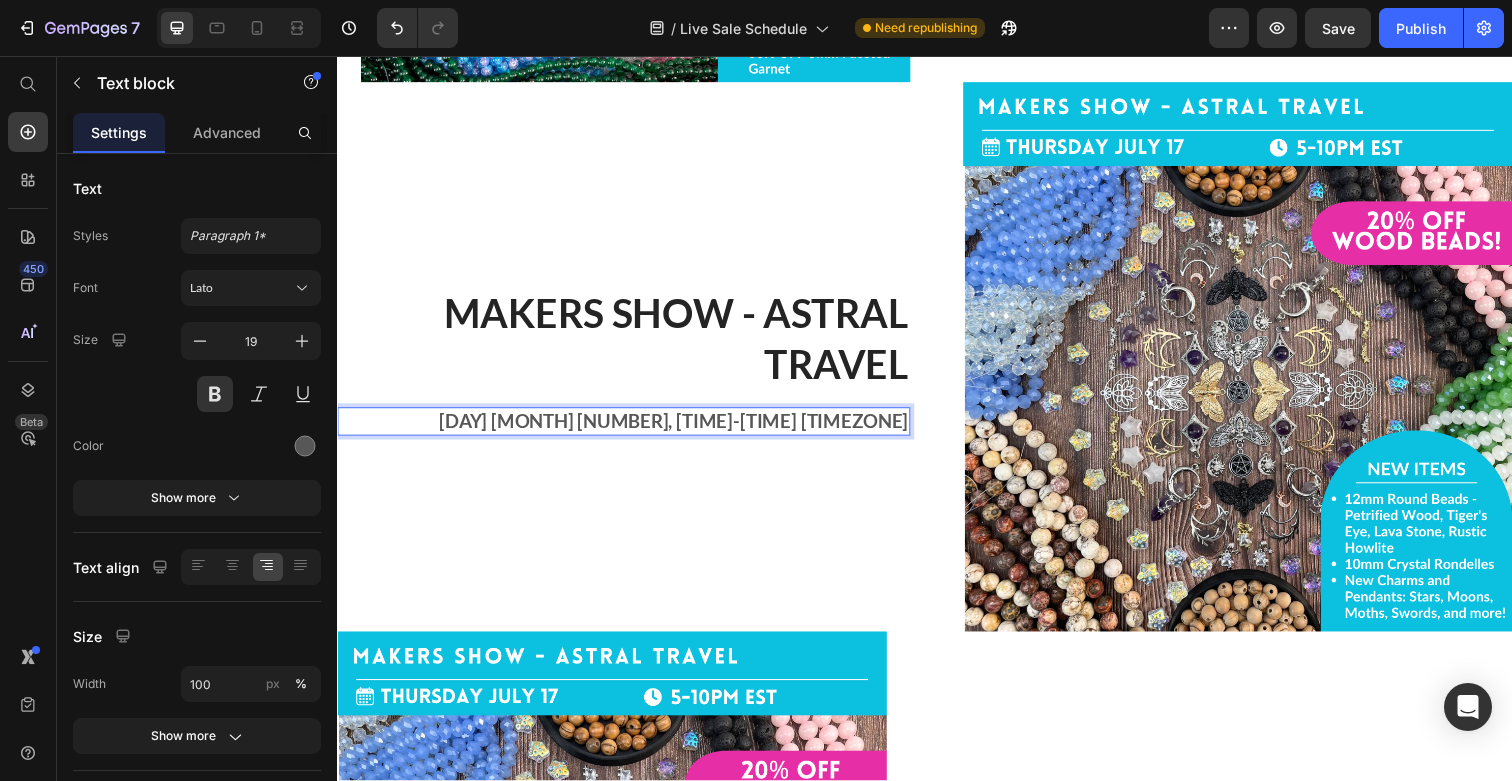 click on "[DAY] [MONTH] [NUMBER], [TIME]-[TIME] [TIMEZONE]" at bounding box center (629, 429) 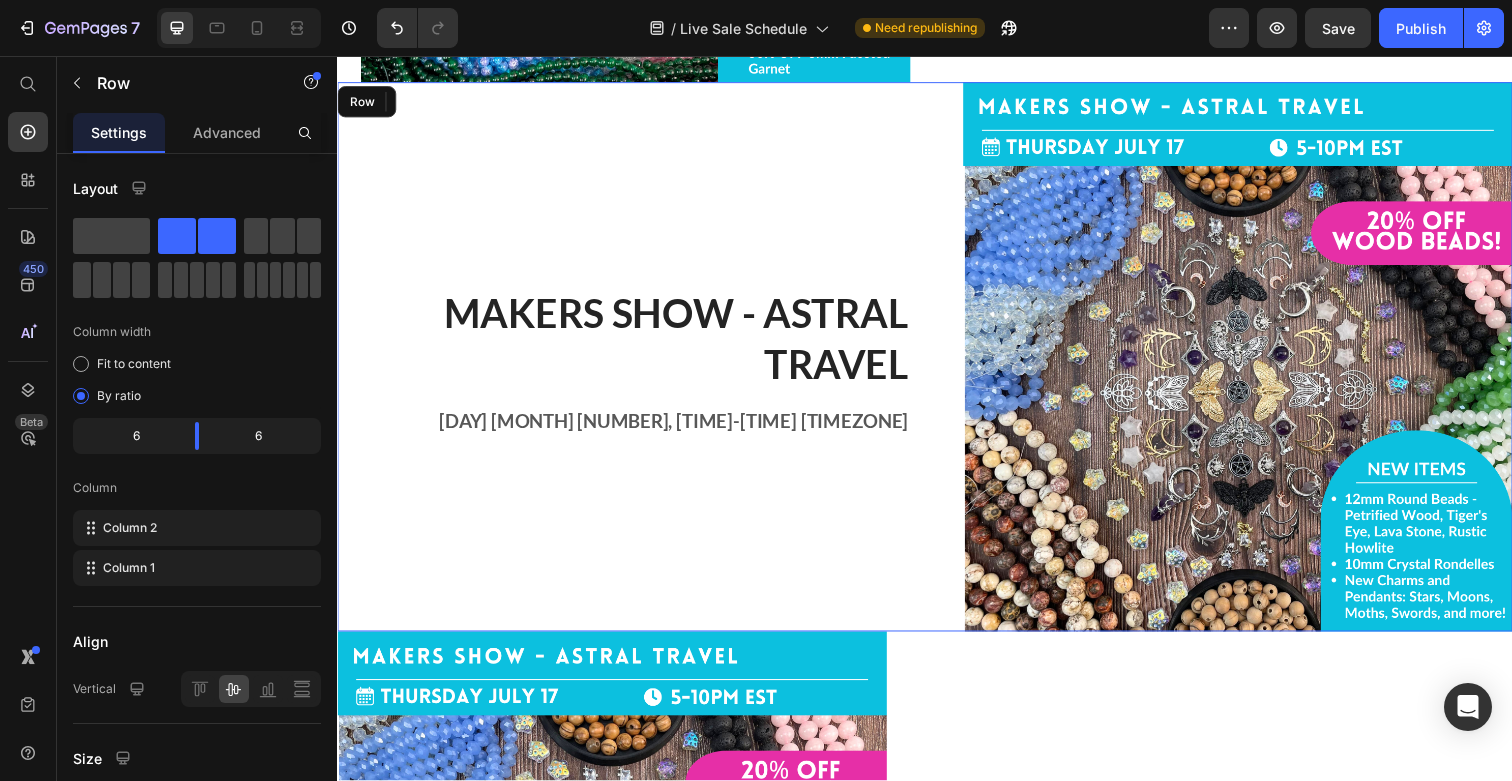 click on "Makers Show - Astral Travel Heading [DAY] [MONTH] [NUMBER], [TIME]-[TIME] [TIMEZONE]   0" at bounding box center [629, 363] 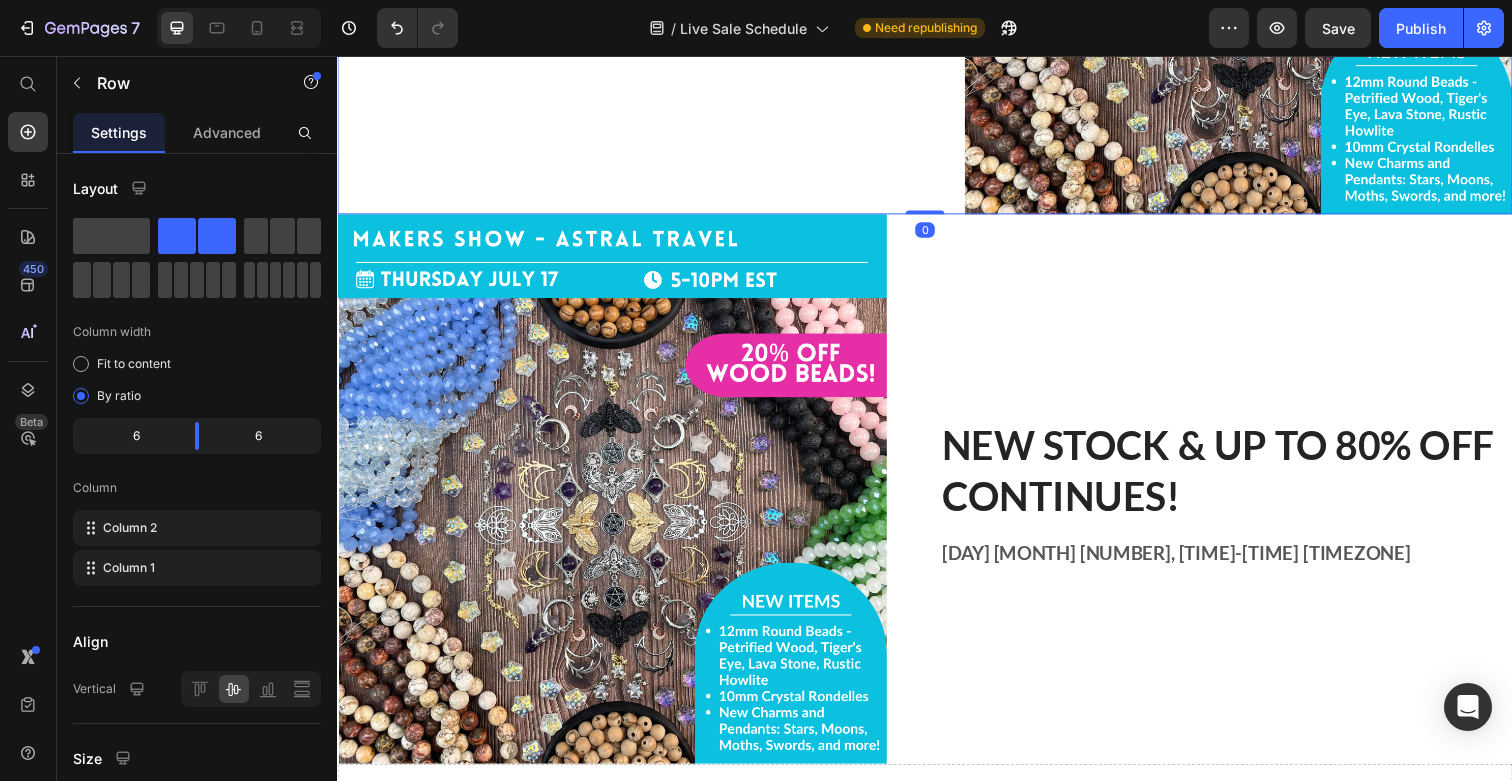 scroll, scrollTop: 4783, scrollLeft: 0, axis: vertical 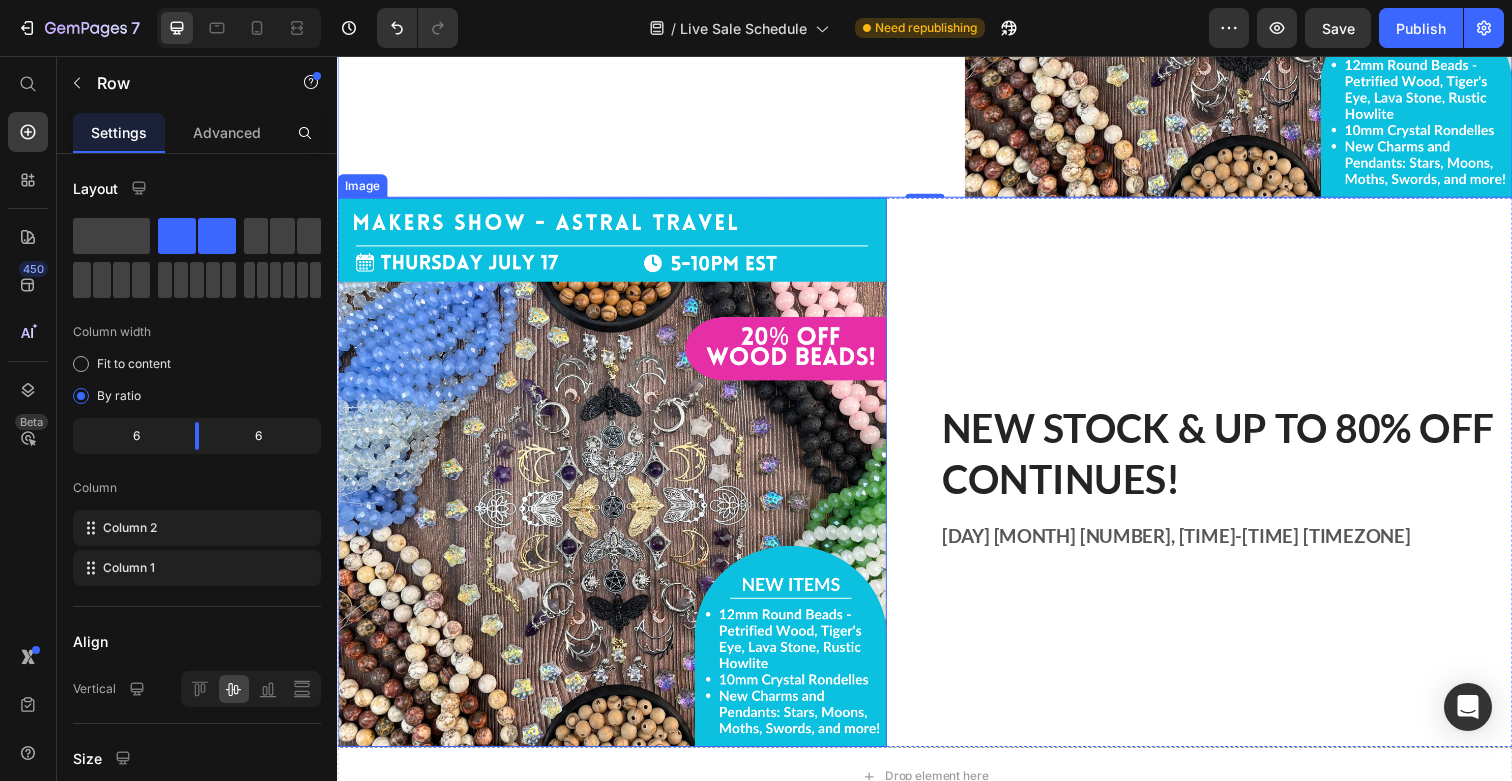 click at bounding box center (617, 481) 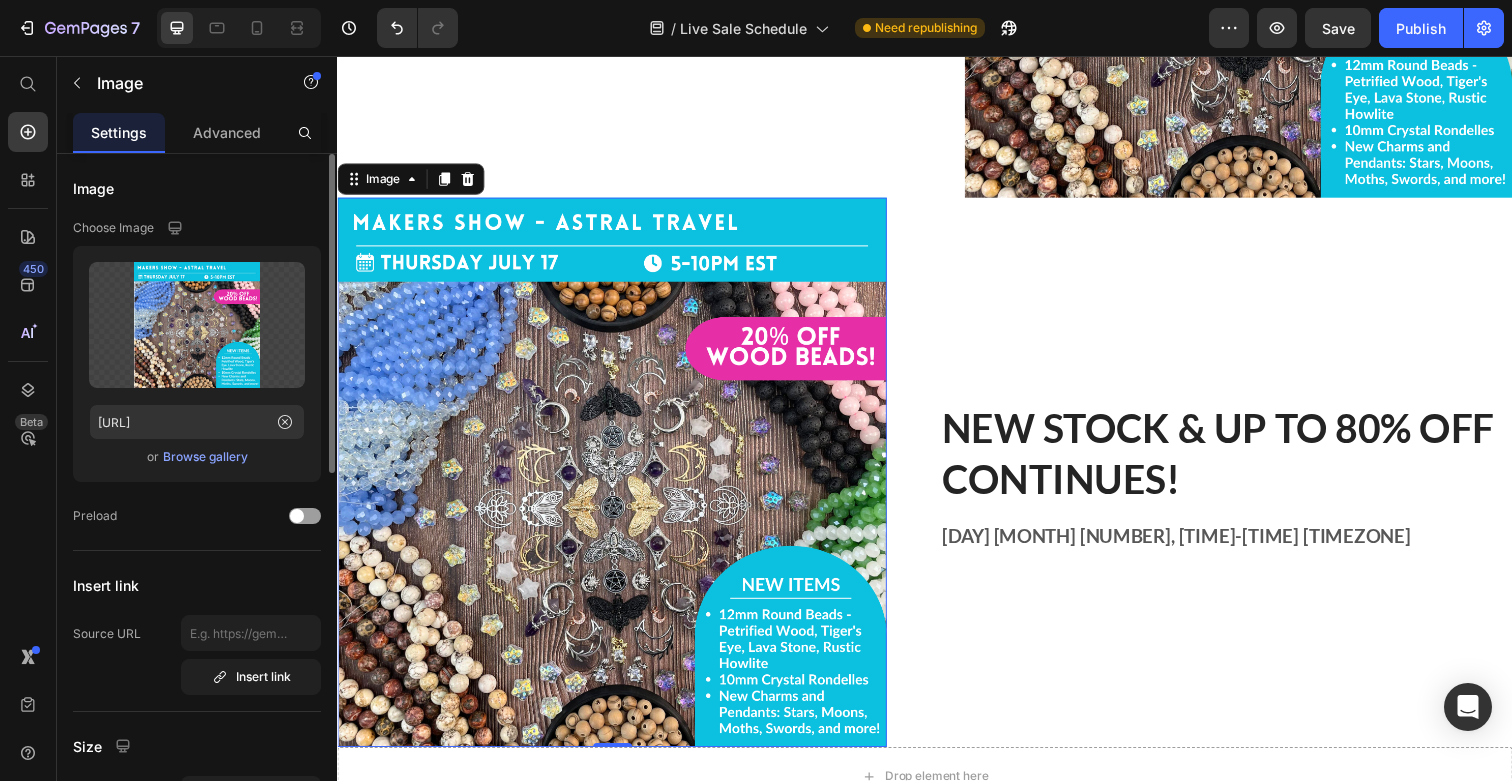 click on "Browse gallery" at bounding box center (205, 457) 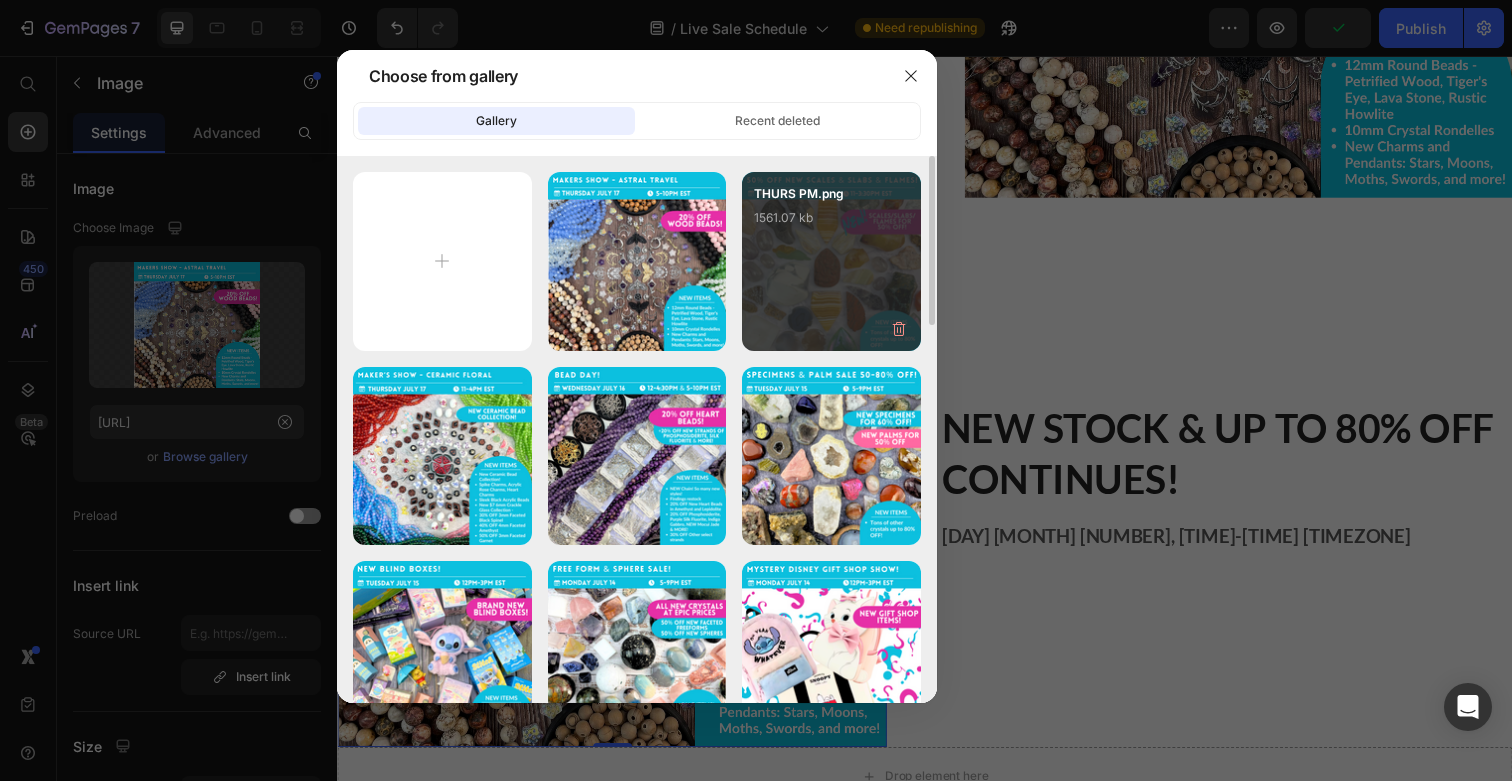 click on "[FILENAME].png [SIZE]" at bounding box center (831, 224) 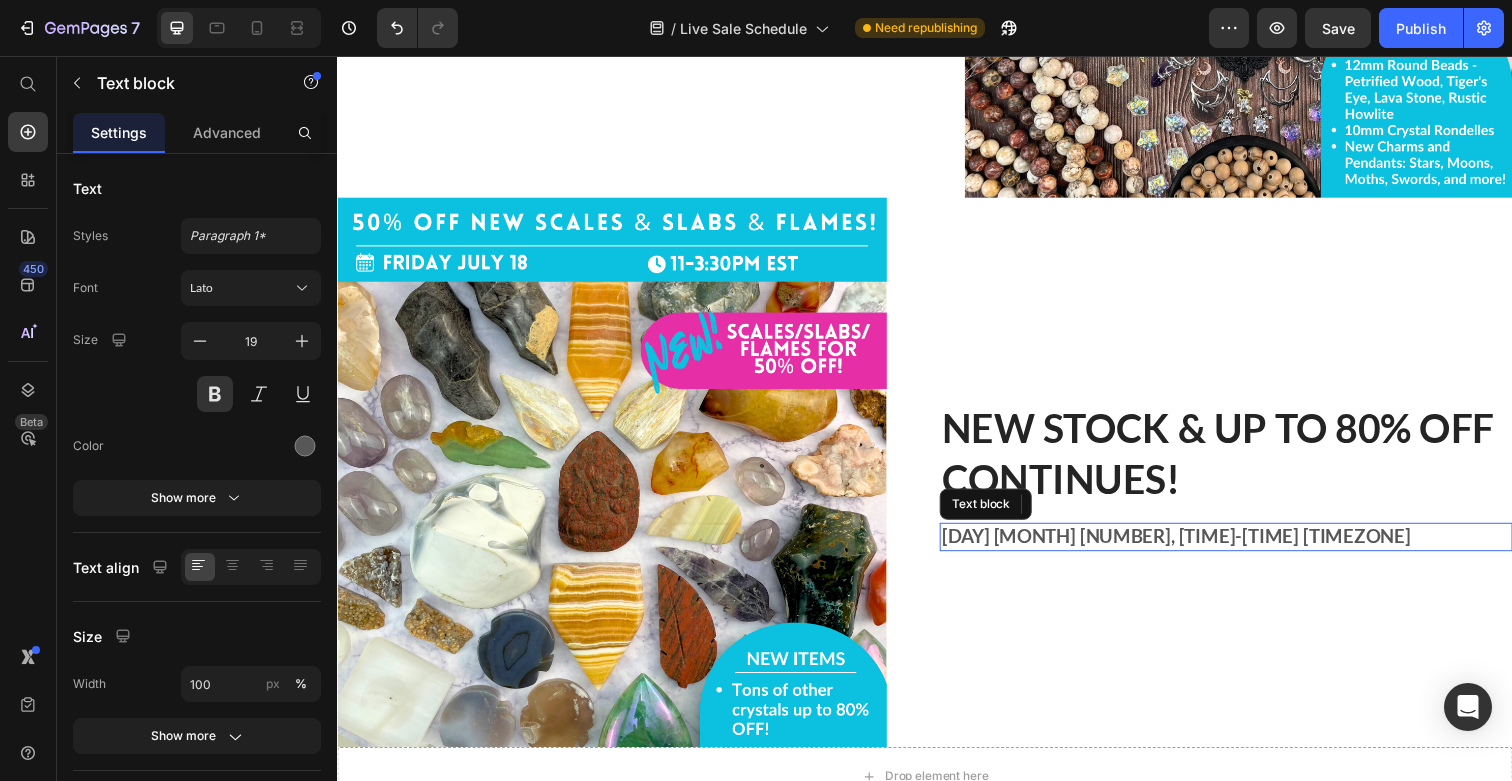 click on "[DAY] [MONTH] [NUMBER], [TIME]-[TIME] [TIMEZONE]" at bounding box center [1244, 547] 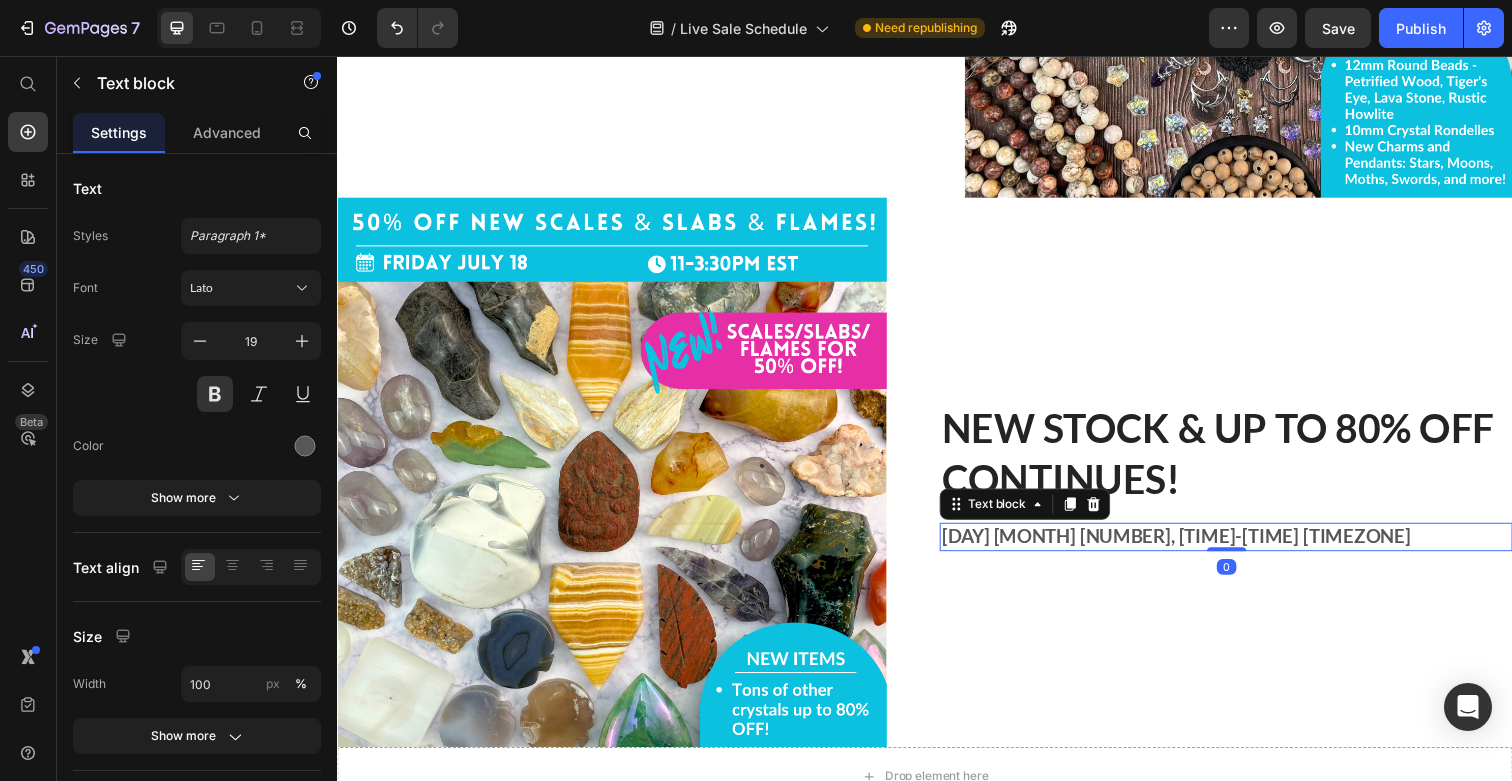 click on "[DAY] [MONTH] [NUMBER], [TIME]-[TIME] [TIMEZONE]" at bounding box center [1244, 547] 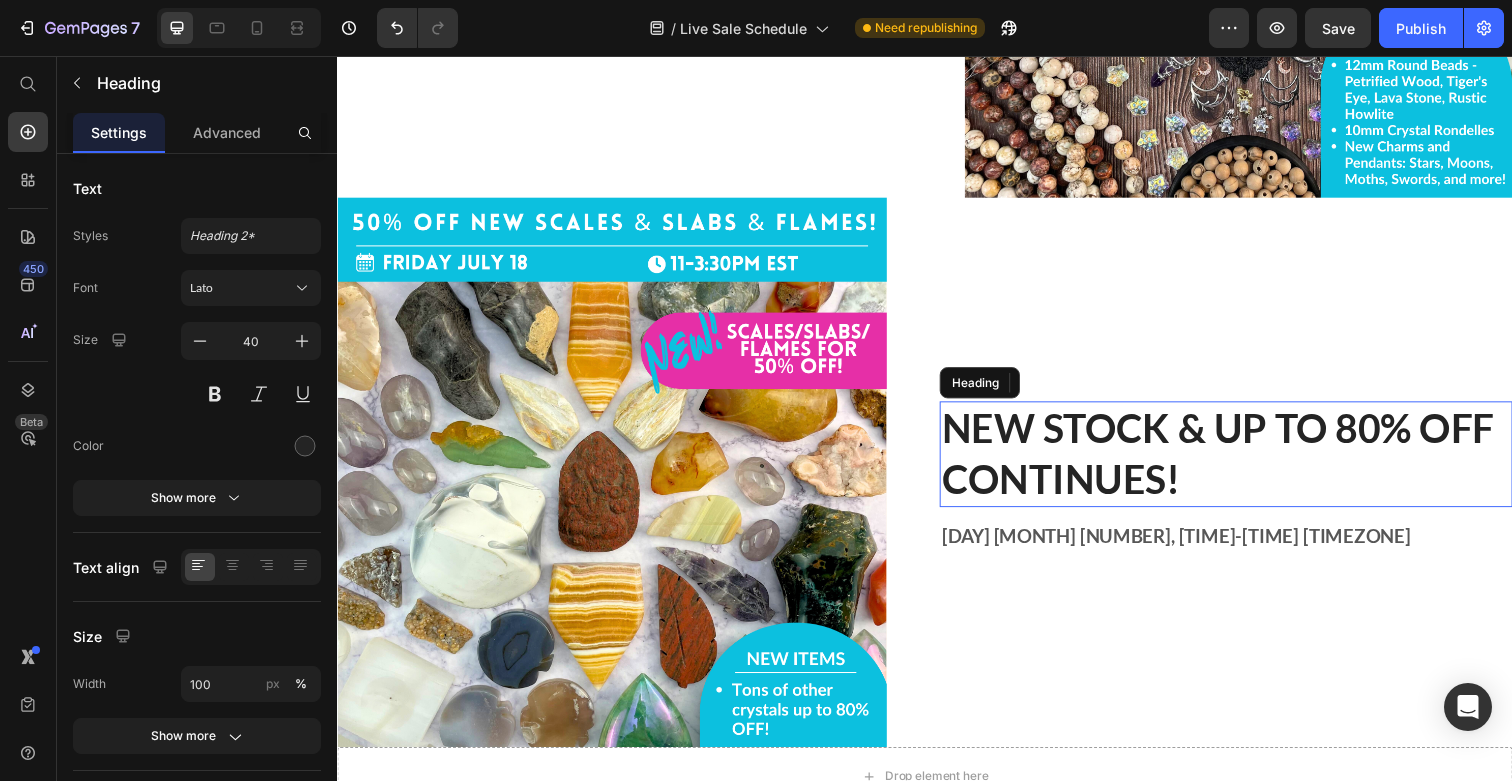 click on "NEW Stock & Up to 80% OFF CONTINUES!" at bounding box center (1244, 463) 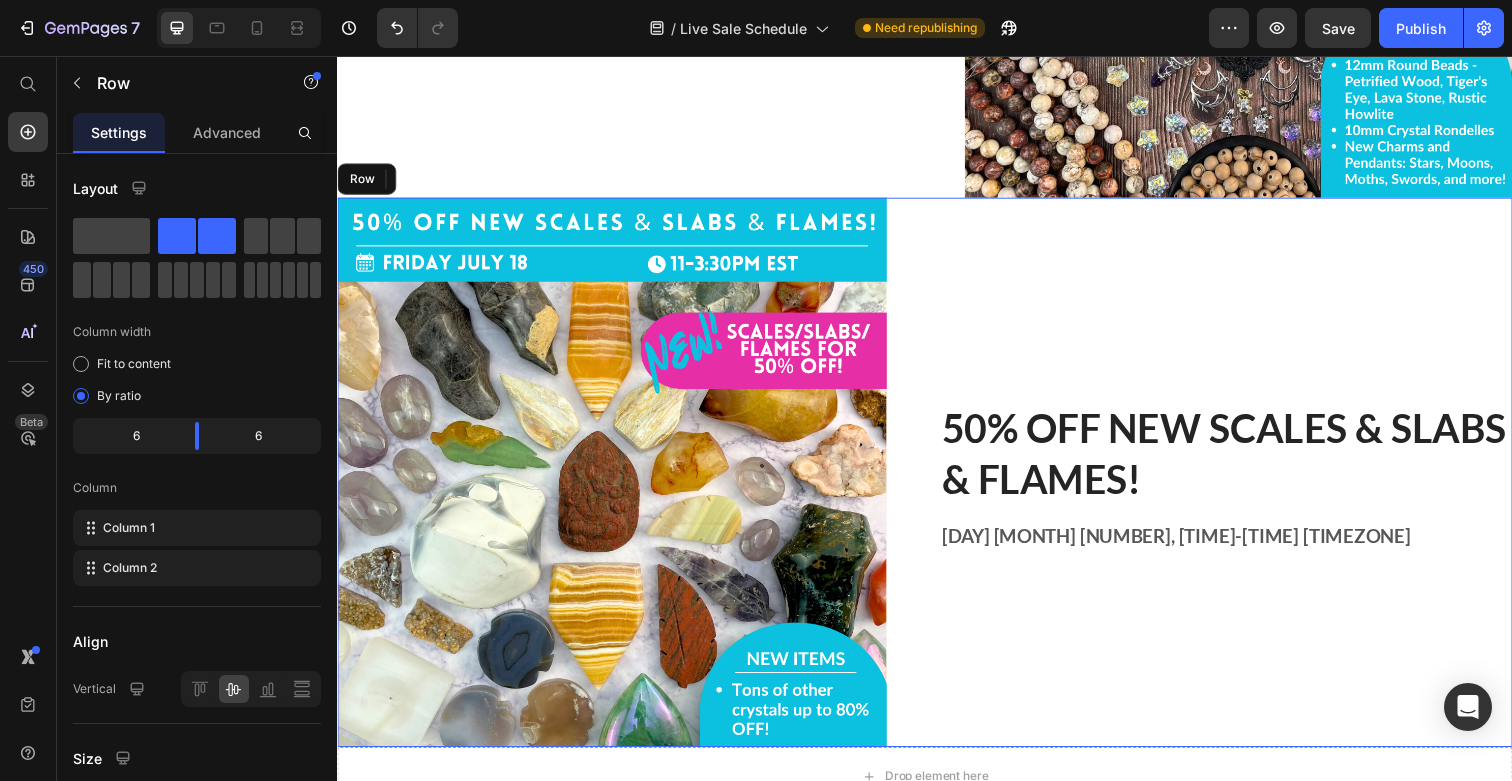 click on "50% OFF NEW Scales & Slabs & Flames! Heading [DAY] [MONTH] [NUMBER], [TIME]-[TIME] [TIMEZONE] Text block" at bounding box center (1244, 481) 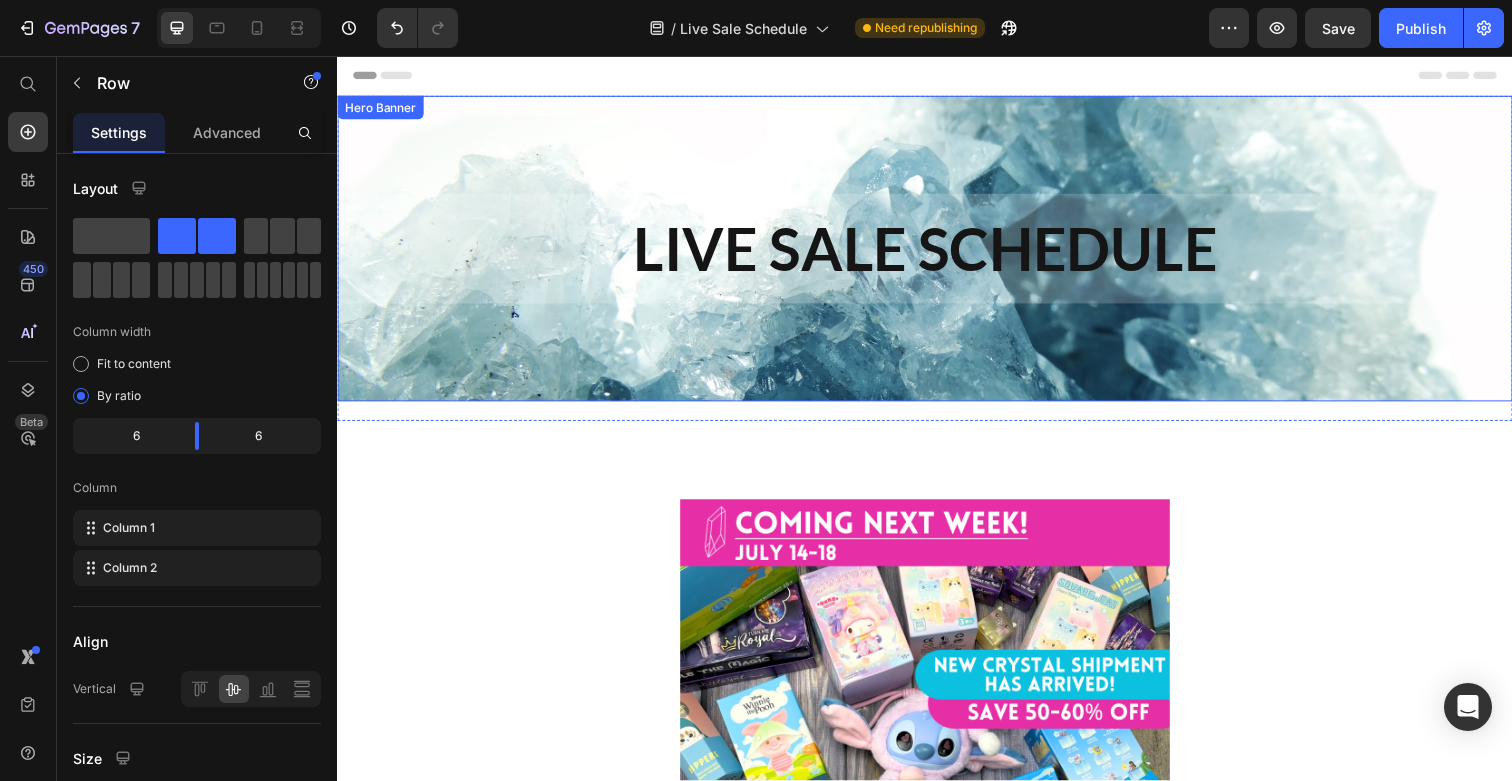 scroll, scrollTop: 0, scrollLeft: 0, axis: both 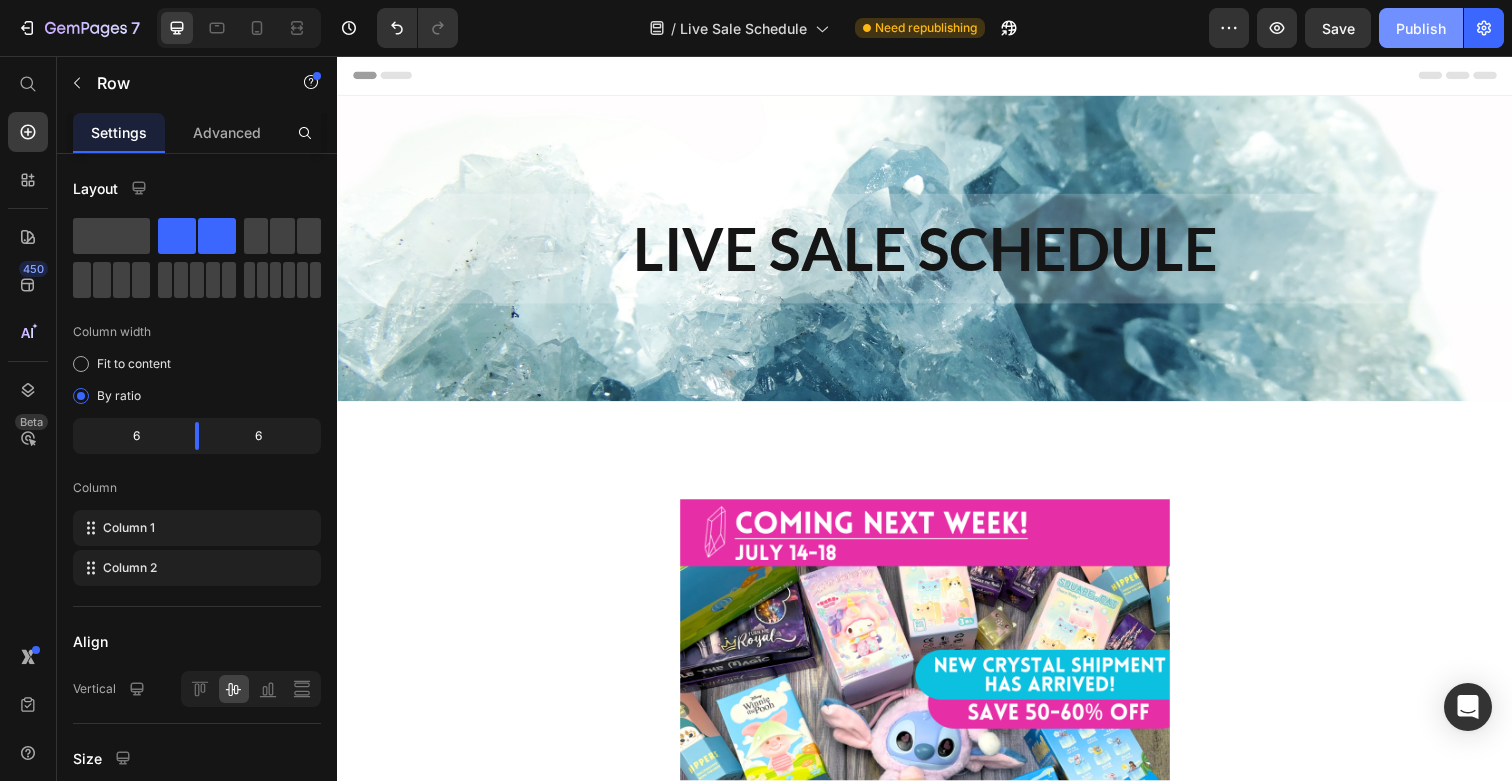 click on "Publish" at bounding box center (1421, 28) 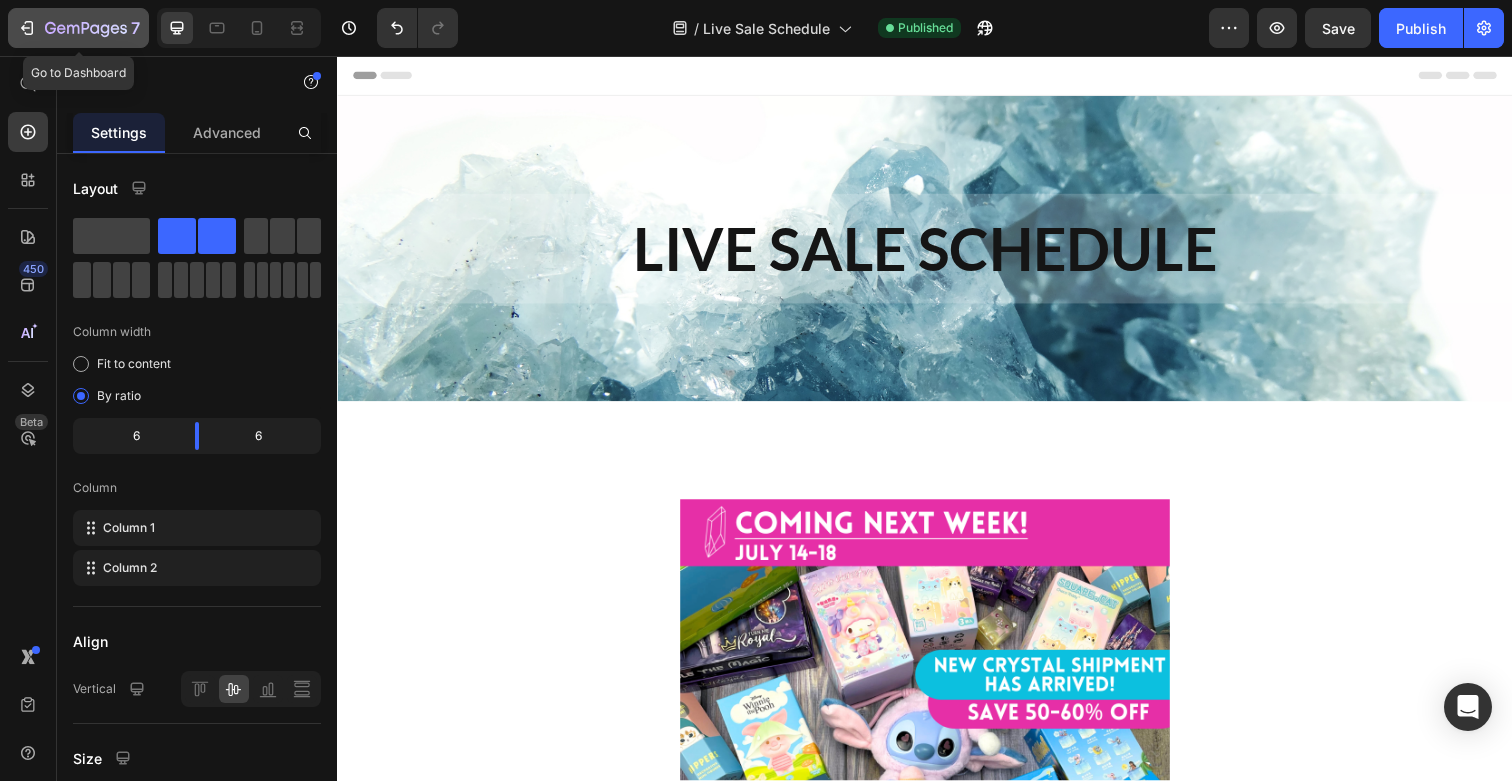 click 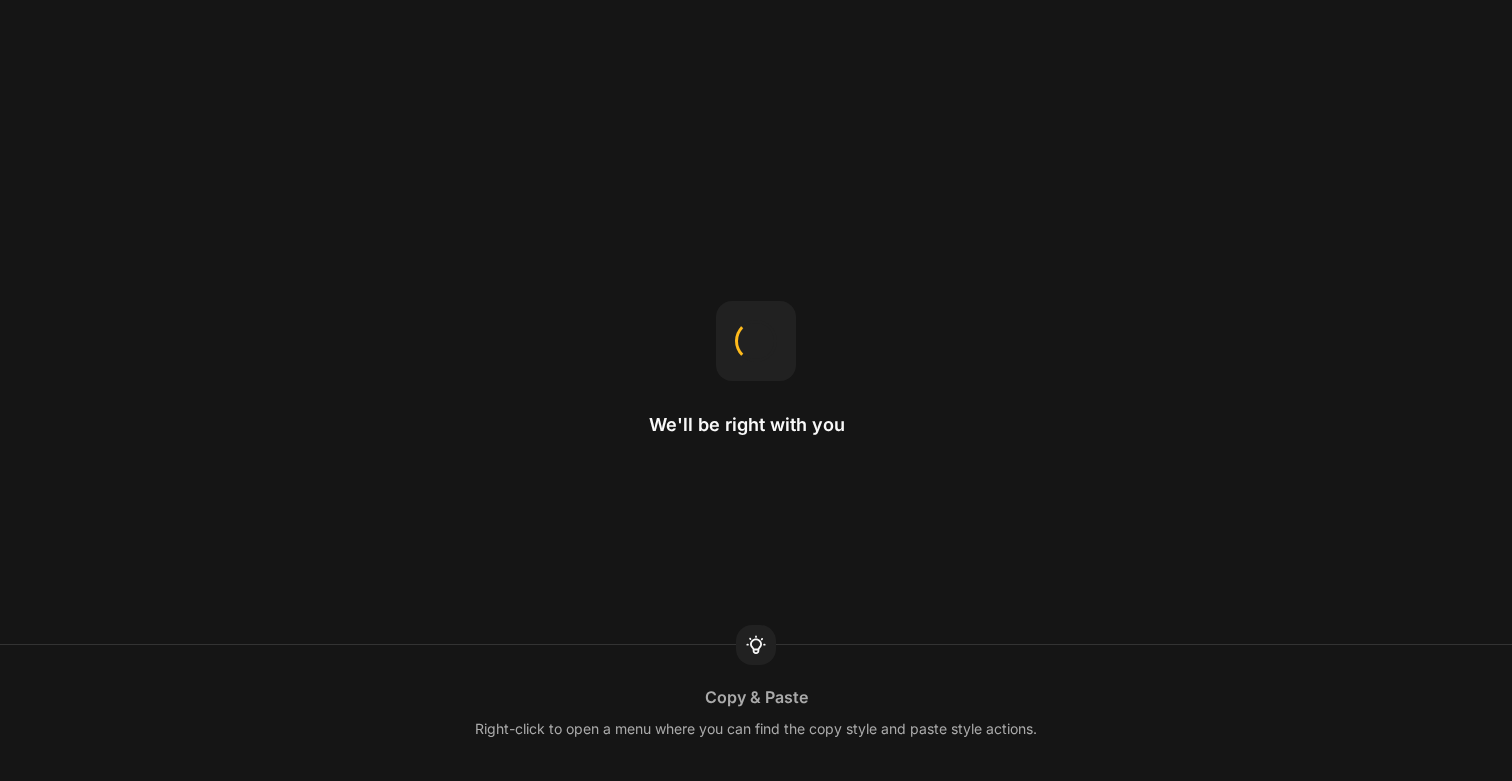 scroll, scrollTop: 0, scrollLeft: 0, axis: both 